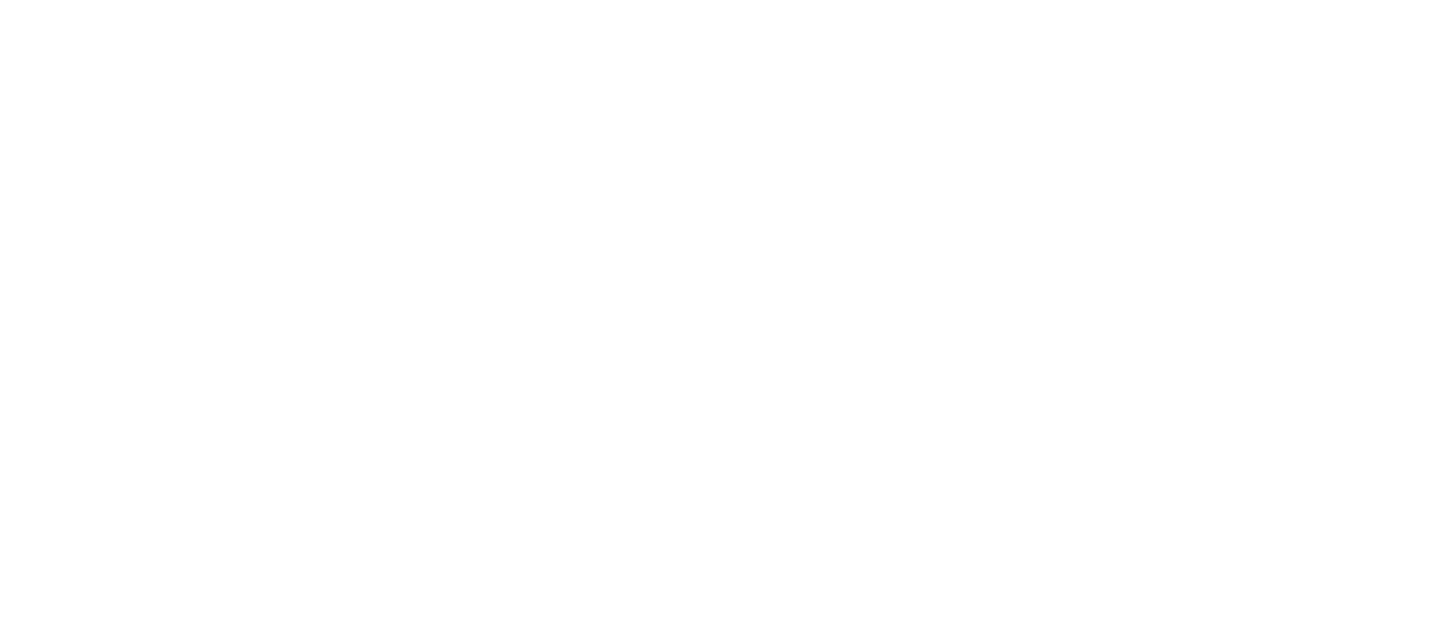 scroll, scrollTop: 0, scrollLeft: 0, axis: both 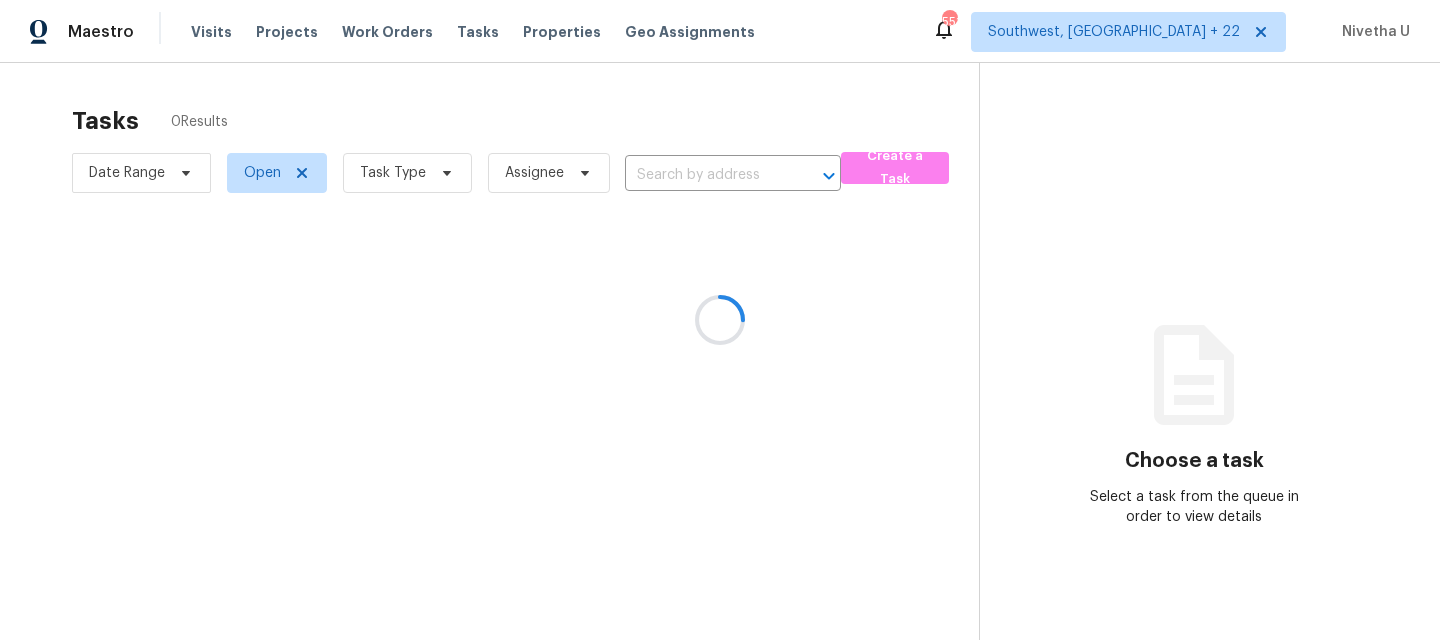 click at bounding box center (720, 320) 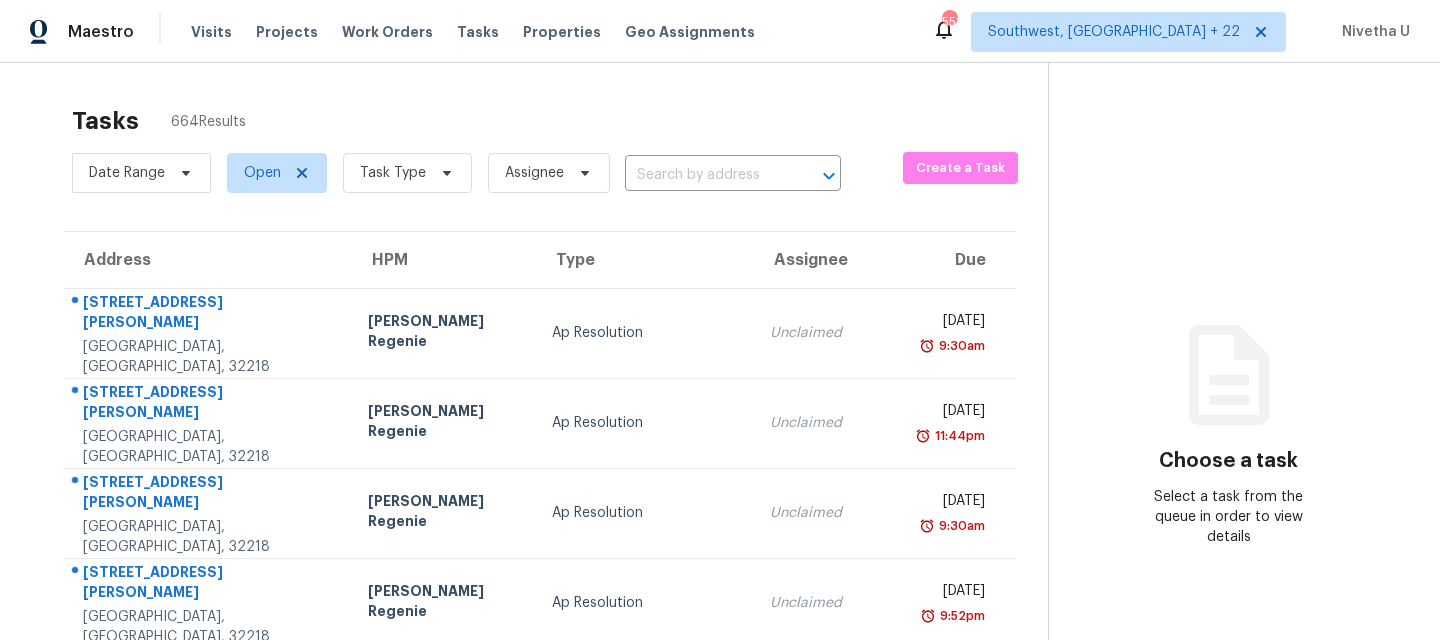 click on "Visits" at bounding box center [211, 32] 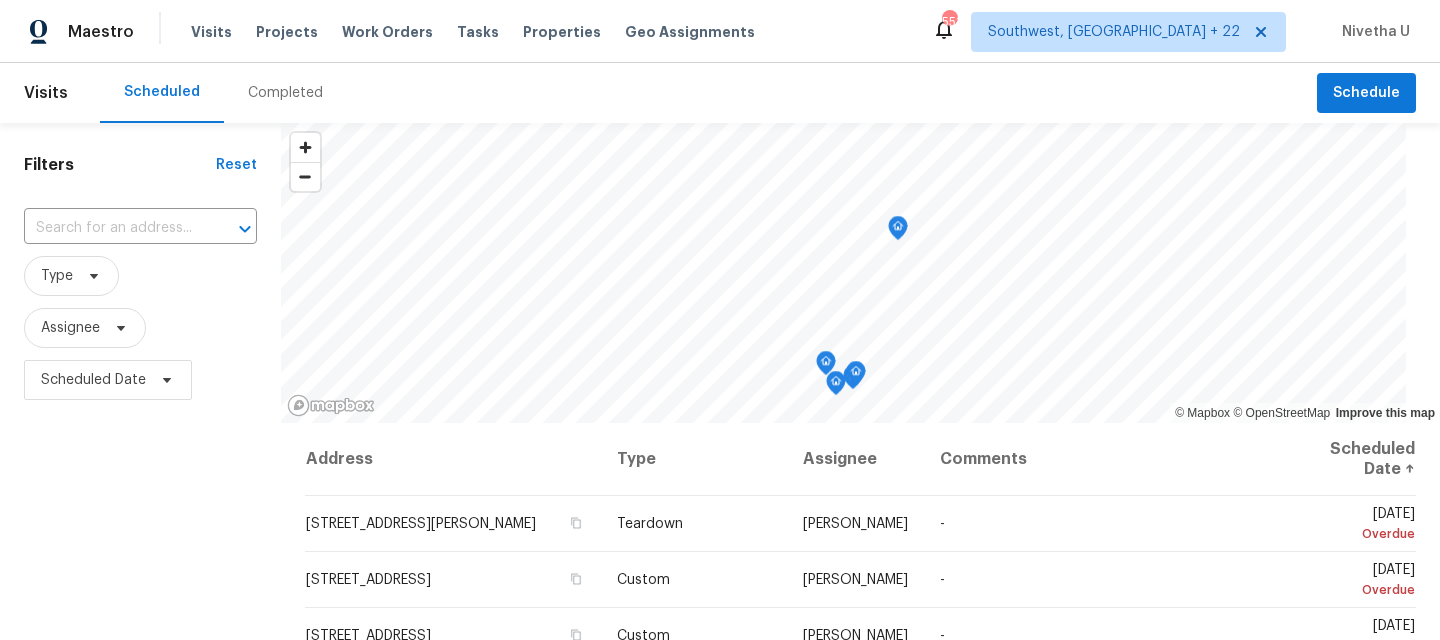 click on "Completed" at bounding box center [285, 93] 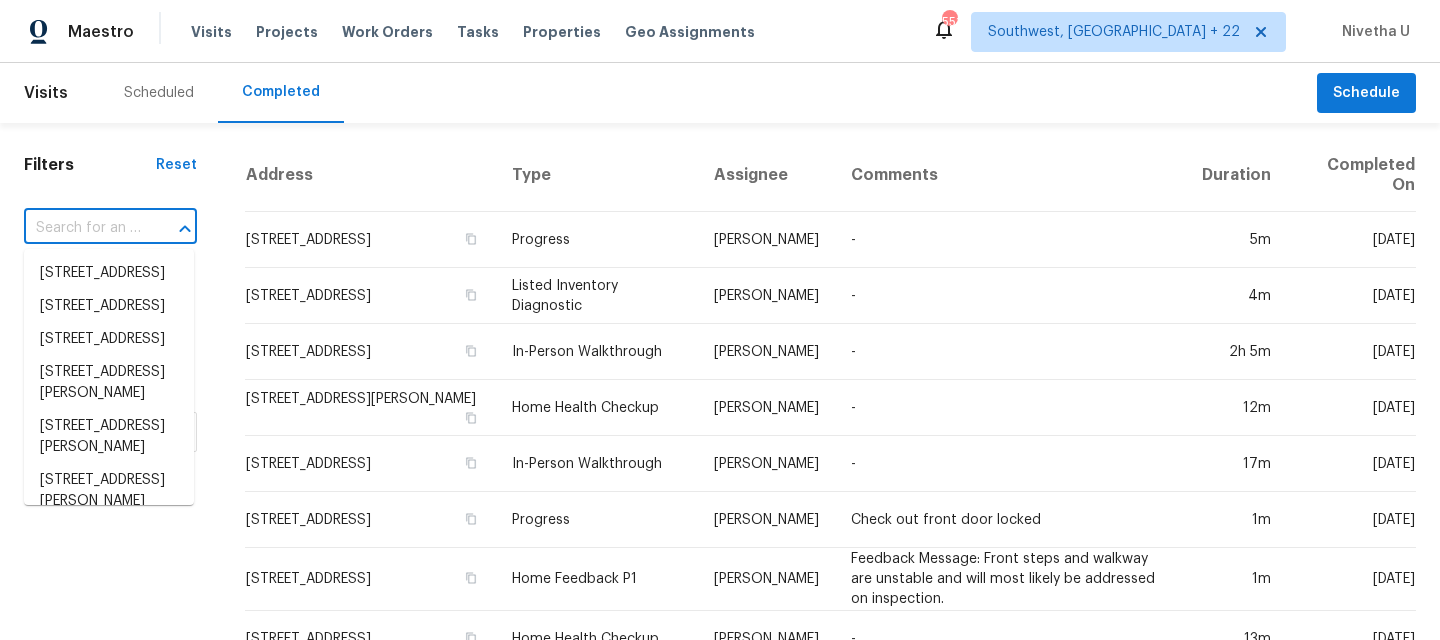 click at bounding box center (82, 228) 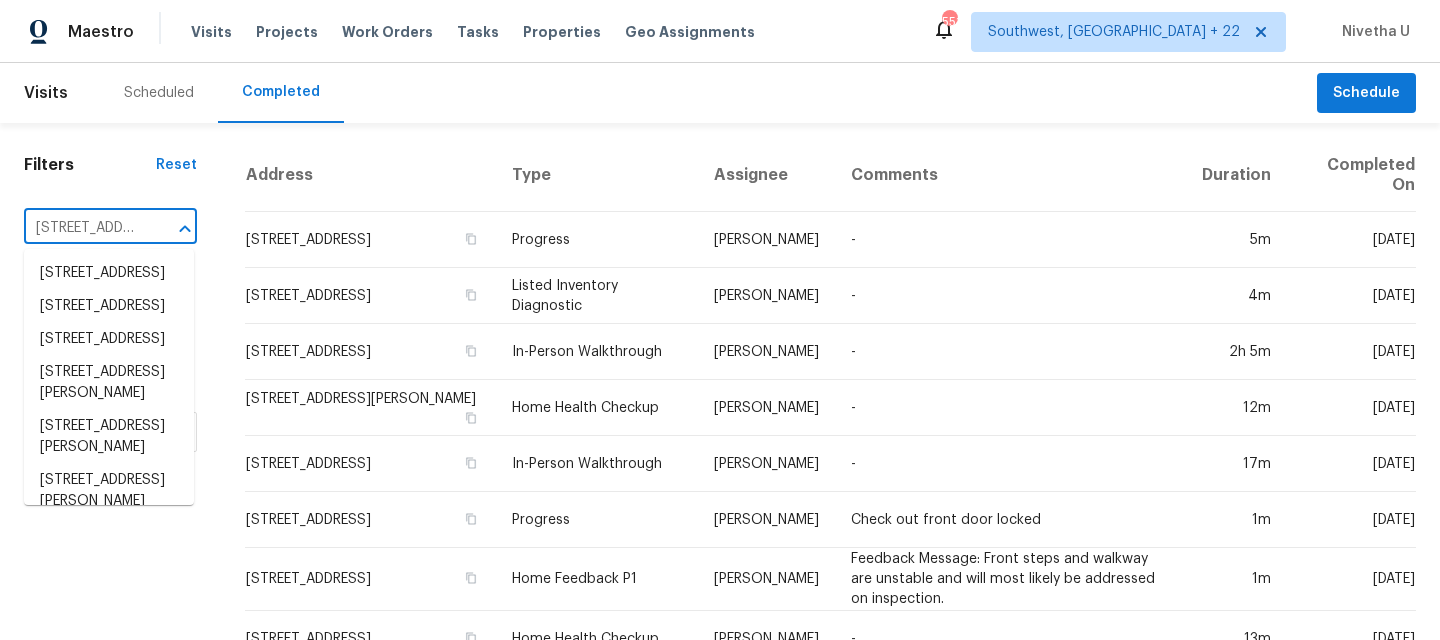 scroll, scrollTop: 0, scrollLeft: 152, axis: horizontal 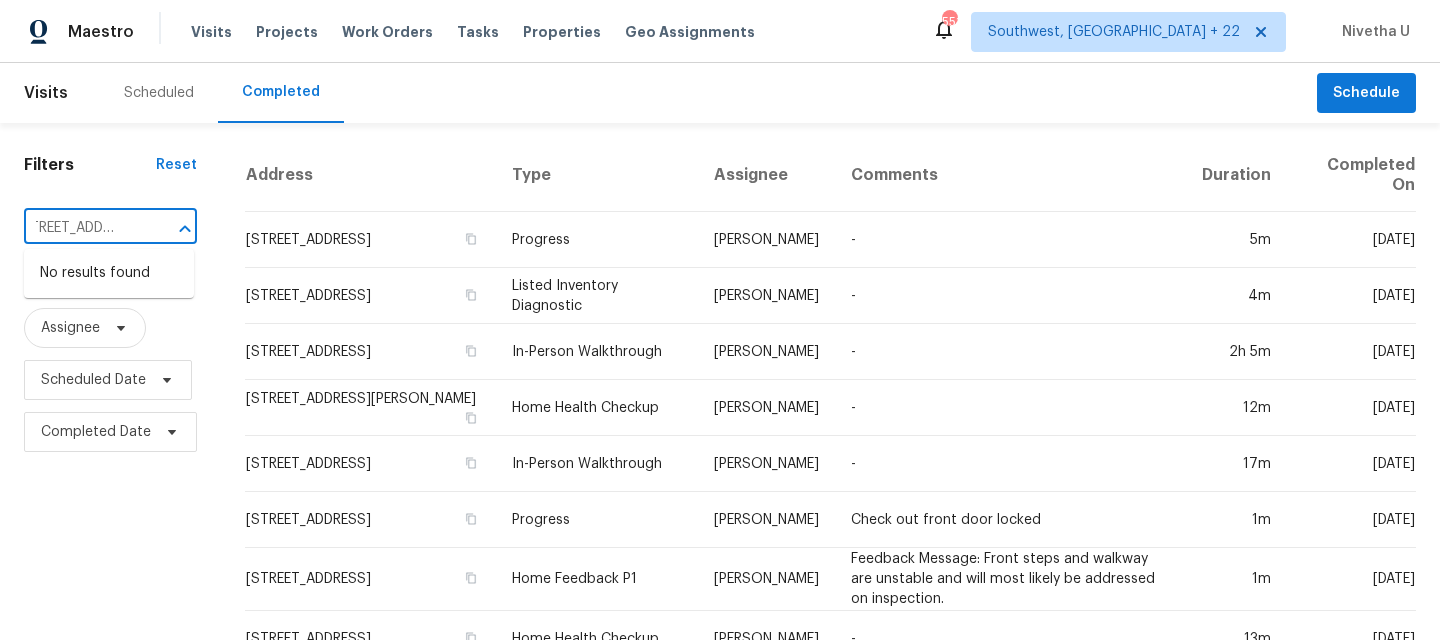 type on "1430 139th St E Rosemount, MN 55068" 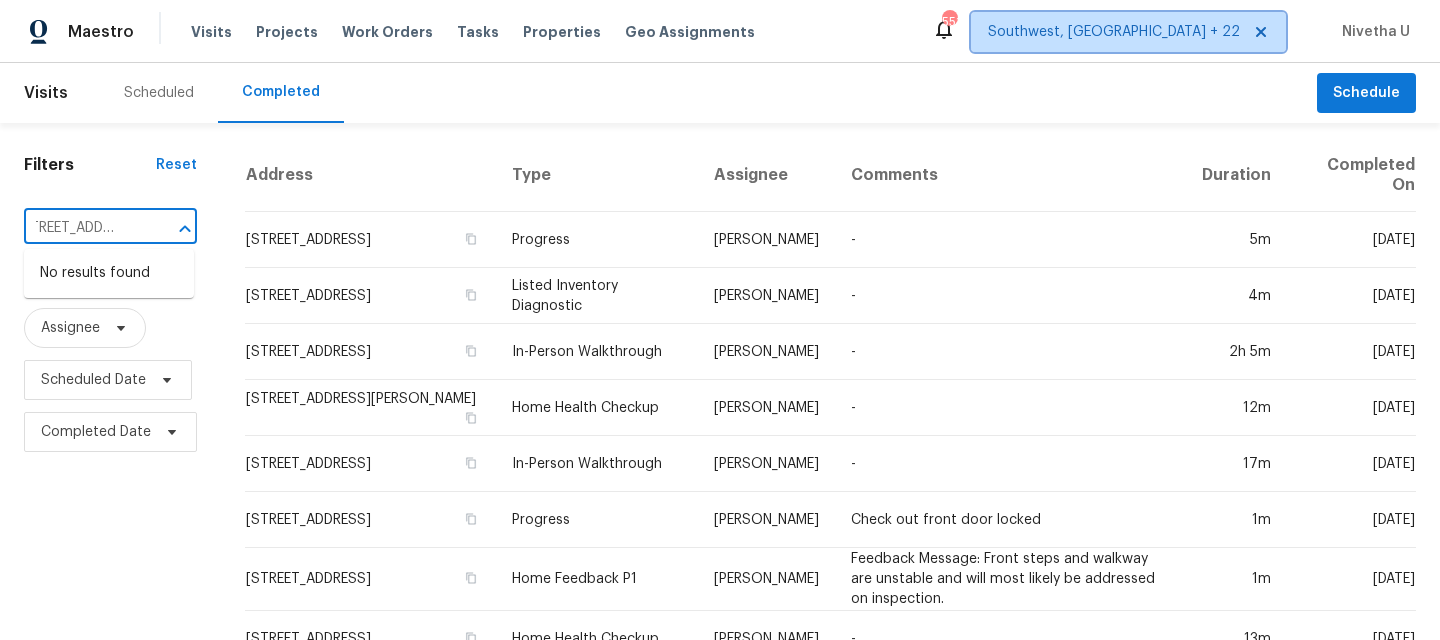 type 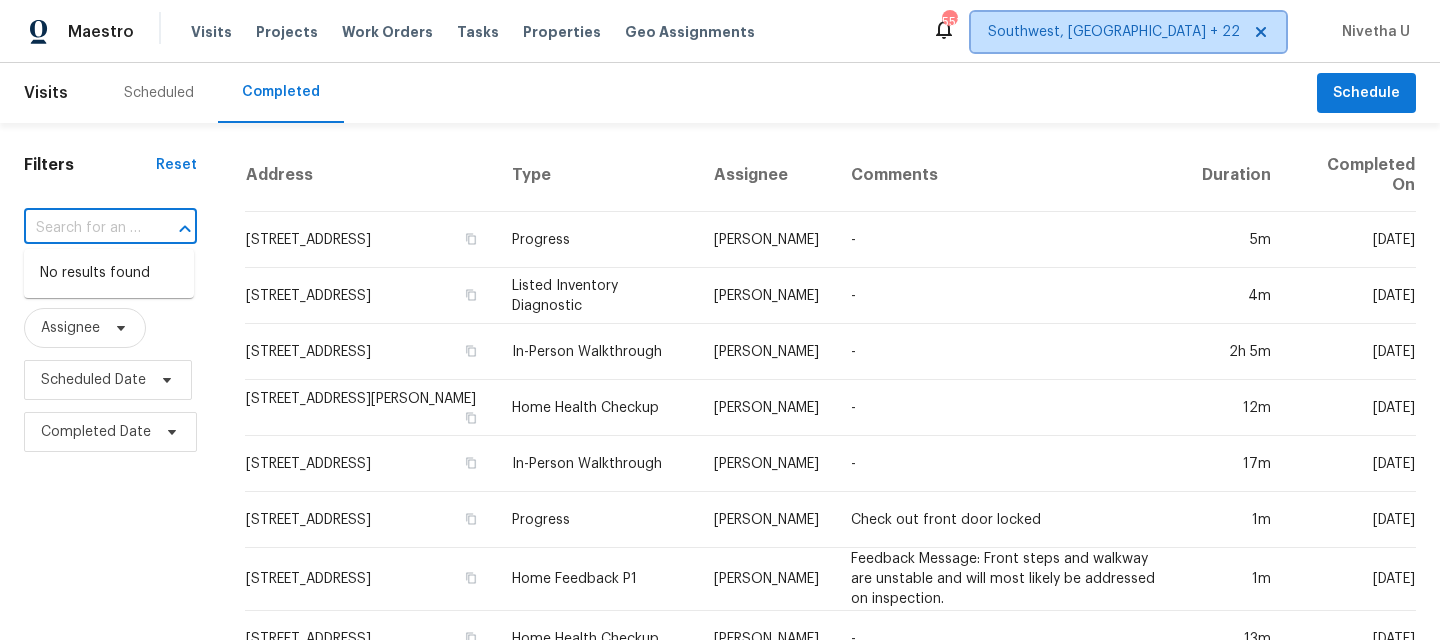 click on "Southwest, FL + 22" at bounding box center (1128, 32) 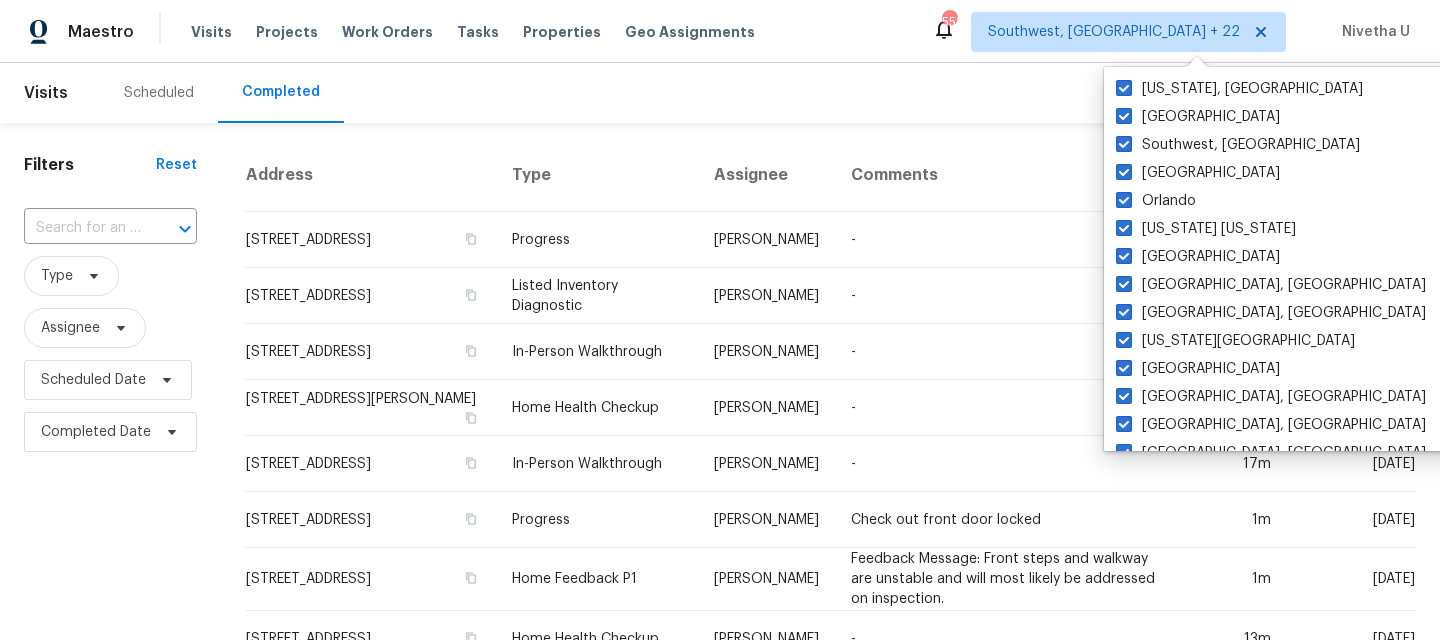 scroll, scrollTop: 0, scrollLeft: 0, axis: both 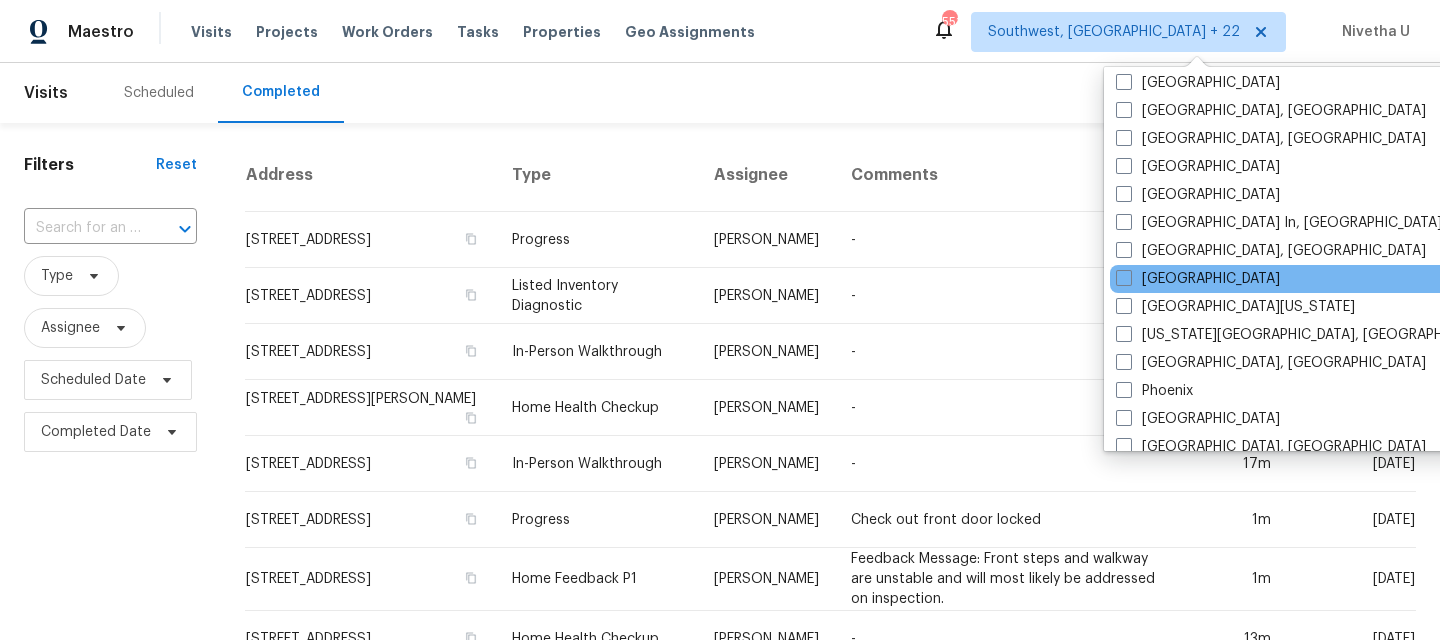 click on "Minneapolis" at bounding box center [1311, 279] 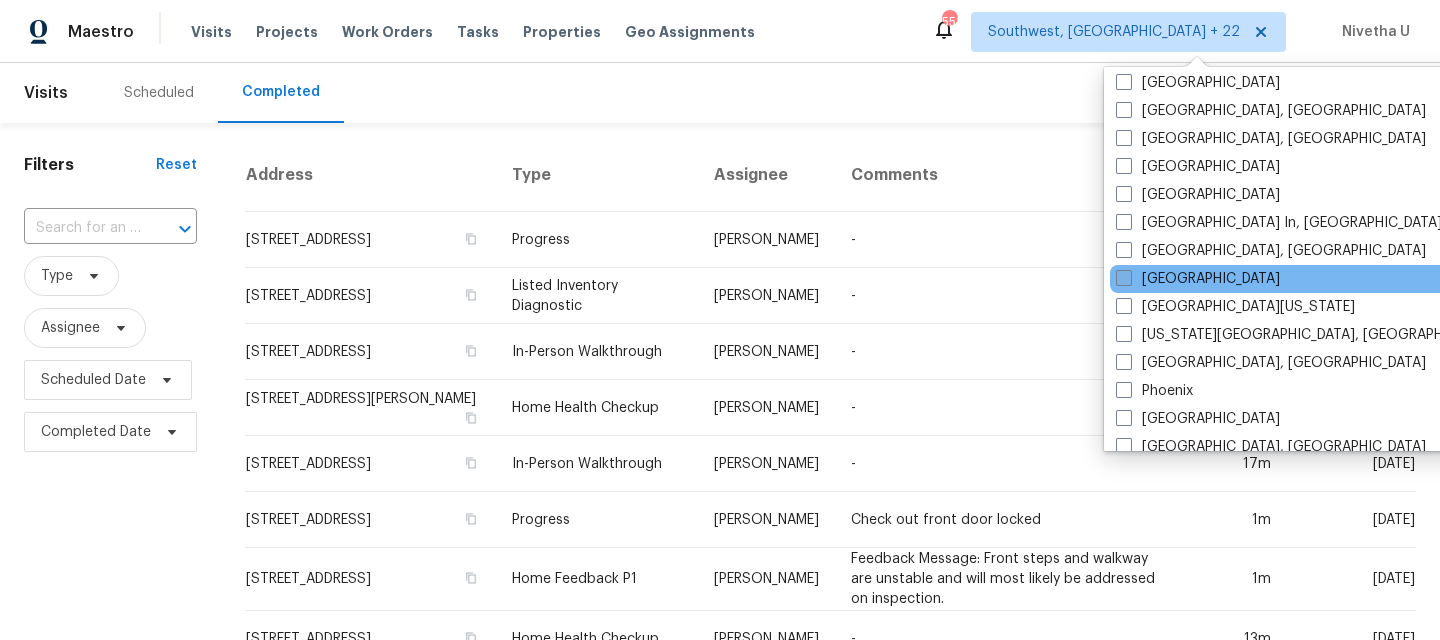 click on "Minneapolis" at bounding box center (1198, 279) 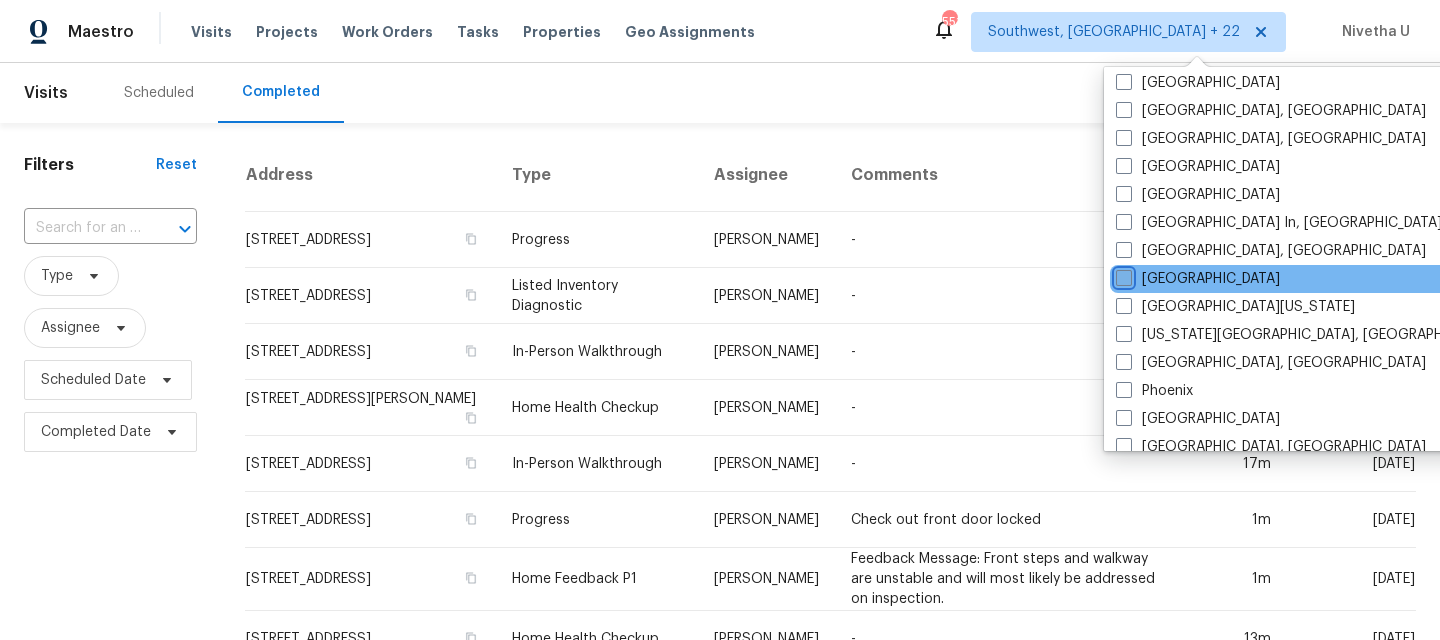 click on "Minneapolis" at bounding box center (1122, 275) 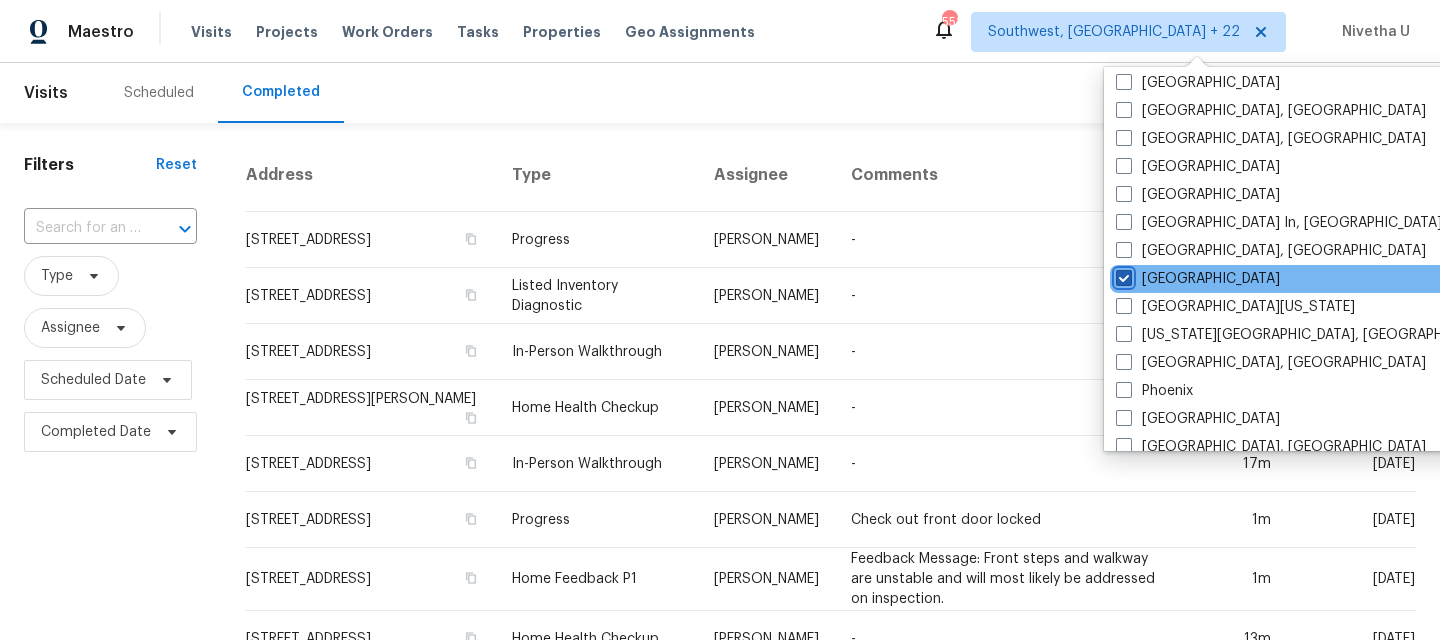 checkbox on "true" 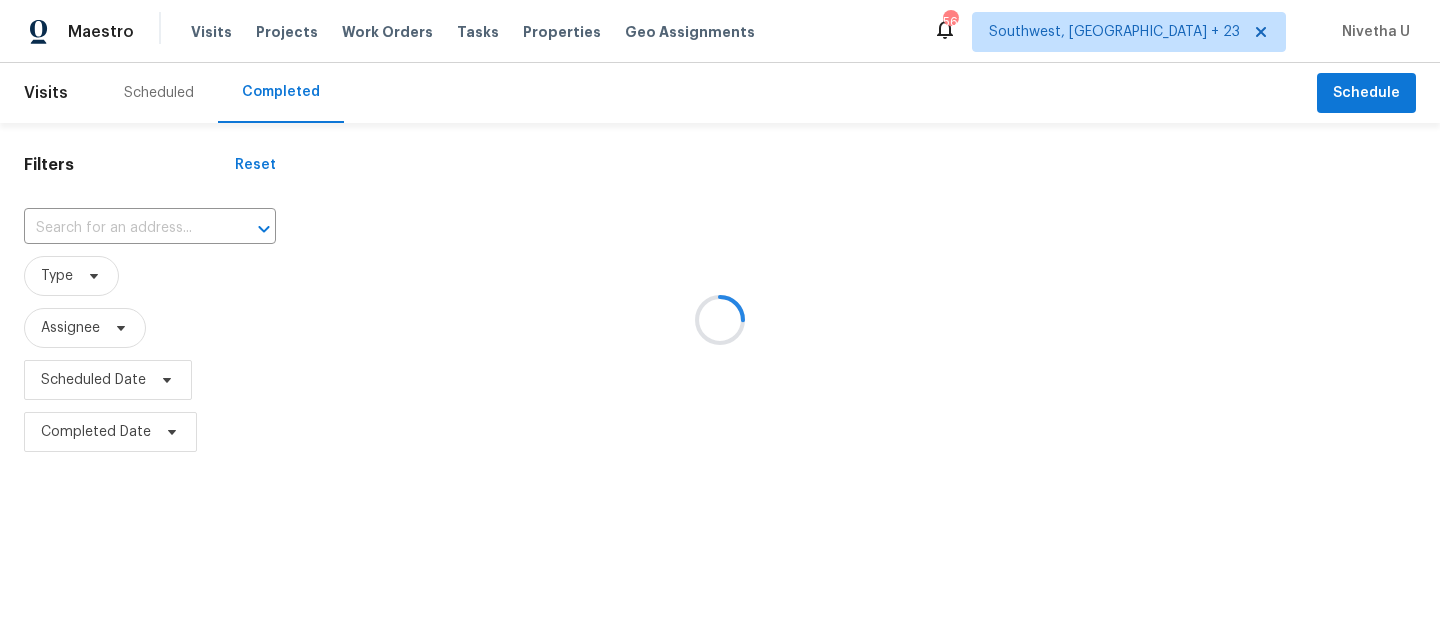 click at bounding box center (720, 320) 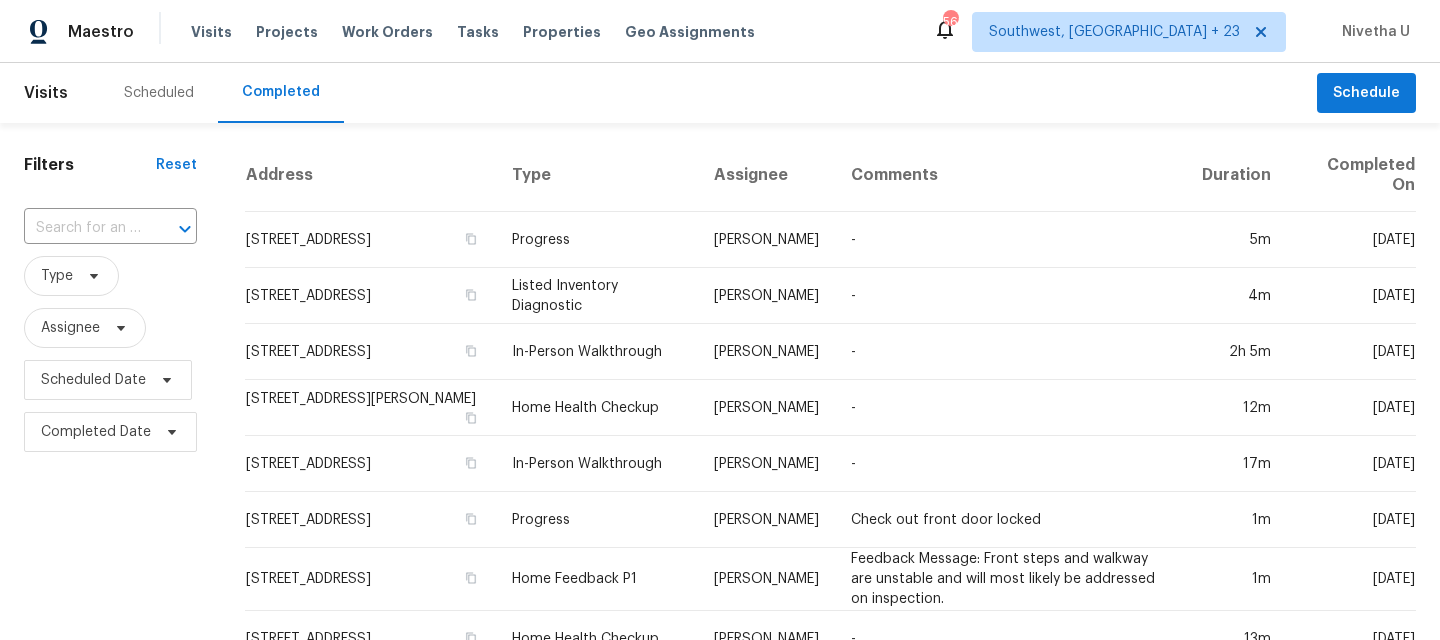 click at bounding box center [82, 228] 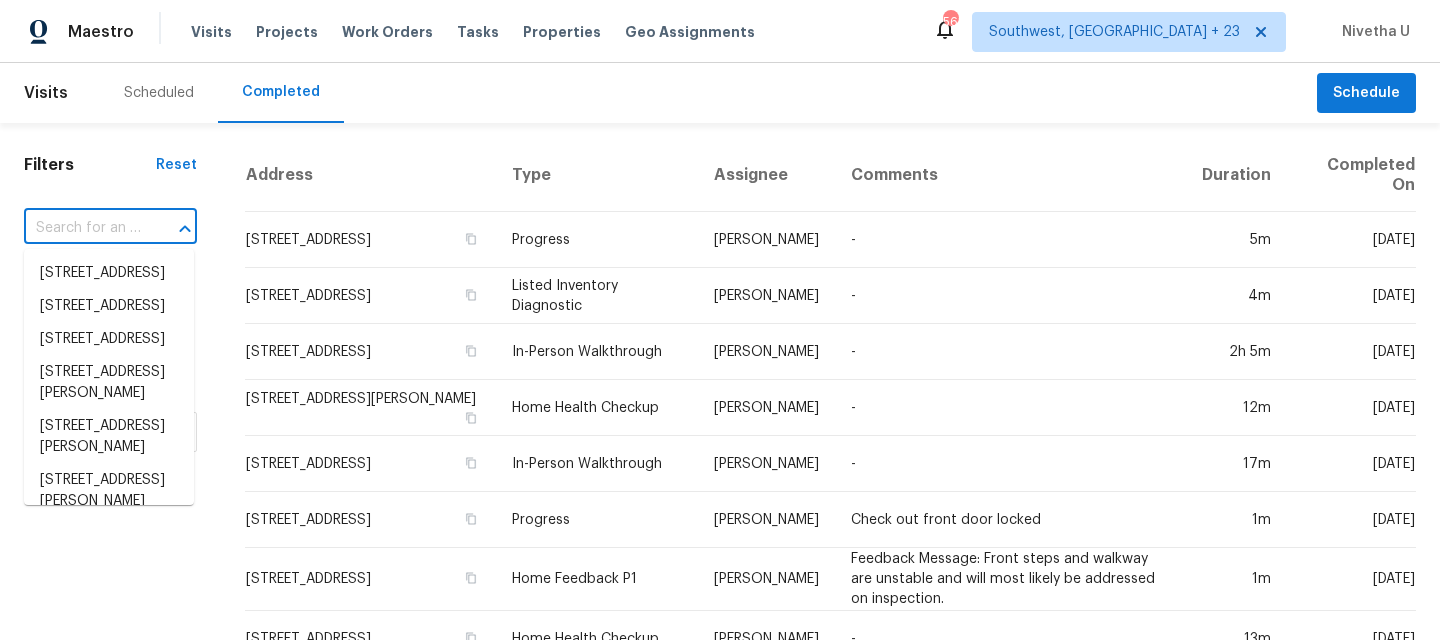 paste on "1430 139th St E Rosemount, MN 55068" 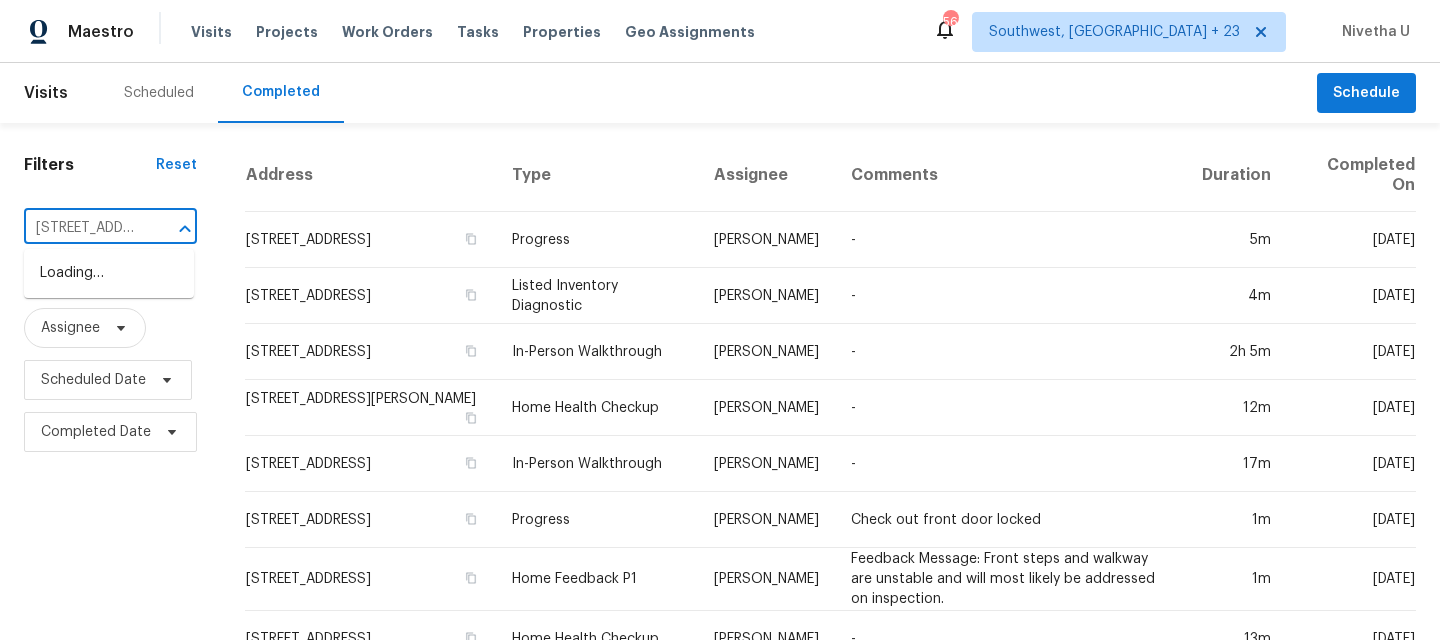 scroll, scrollTop: 0, scrollLeft: 152, axis: horizontal 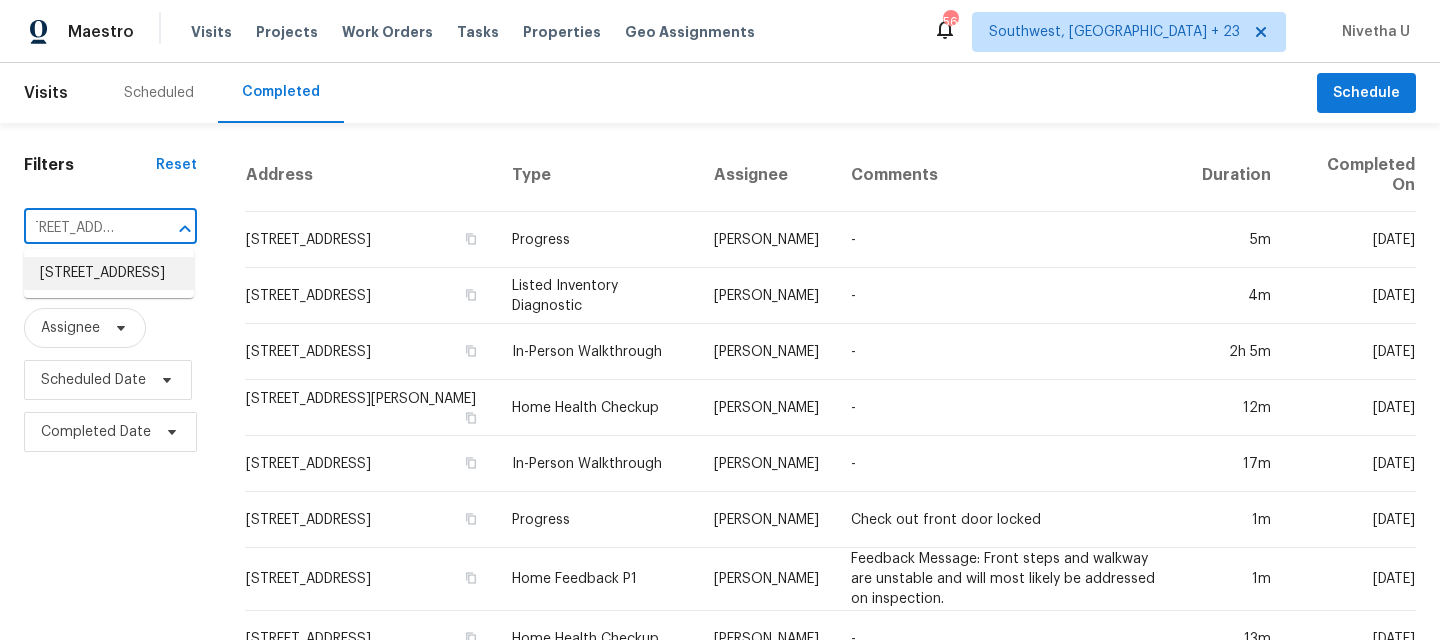 click on "1430 139th St E, Rosemount, MN 55068" at bounding box center (109, 273) 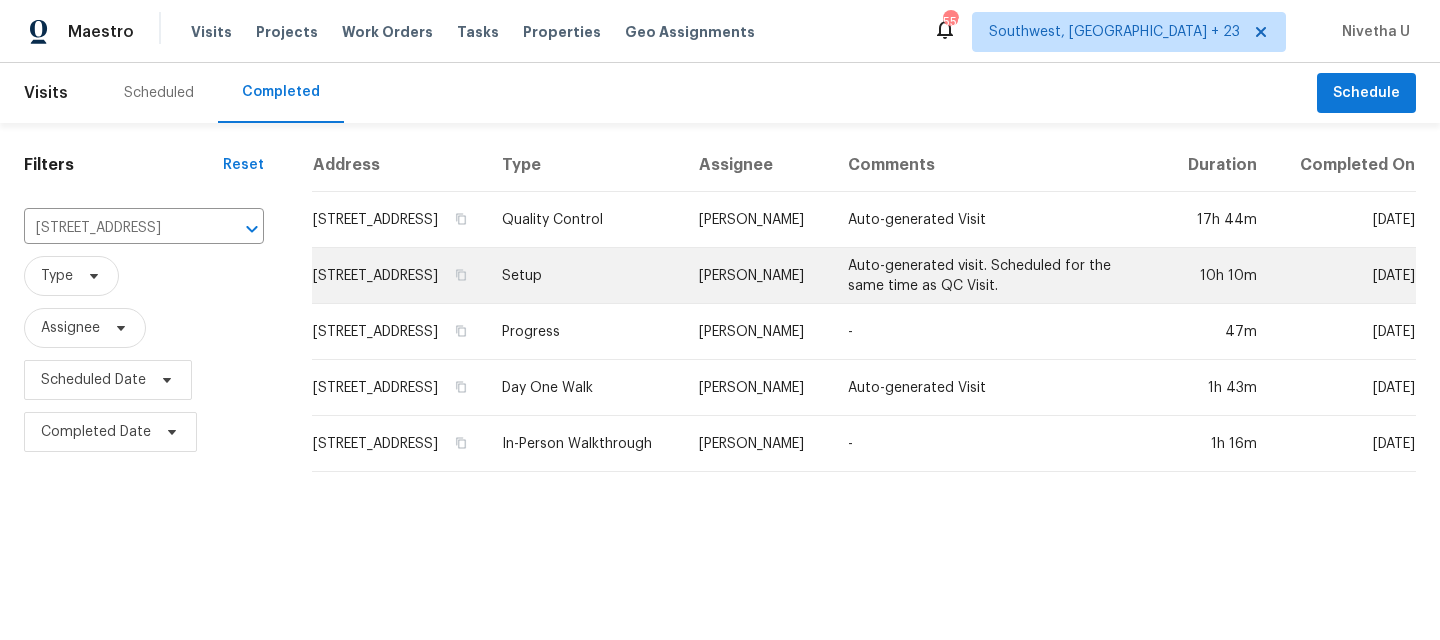 click on "Setup" at bounding box center (585, 276) 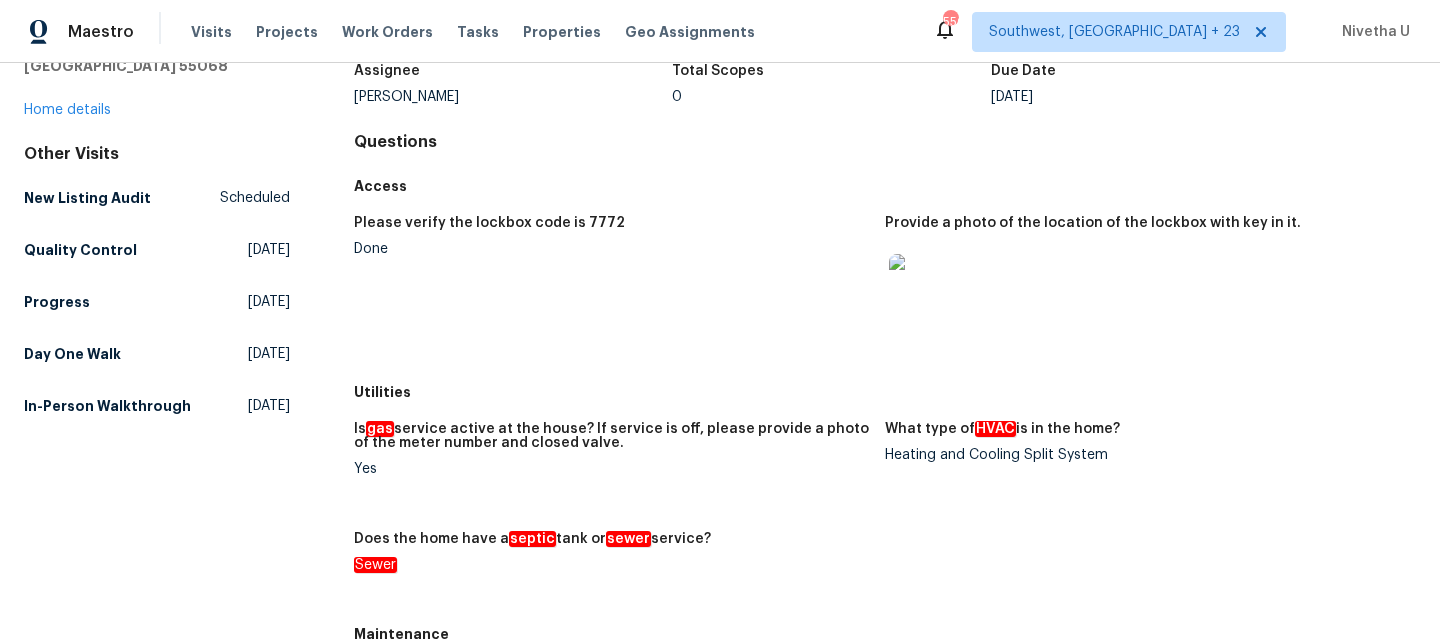 scroll, scrollTop: 0, scrollLeft: 0, axis: both 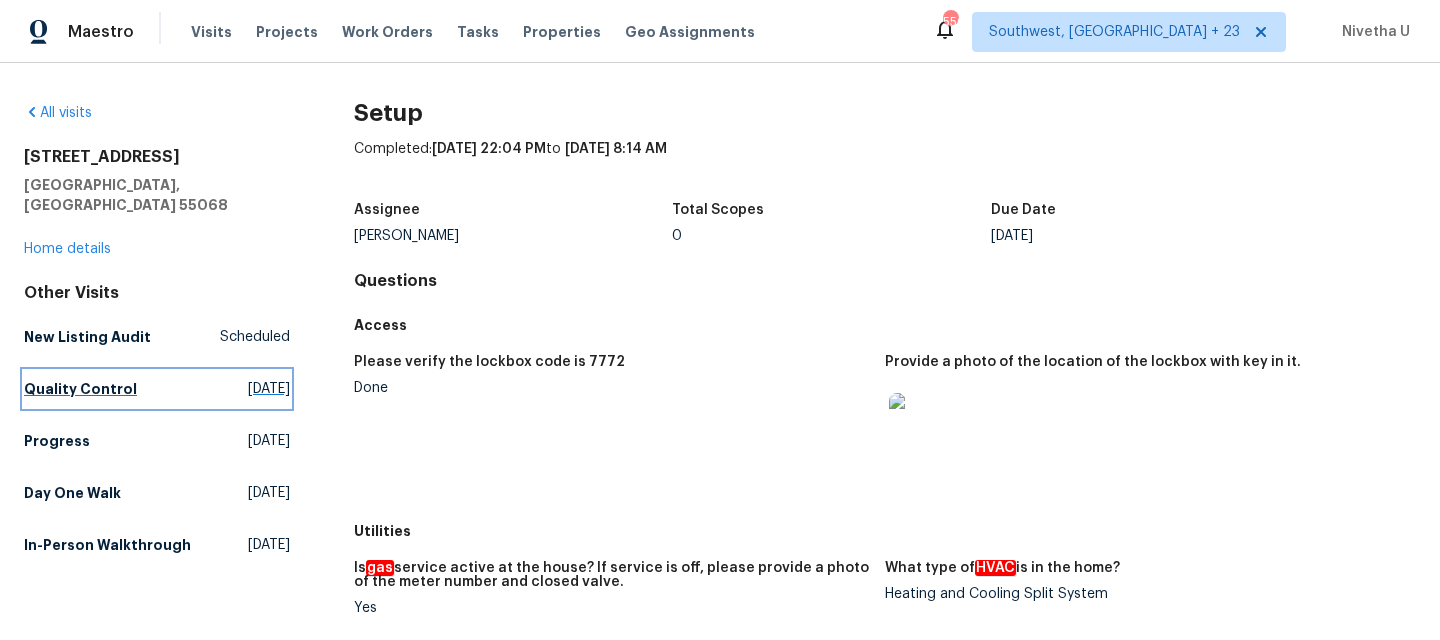 click on "Quality Control" at bounding box center (80, 389) 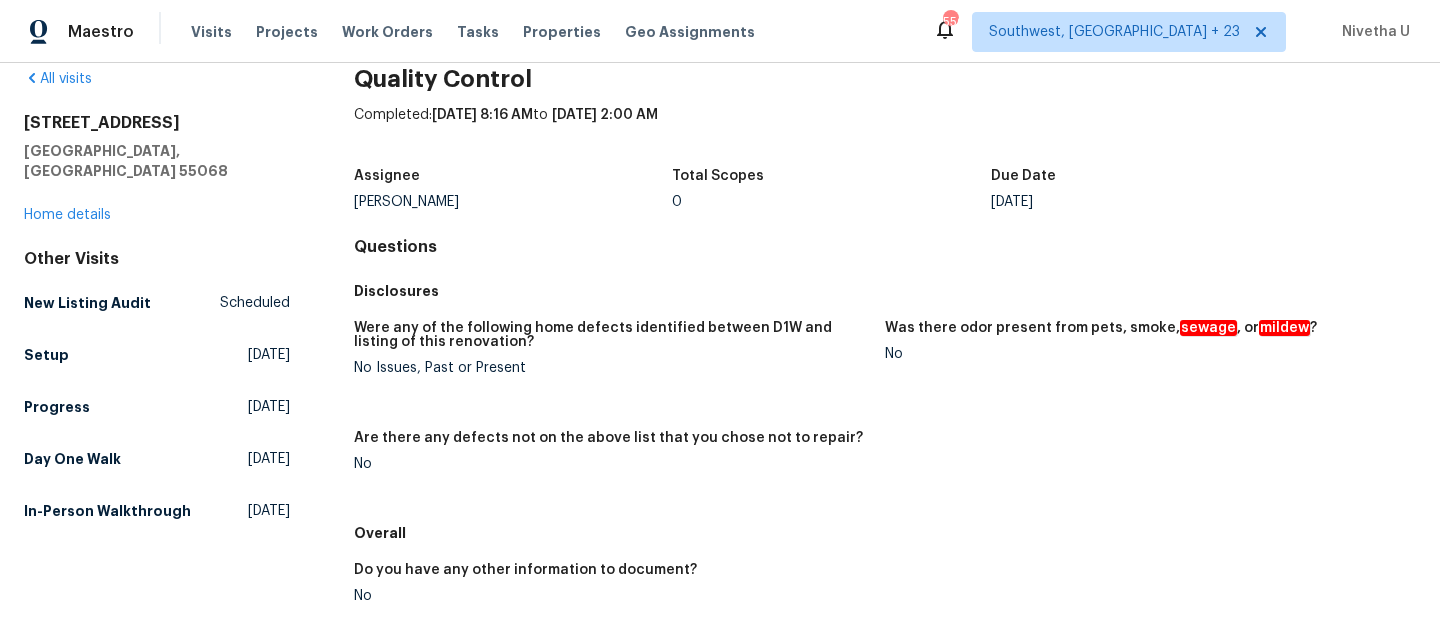 scroll, scrollTop: 32, scrollLeft: 0, axis: vertical 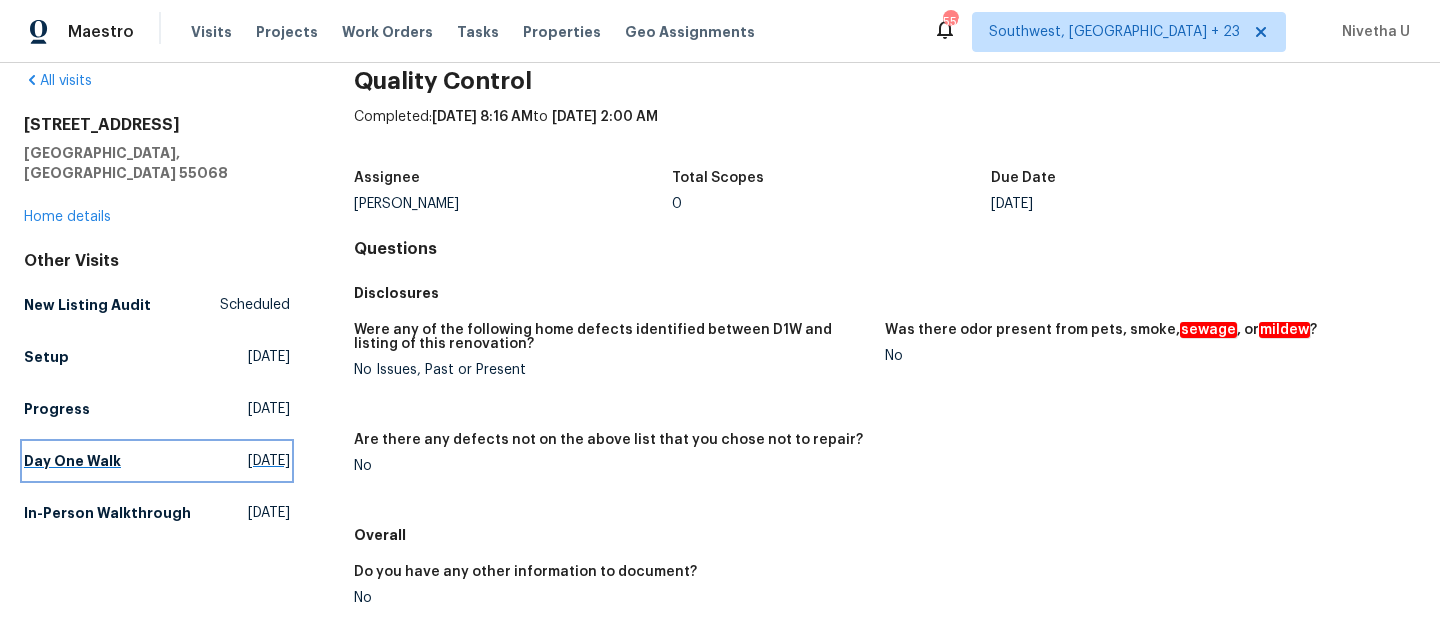 click on "Day One Walk Sat, Jul 12 2025" at bounding box center (157, 461) 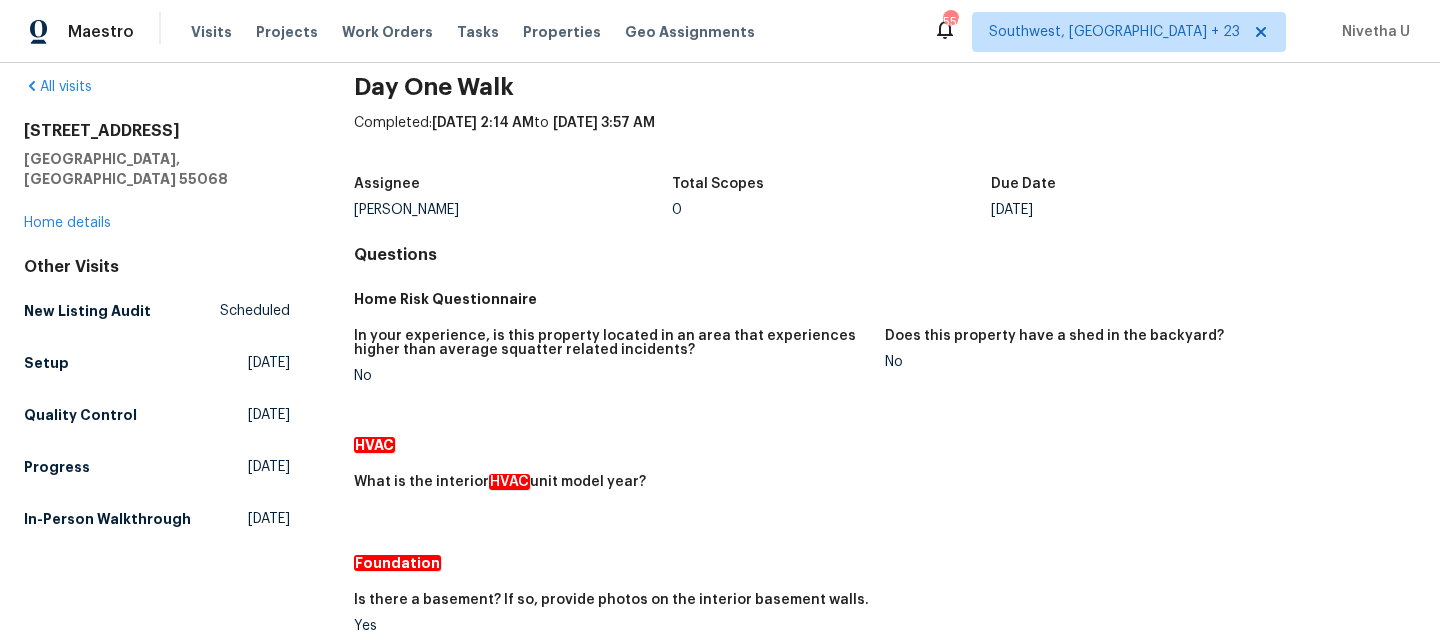 scroll, scrollTop: 0, scrollLeft: 0, axis: both 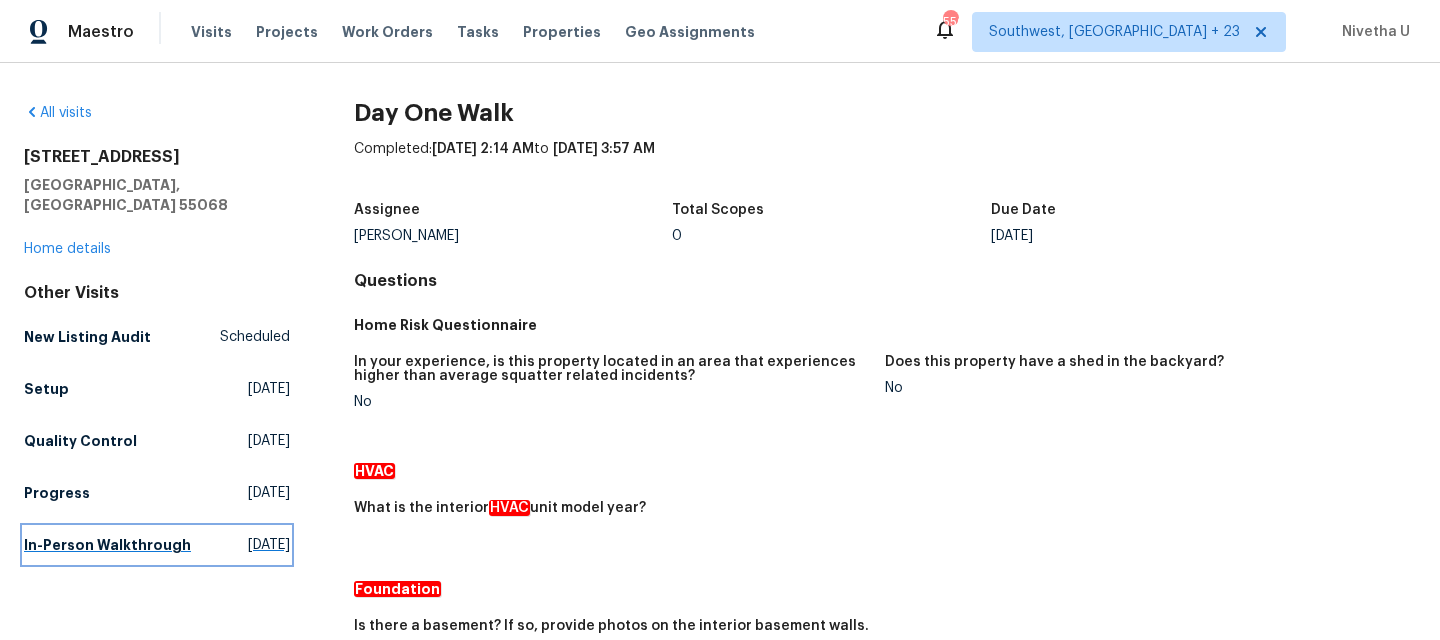 click on "In-Person Walkthrough Fri, Dec 13 2024" at bounding box center [157, 545] 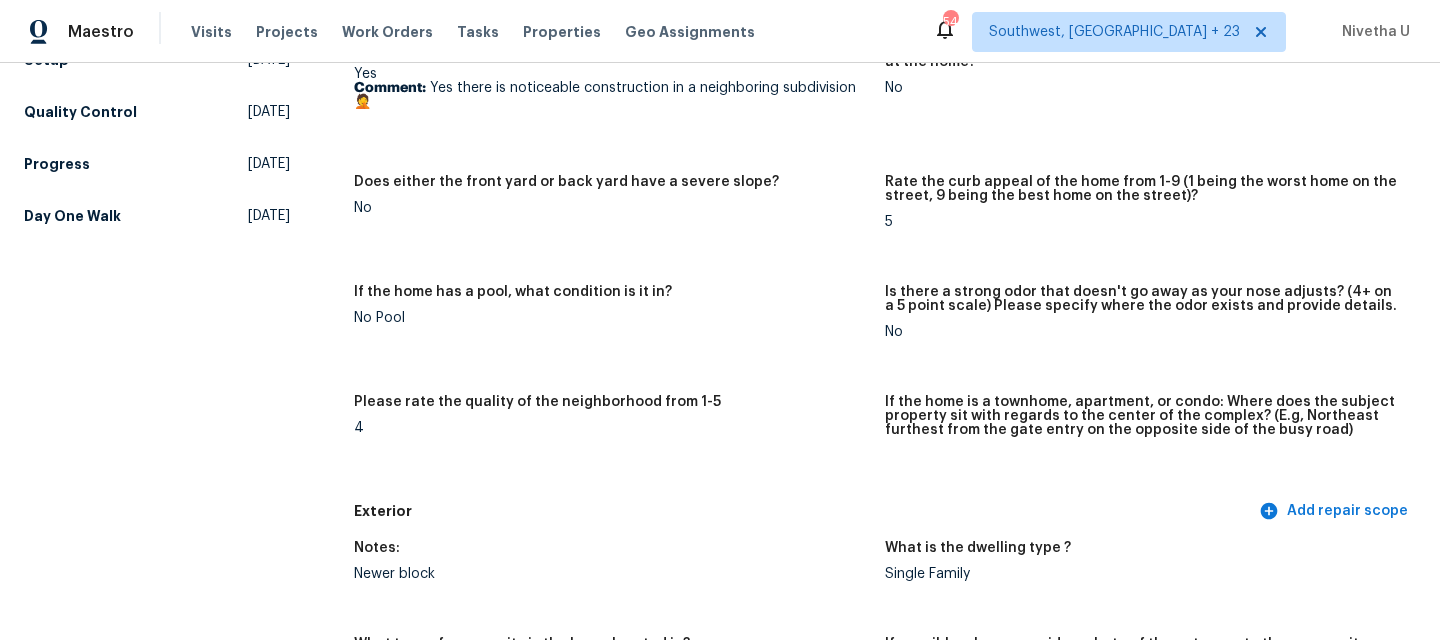 scroll, scrollTop: 0, scrollLeft: 0, axis: both 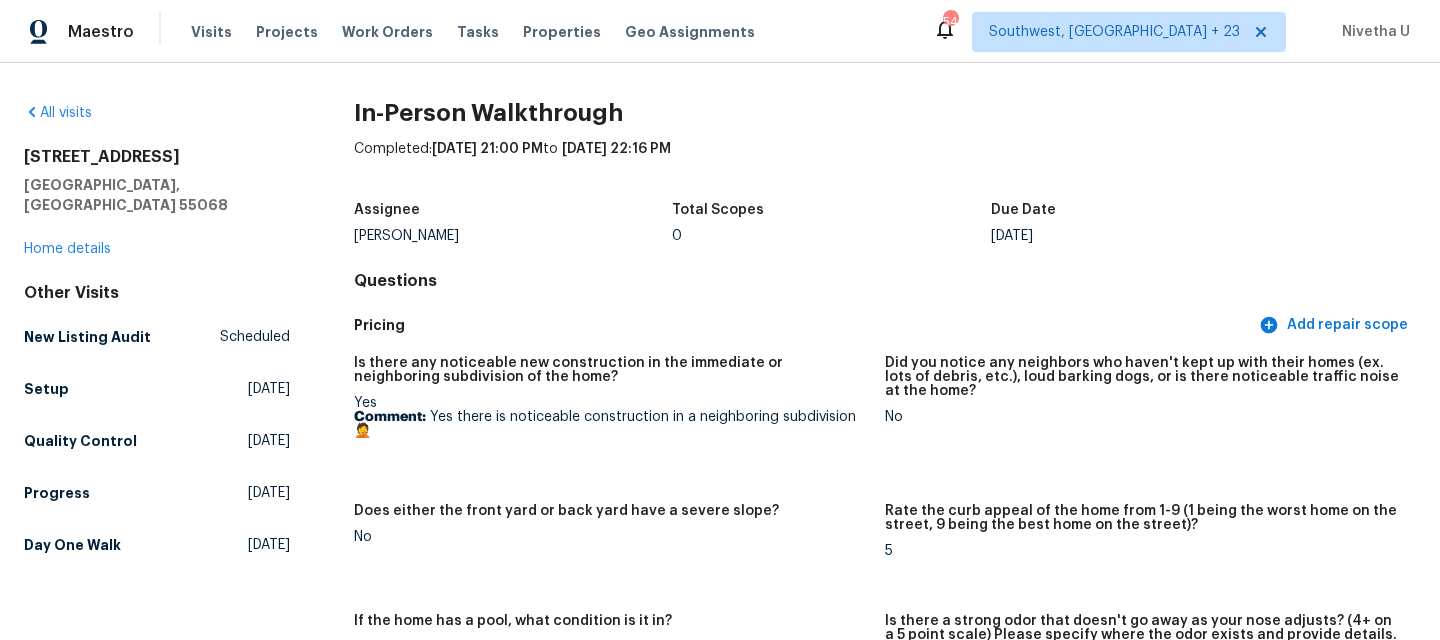 click on "Pricing" at bounding box center (804, 325) 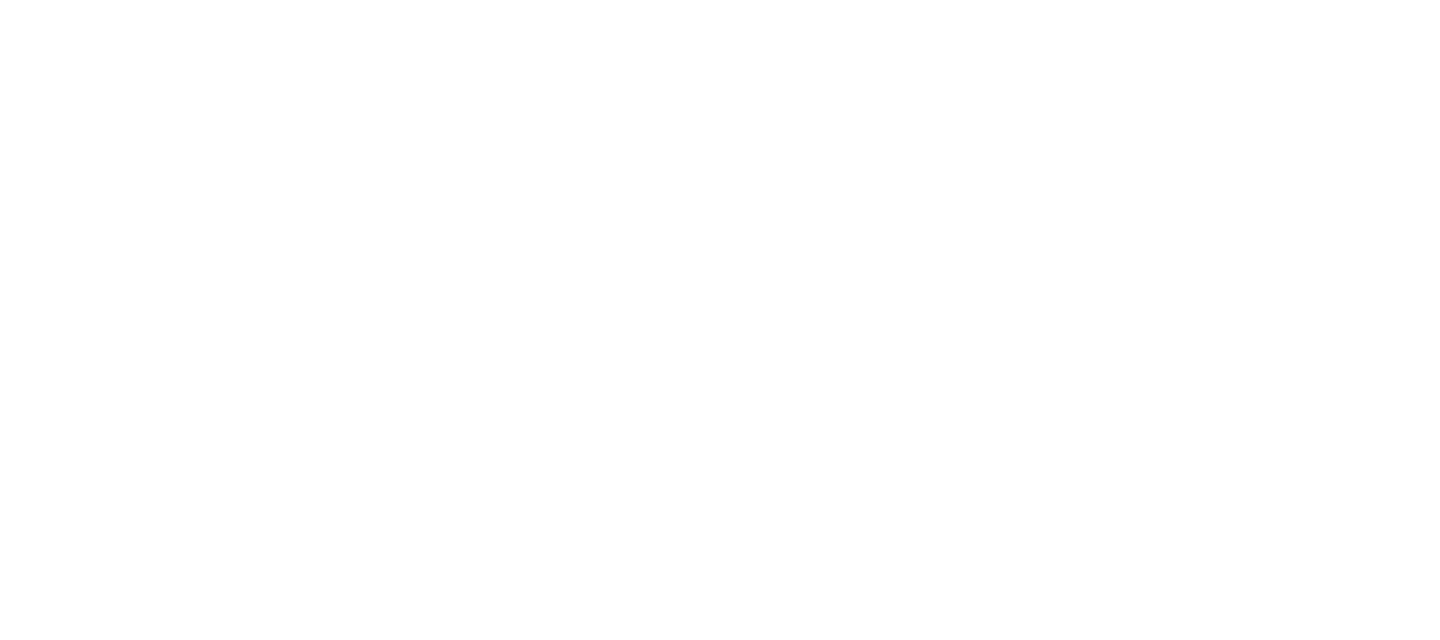 scroll, scrollTop: 0, scrollLeft: 0, axis: both 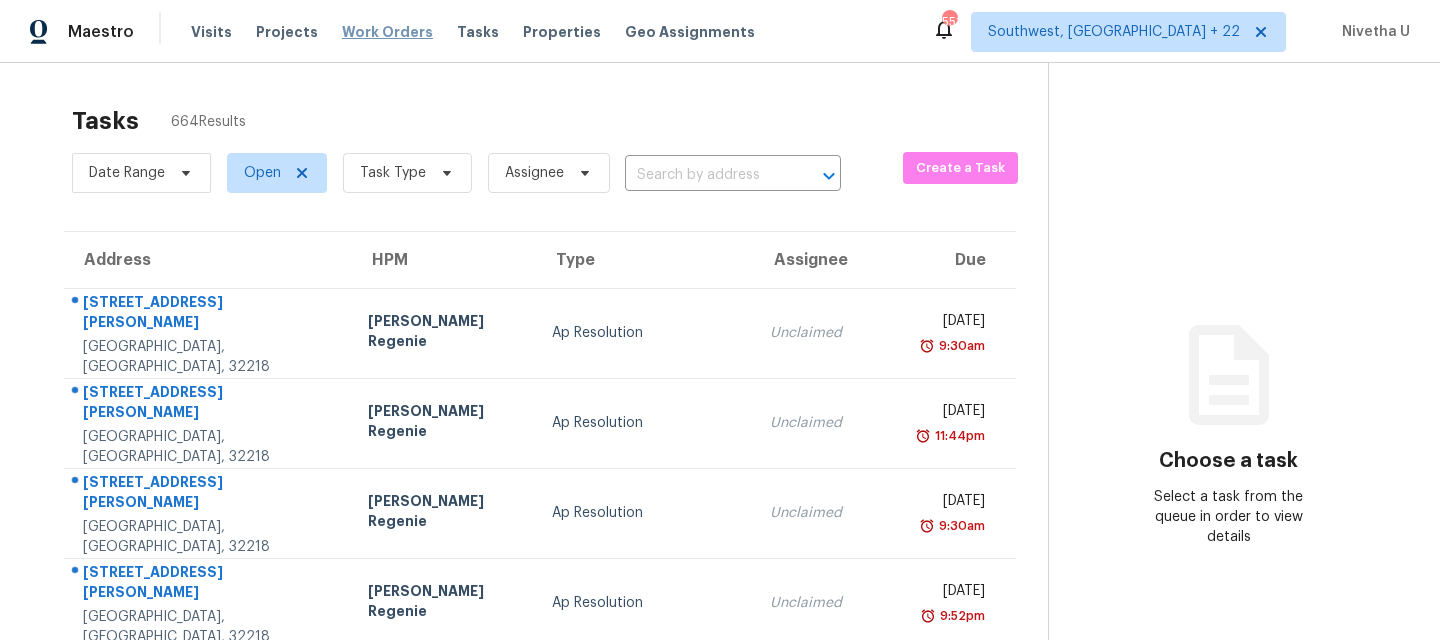 click on "Work Orders" at bounding box center (387, 32) 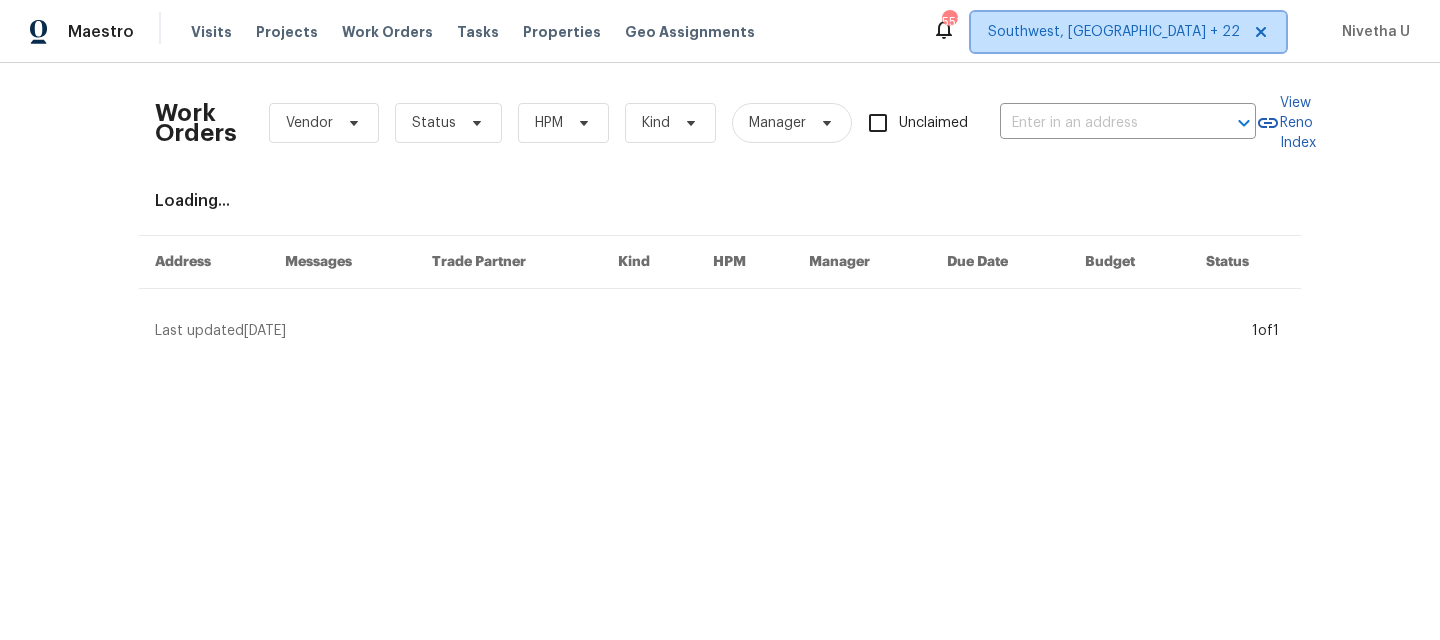 click on "Southwest, [GEOGRAPHIC_DATA] + 22" at bounding box center [1114, 32] 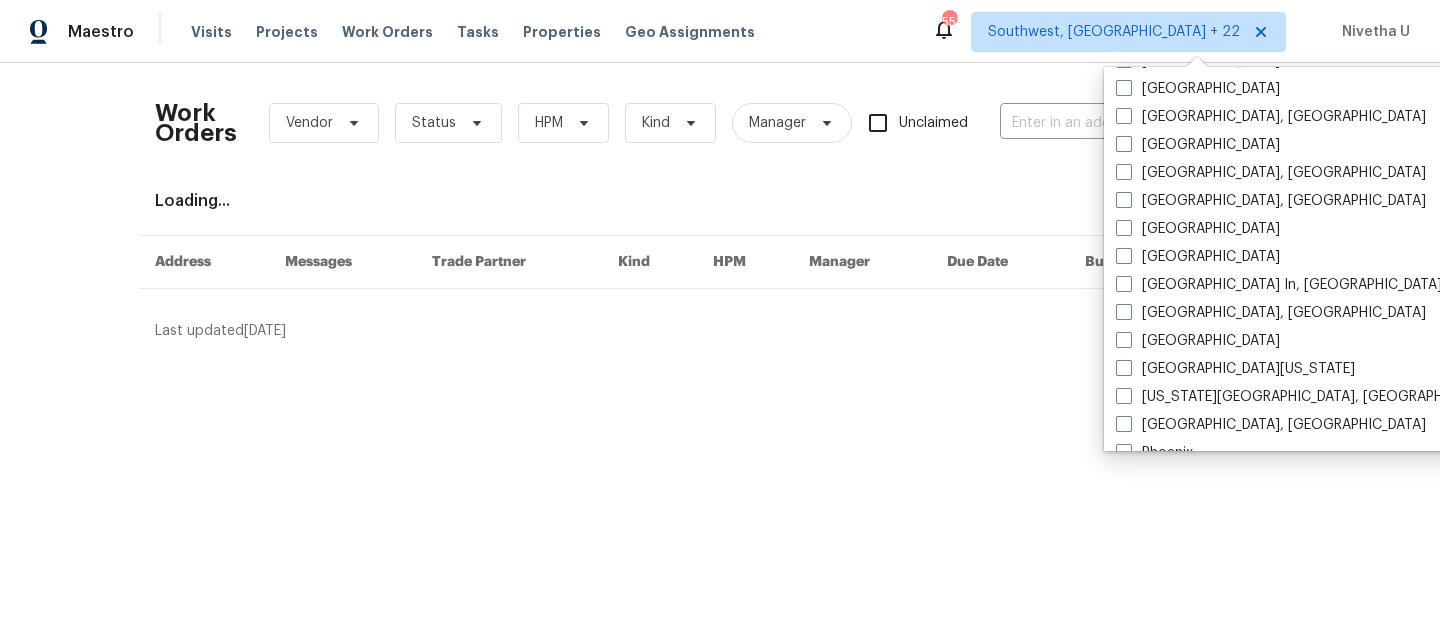 scroll, scrollTop: 922, scrollLeft: 0, axis: vertical 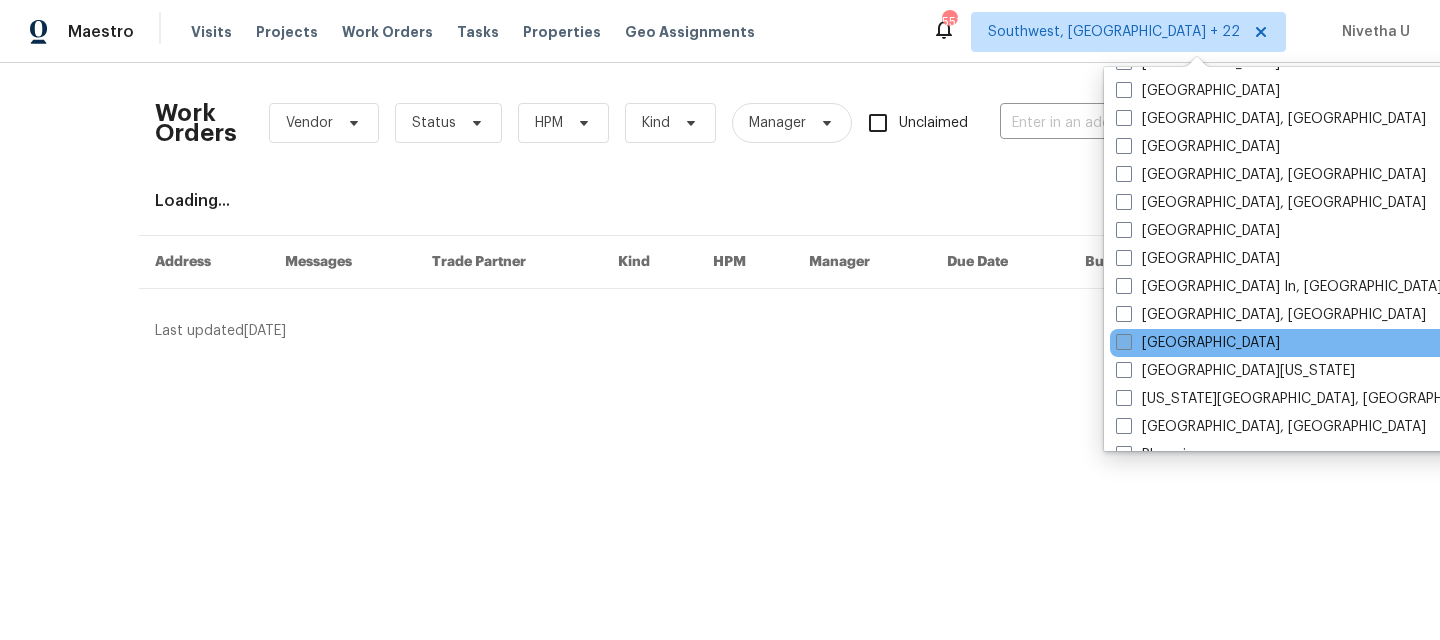 click on "Minneapolis" at bounding box center (1198, 343) 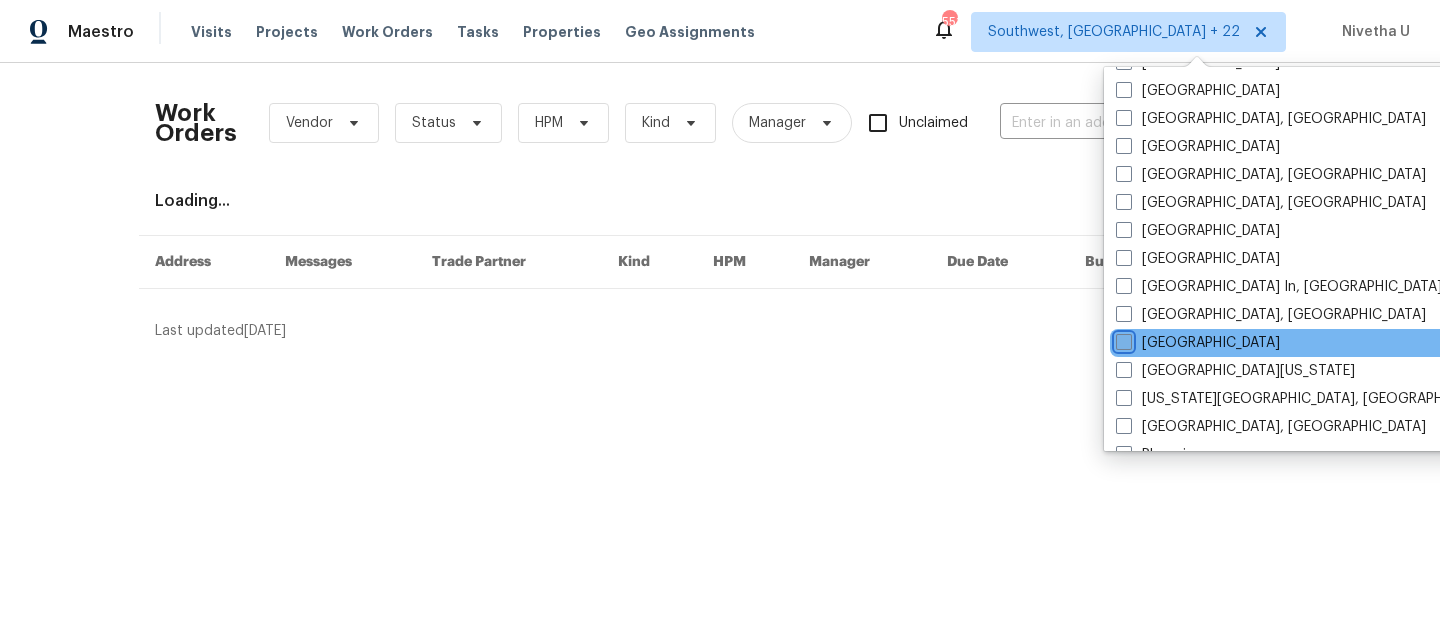 click on "Minneapolis" at bounding box center (1122, 339) 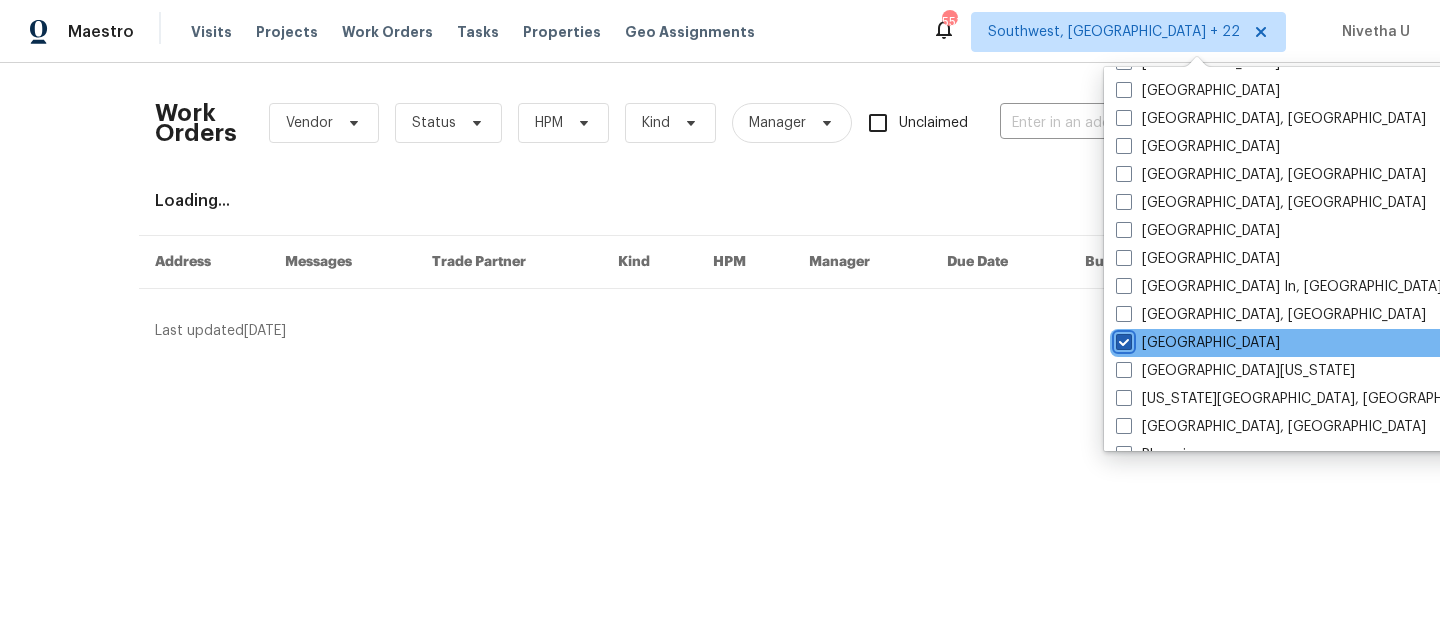 checkbox on "true" 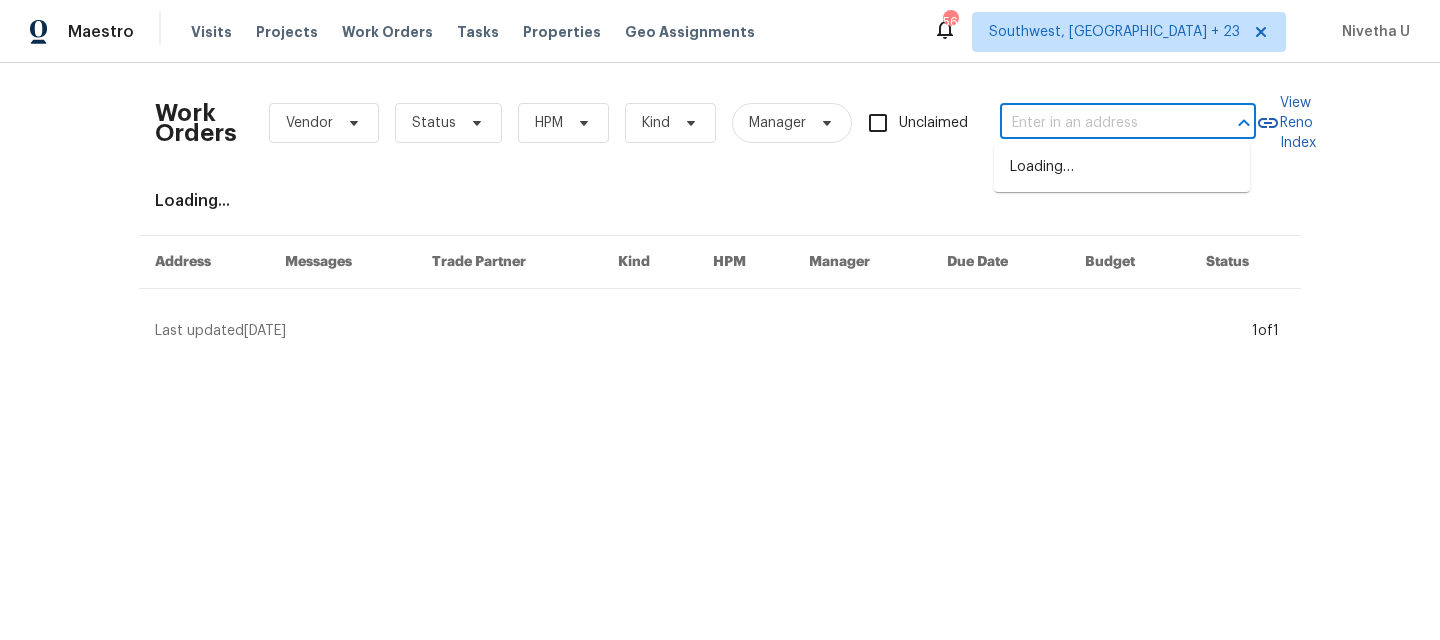 click at bounding box center [1100, 123] 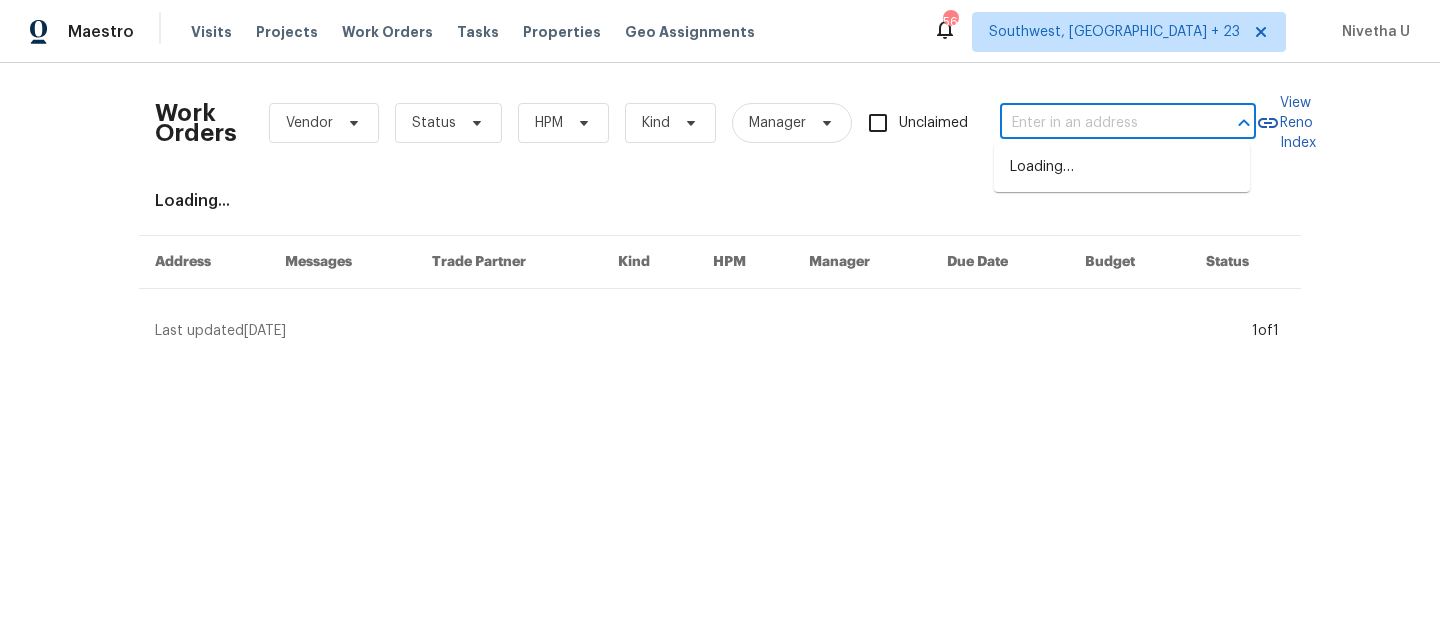 paste on "1430 139th St E Rosemount, MN 55068" 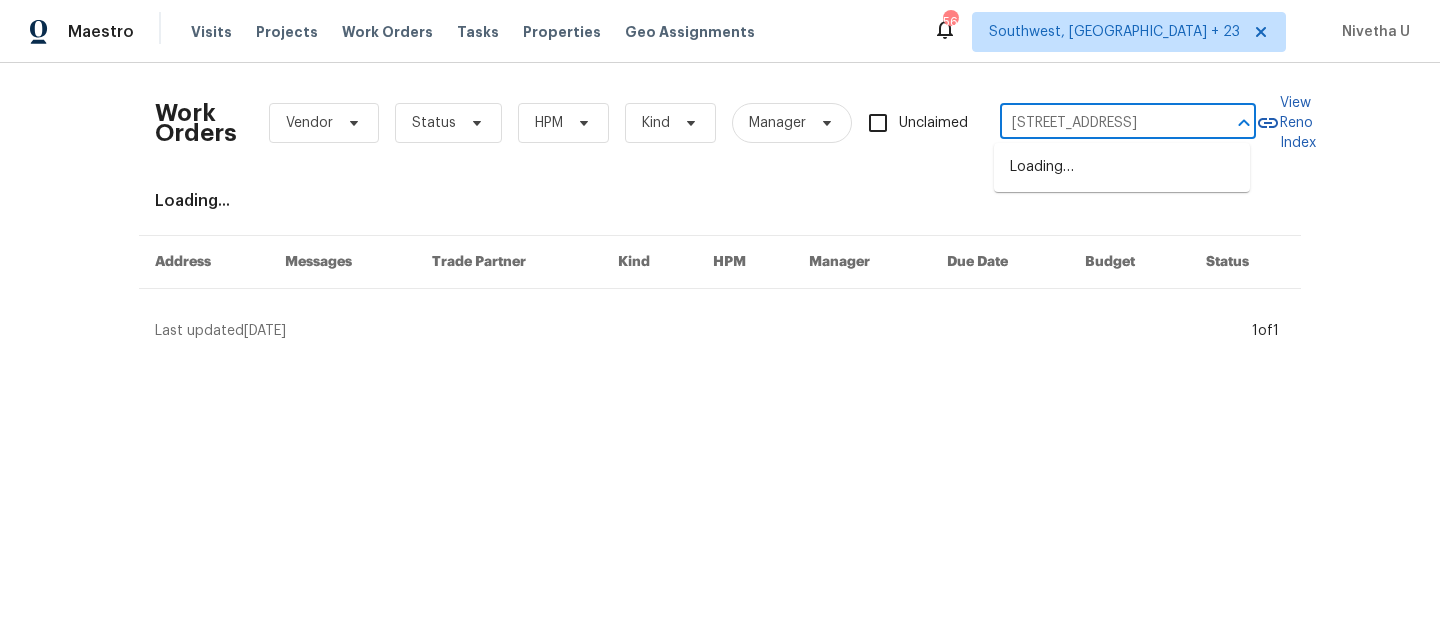 scroll, scrollTop: 0, scrollLeft: 67, axis: horizontal 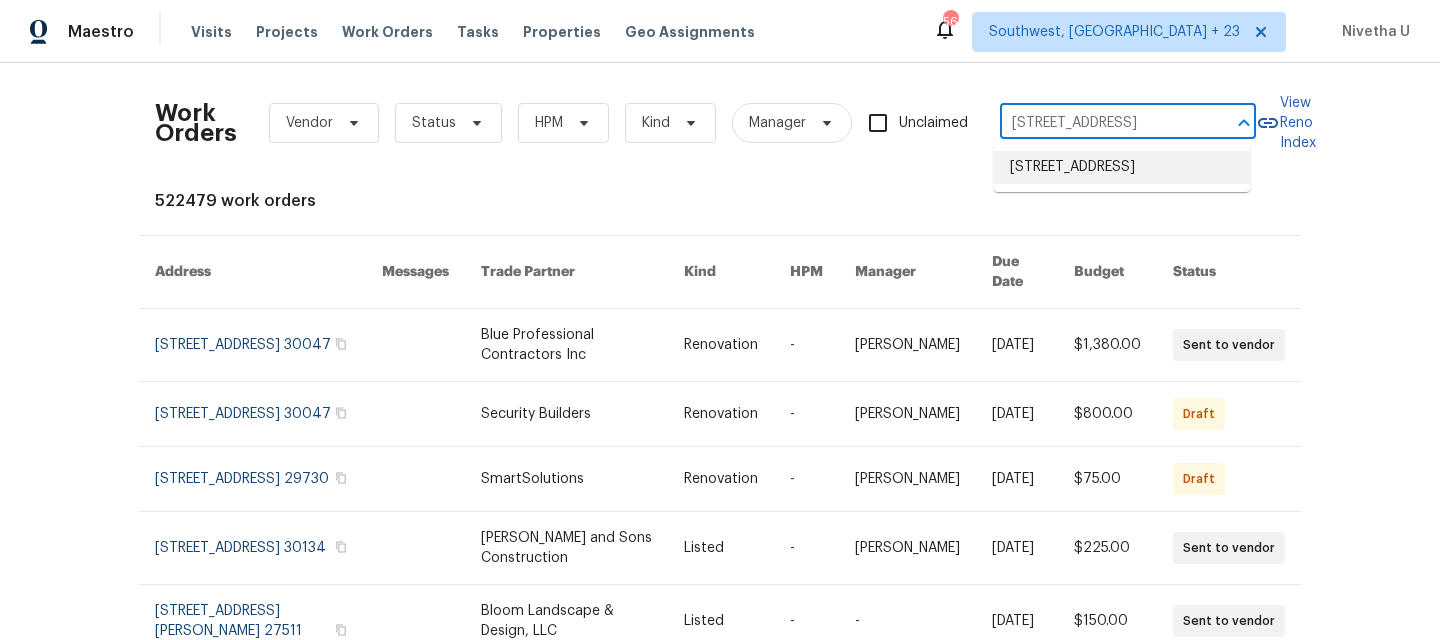 click on "1430 139th St E, Rosemount, MN 55068" at bounding box center (1122, 167) 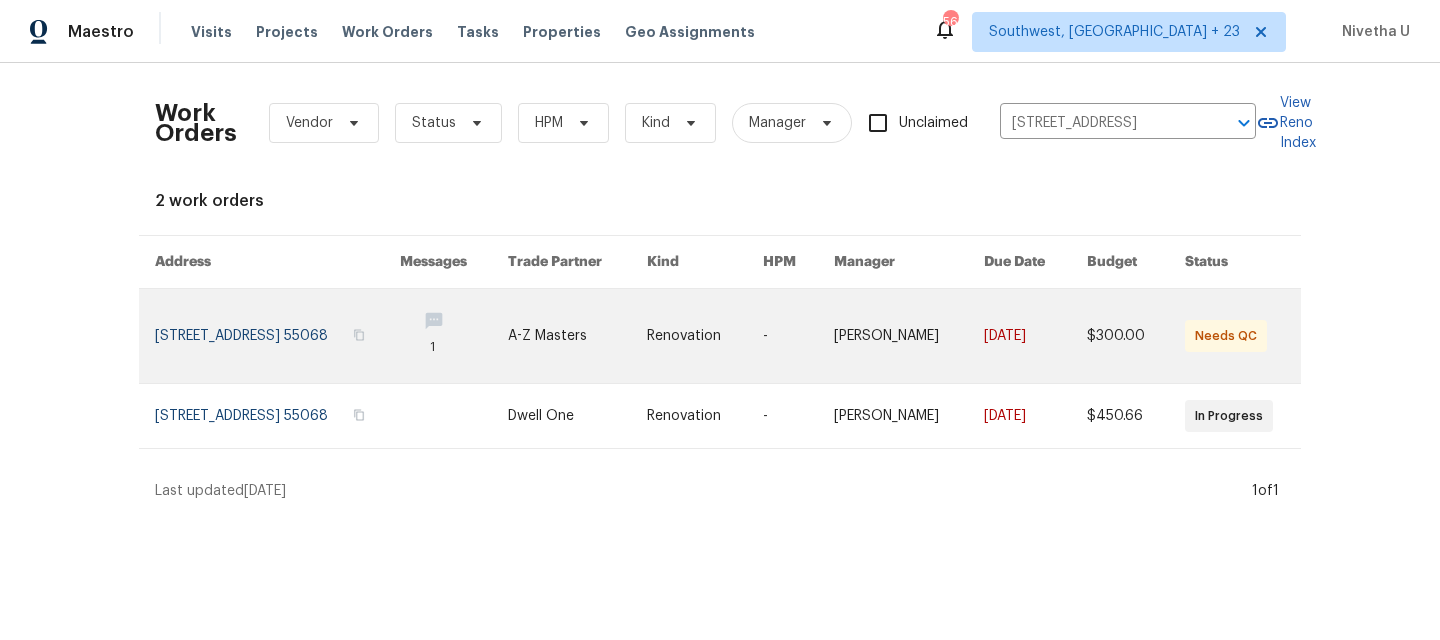 click at bounding box center [277, 336] 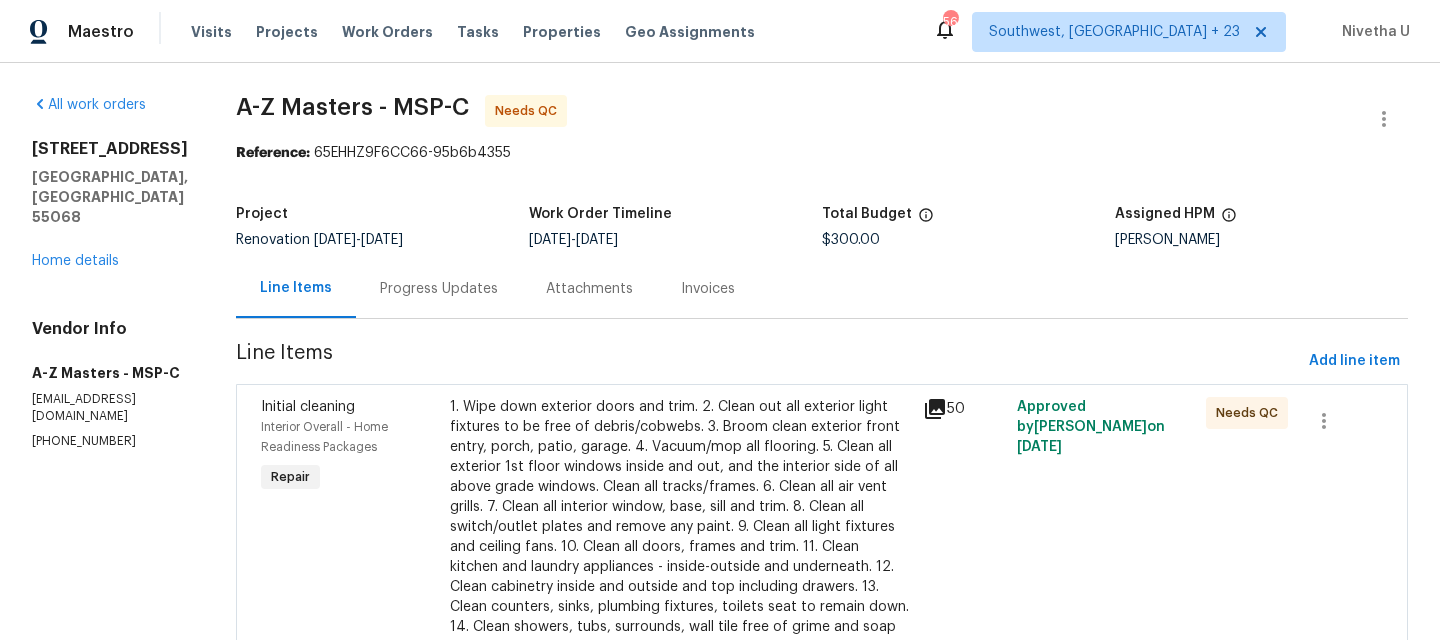 click on "1430 139th St E Rosemount, MN 55068 Home details" at bounding box center [110, 205] 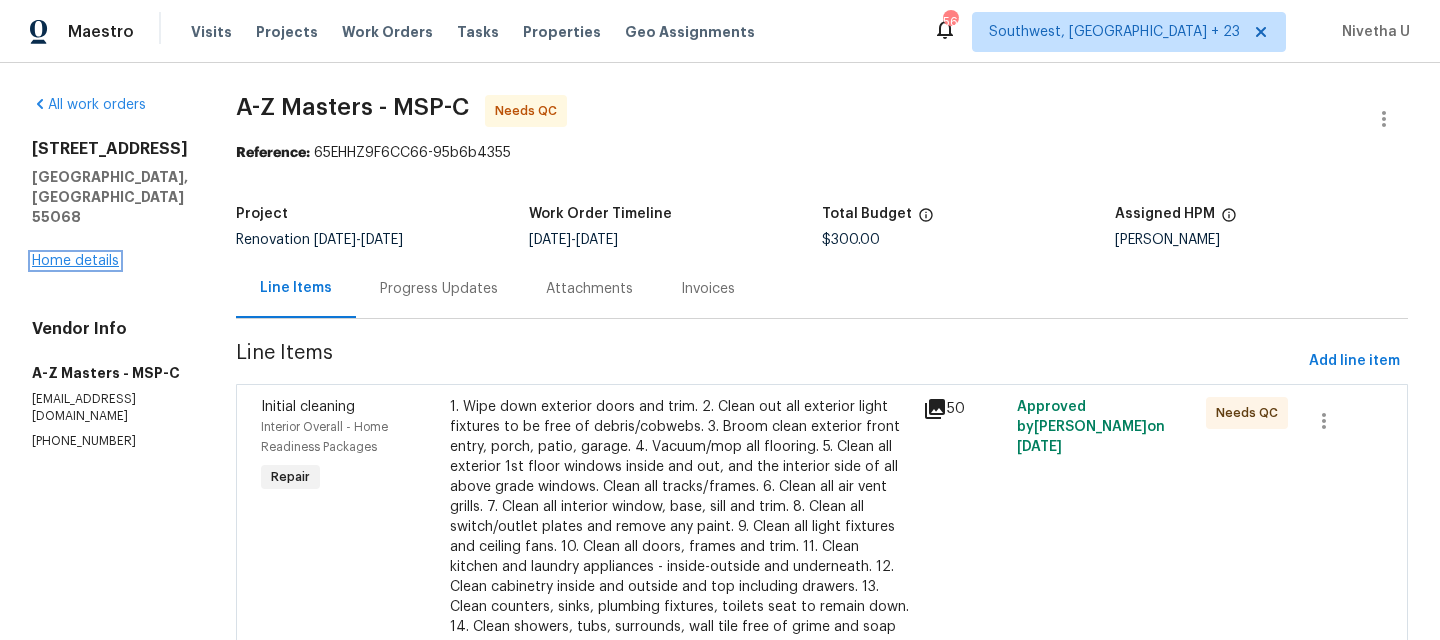 click on "Home details" at bounding box center (75, 261) 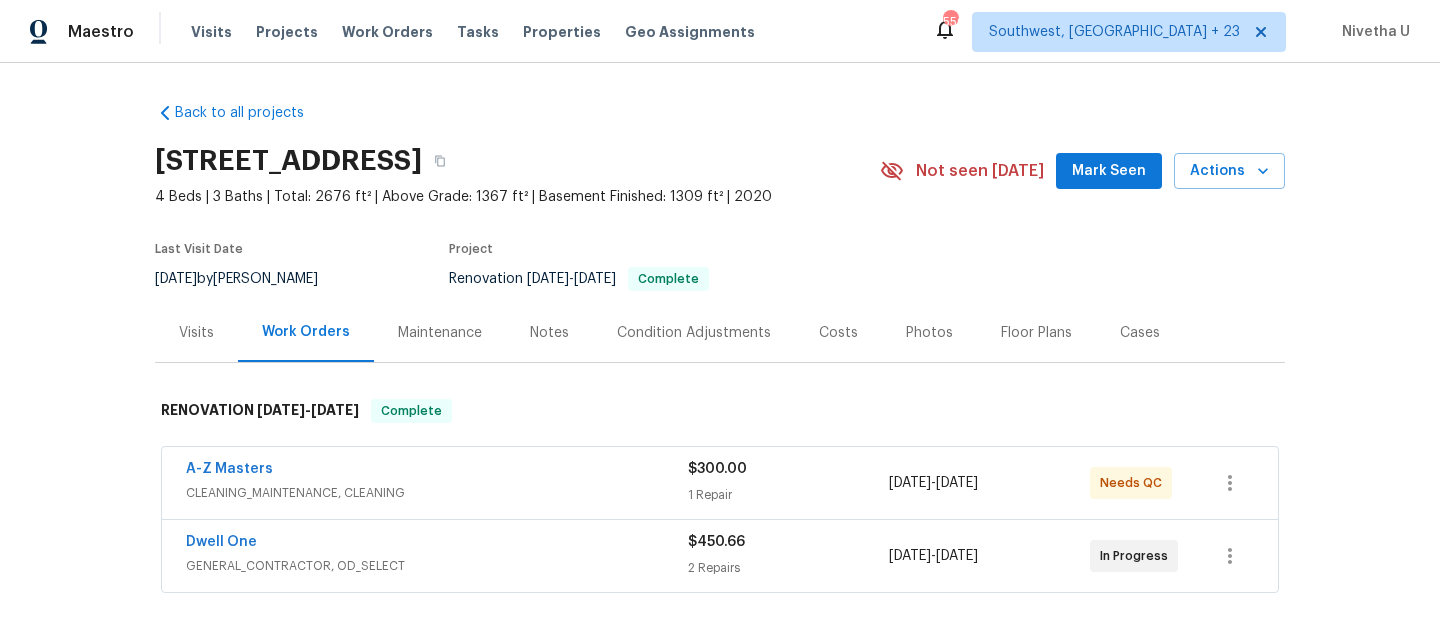 scroll, scrollTop: 280, scrollLeft: 0, axis: vertical 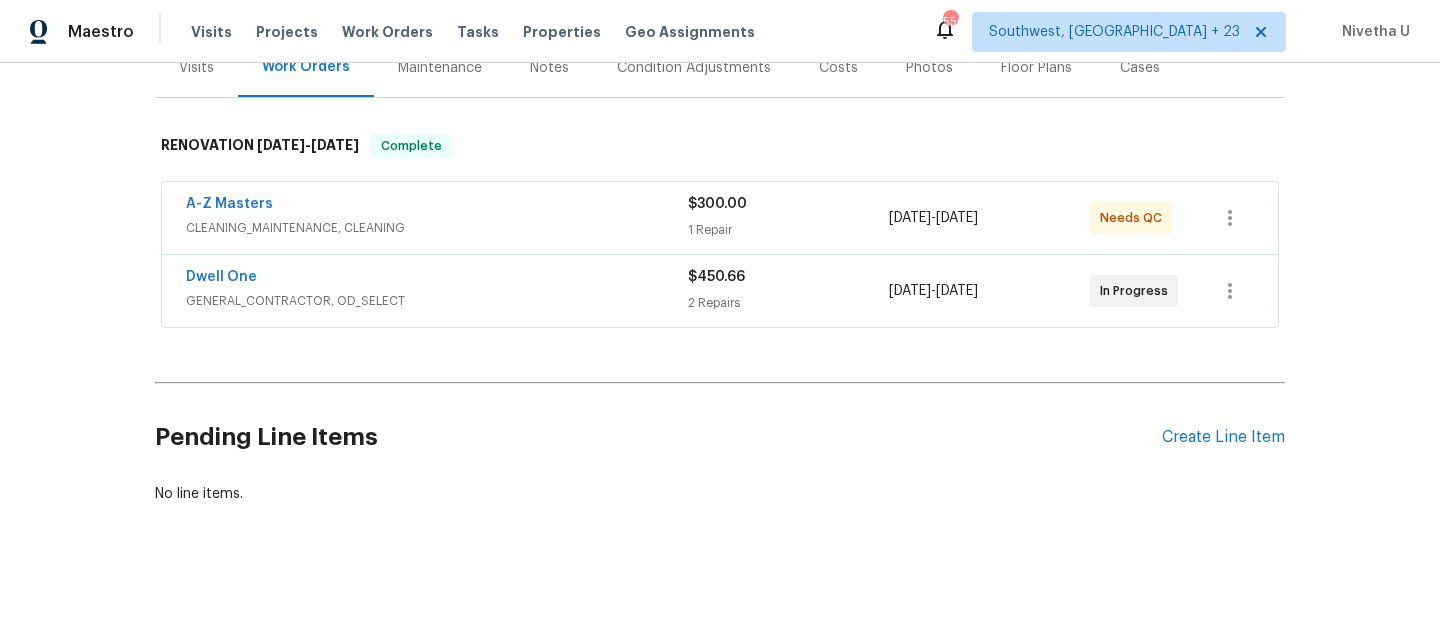 click on "GENERAL_CONTRACTOR, OD_SELECT" at bounding box center [437, 301] 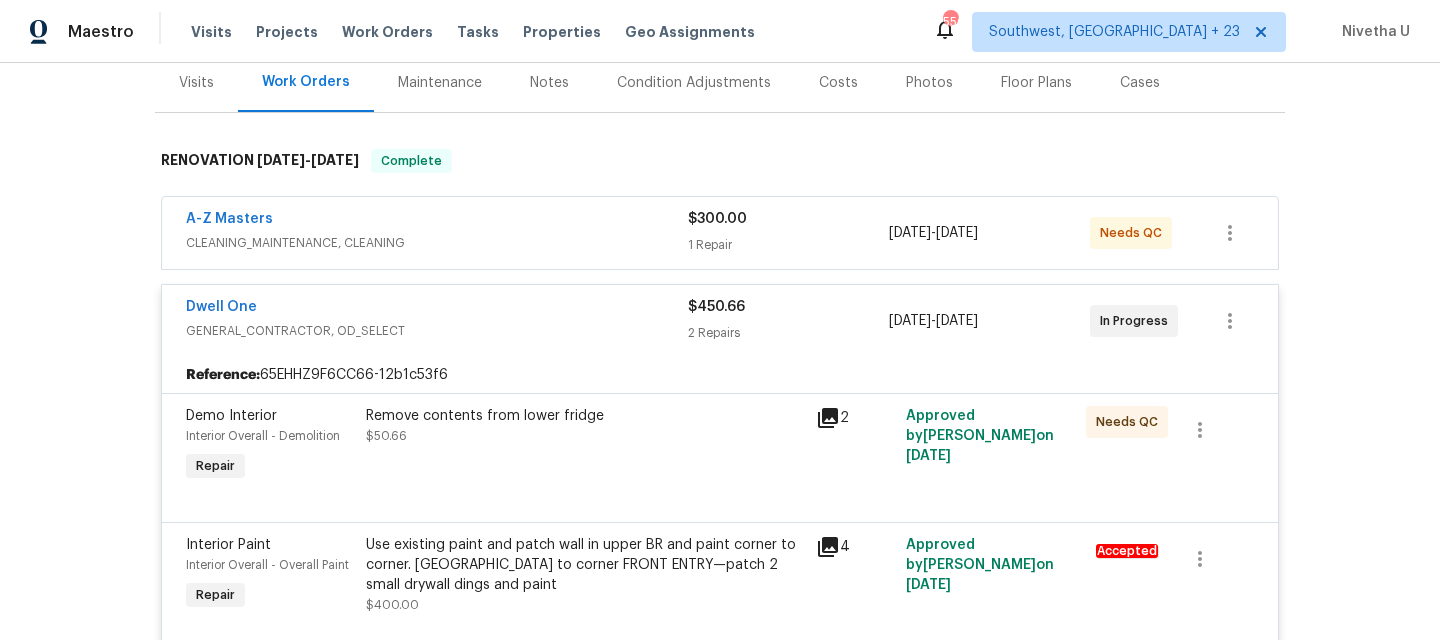 scroll, scrollTop: 249, scrollLeft: 0, axis: vertical 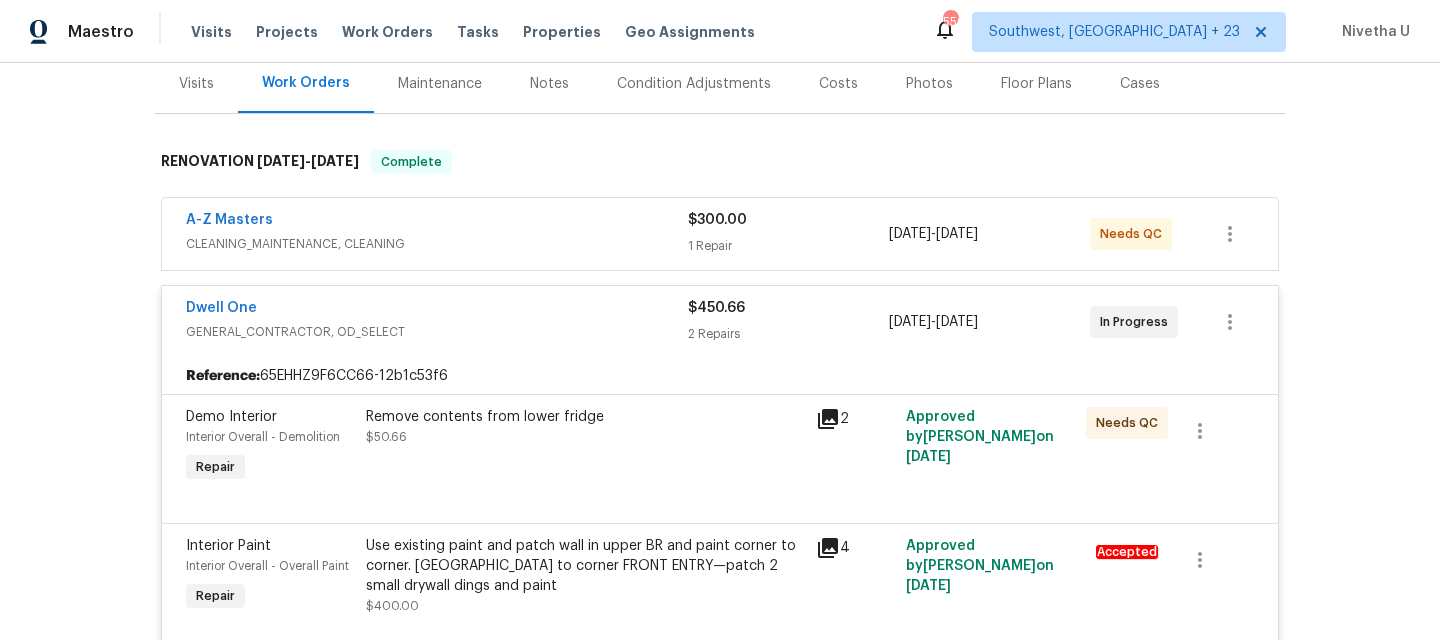 click on "Dwell One" at bounding box center [437, 310] 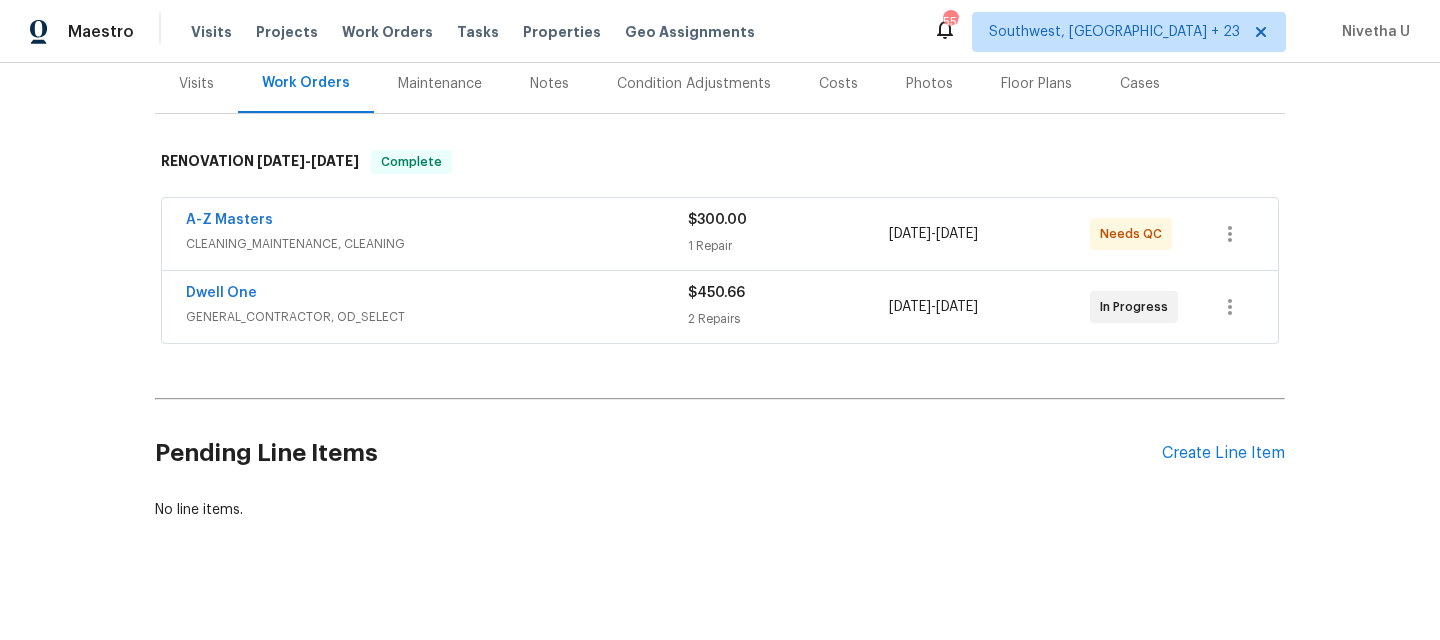 click on "CLEANING_MAINTENANCE, CLEANING" at bounding box center [437, 244] 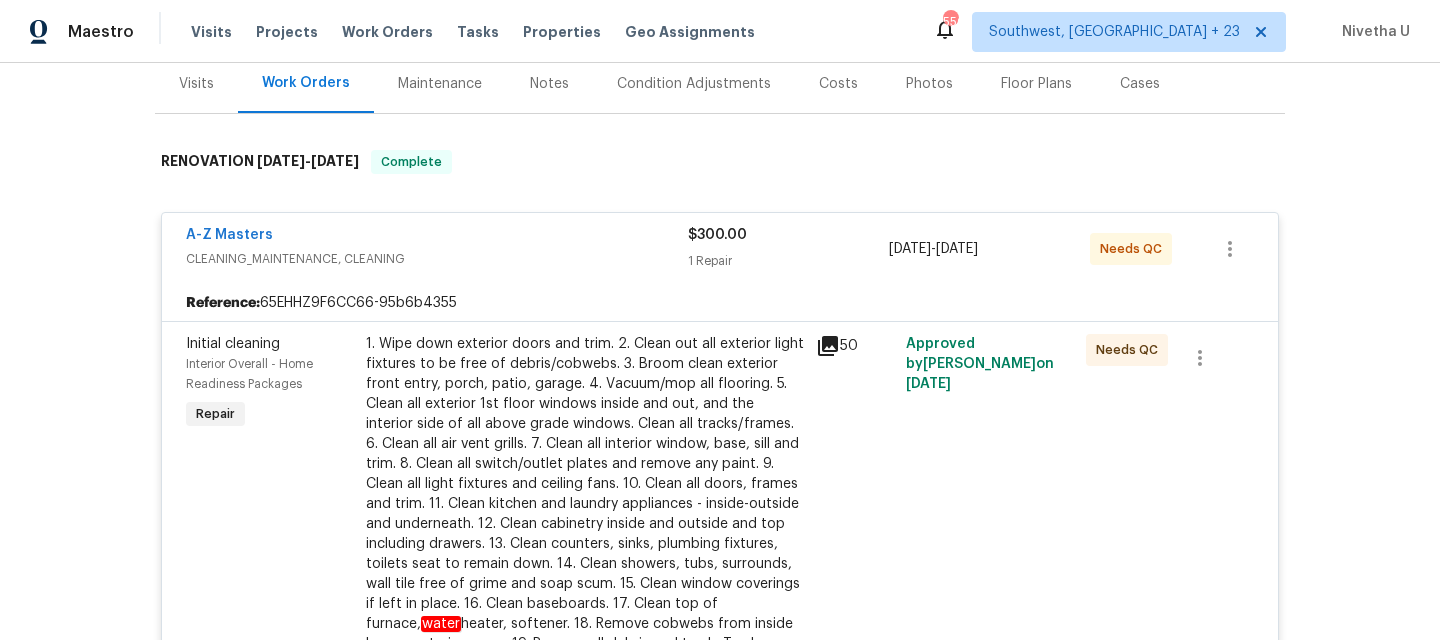 click on "A-Z Masters" at bounding box center (437, 237) 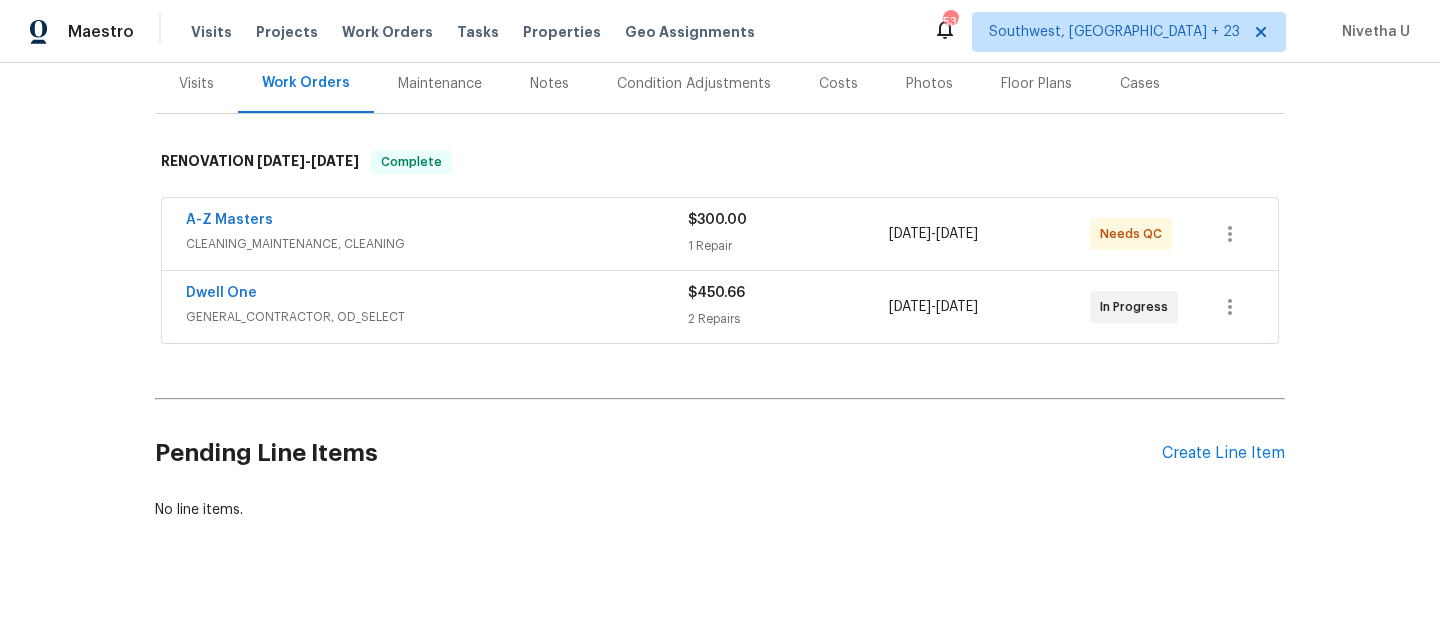 scroll, scrollTop: 0, scrollLeft: 0, axis: both 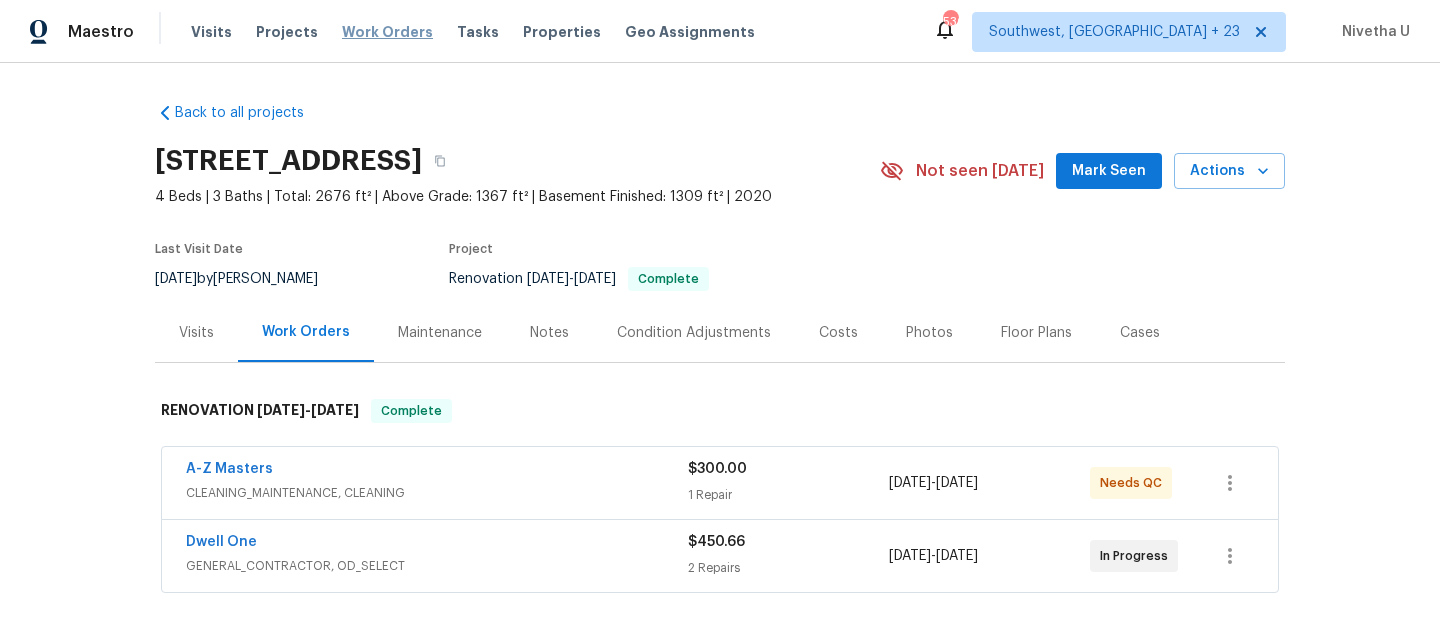click on "Work Orders" at bounding box center (387, 32) 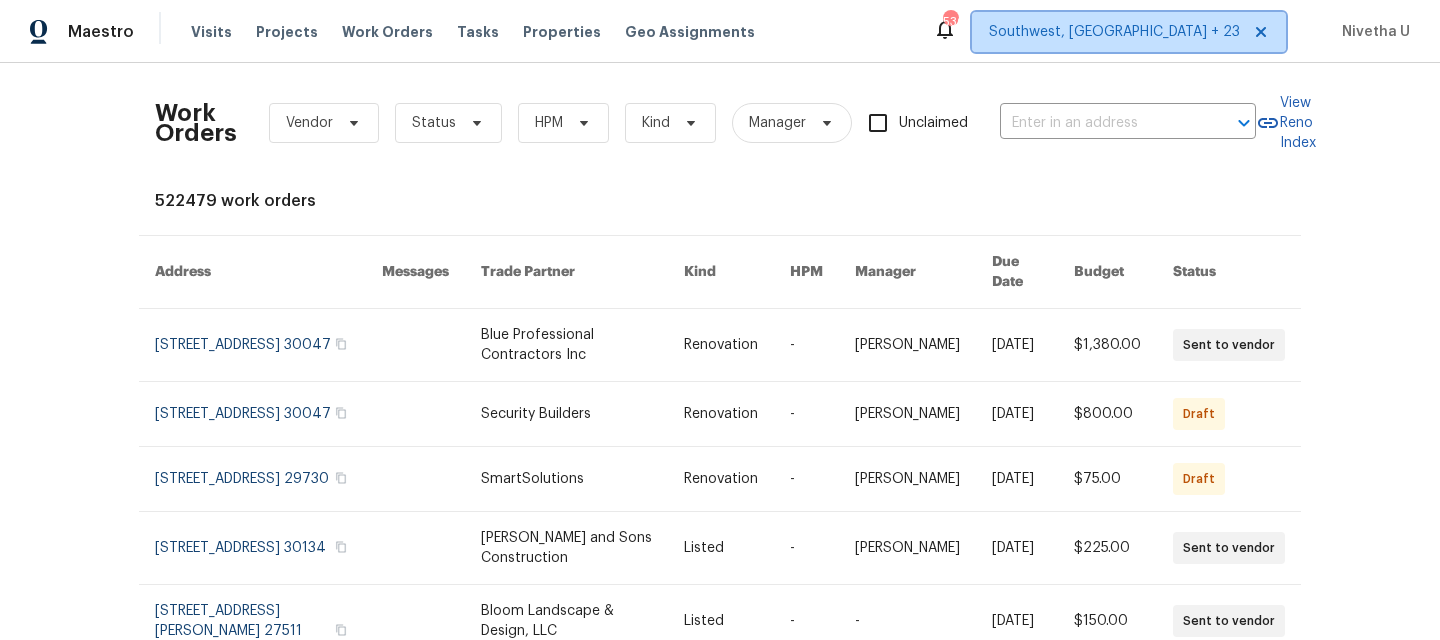 click on "Southwest, FL + 23" at bounding box center [1114, 32] 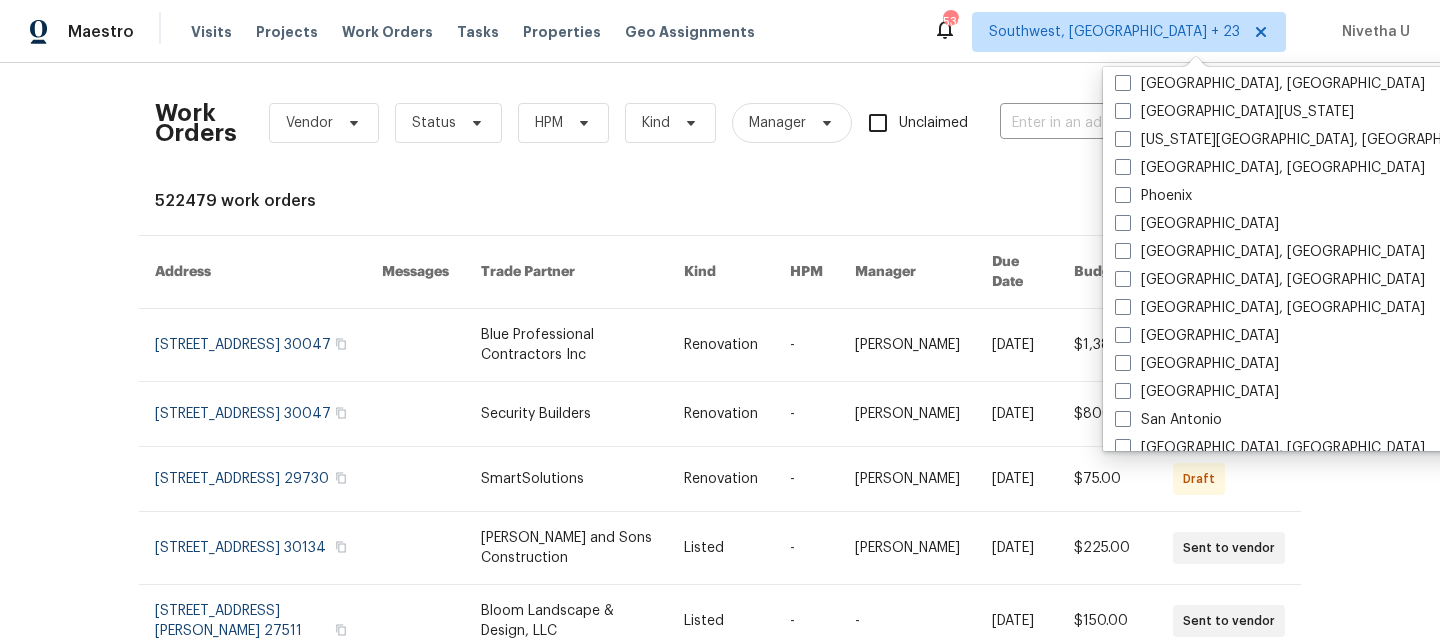 scroll, scrollTop: 1179, scrollLeft: 0, axis: vertical 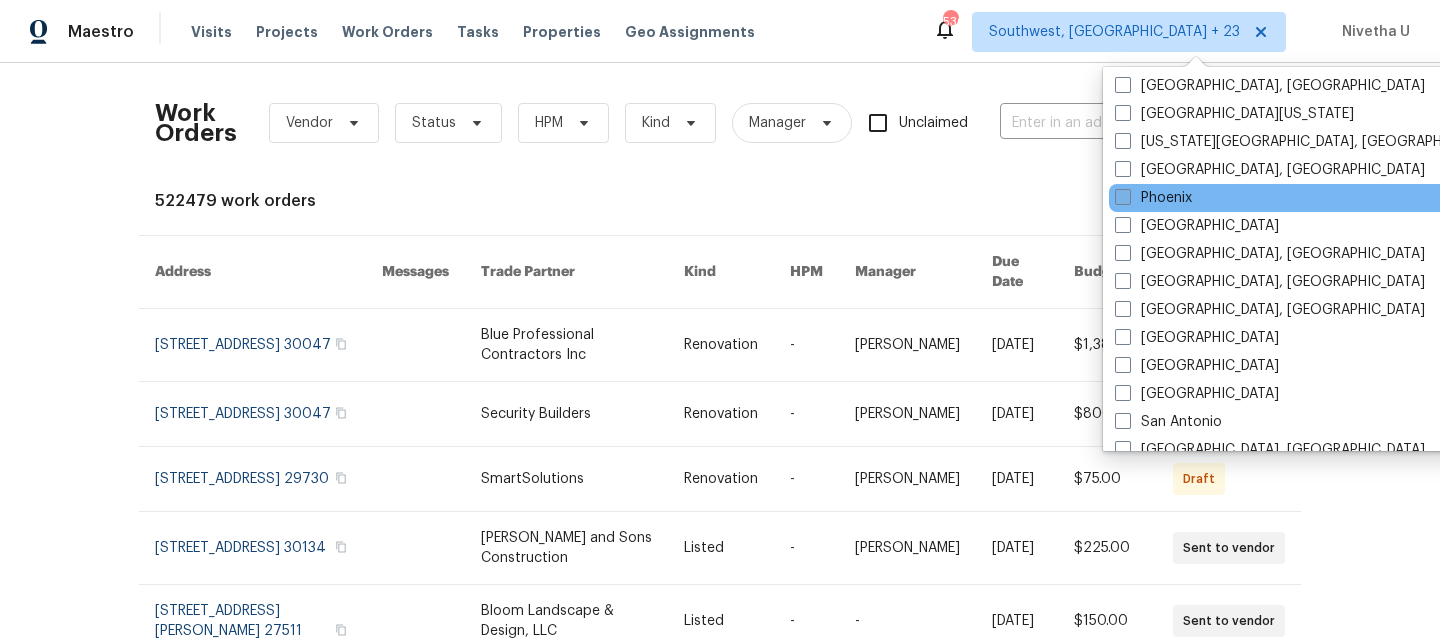 click on "Phoenix" at bounding box center [1153, 198] 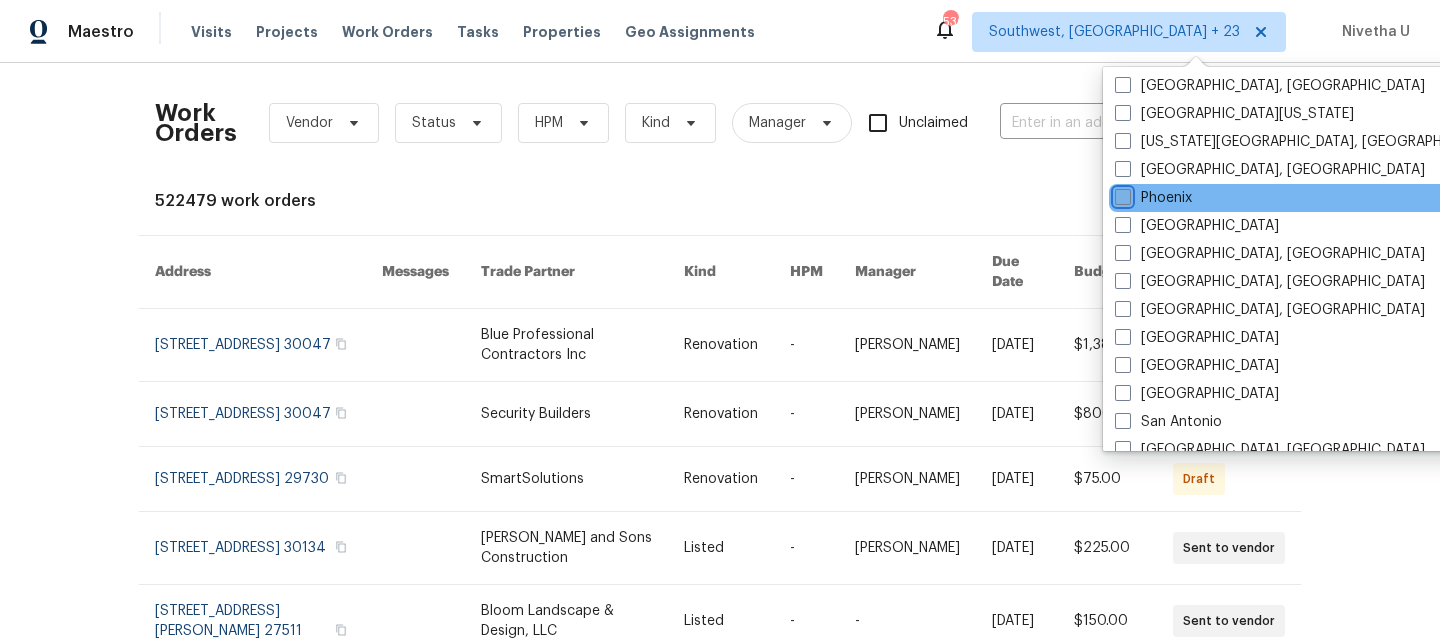 click on "Phoenix" at bounding box center [1121, 194] 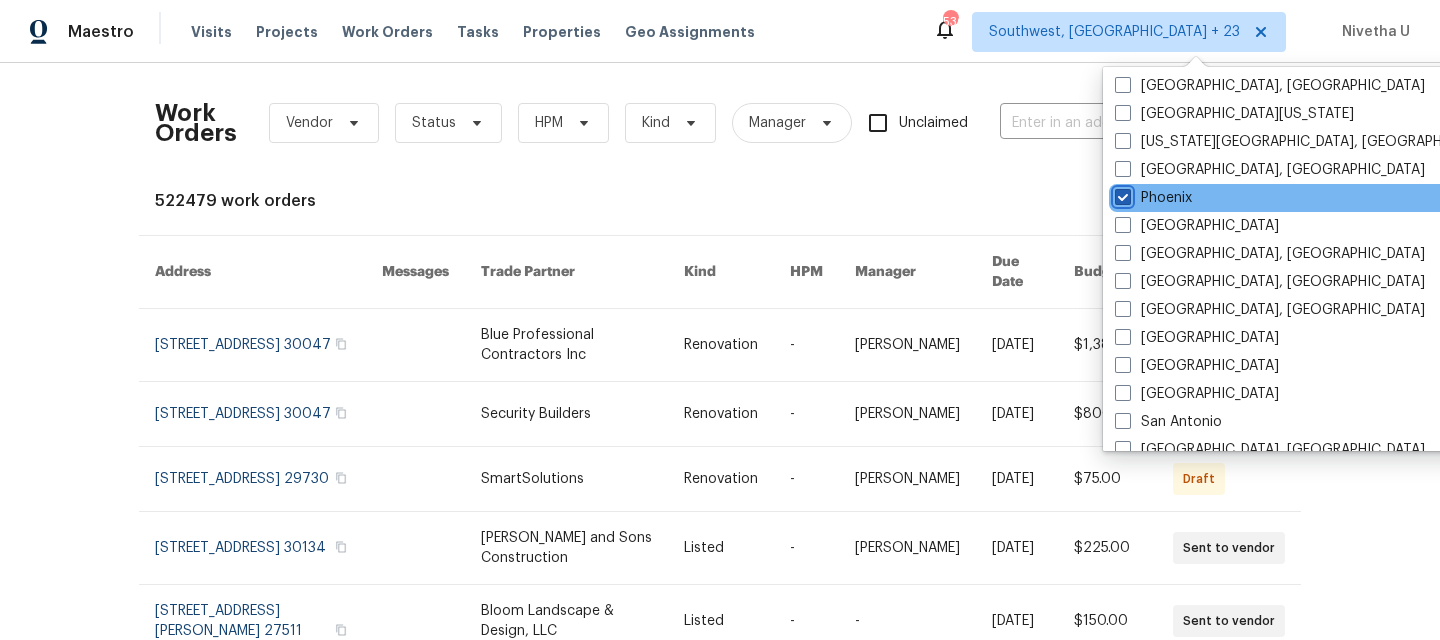 checkbox on "true" 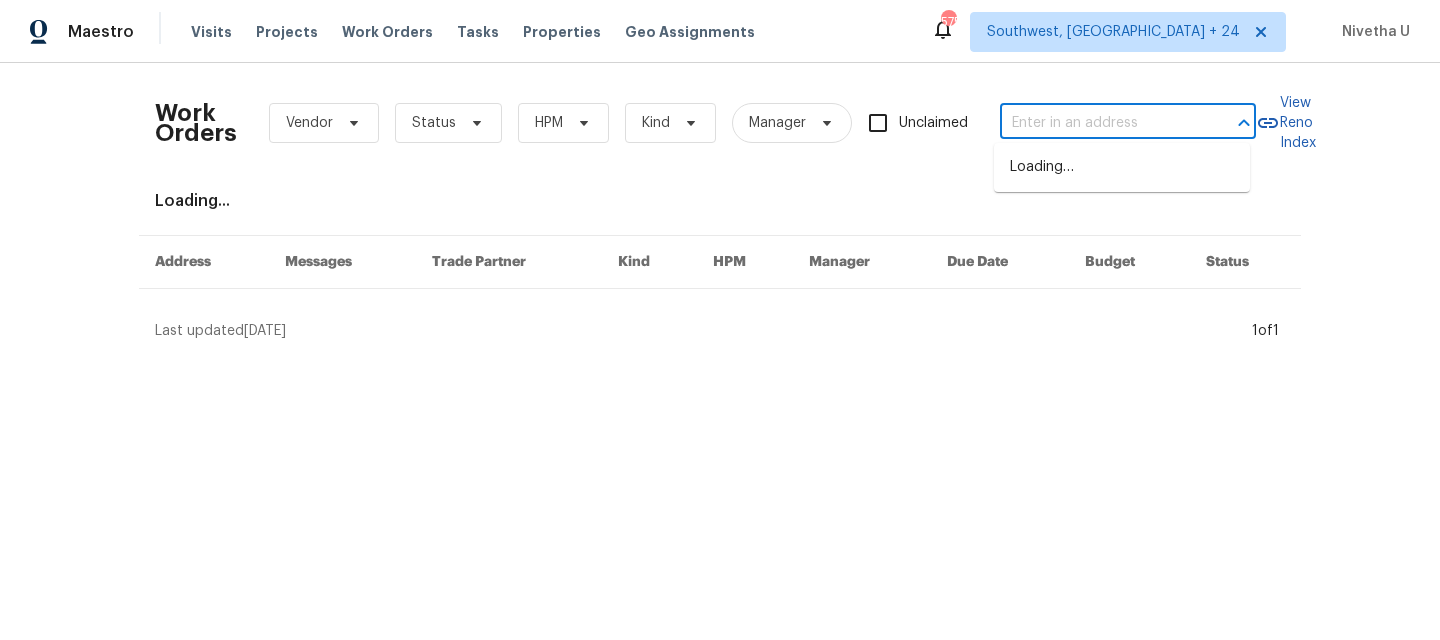 click at bounding box center [1100, 123] 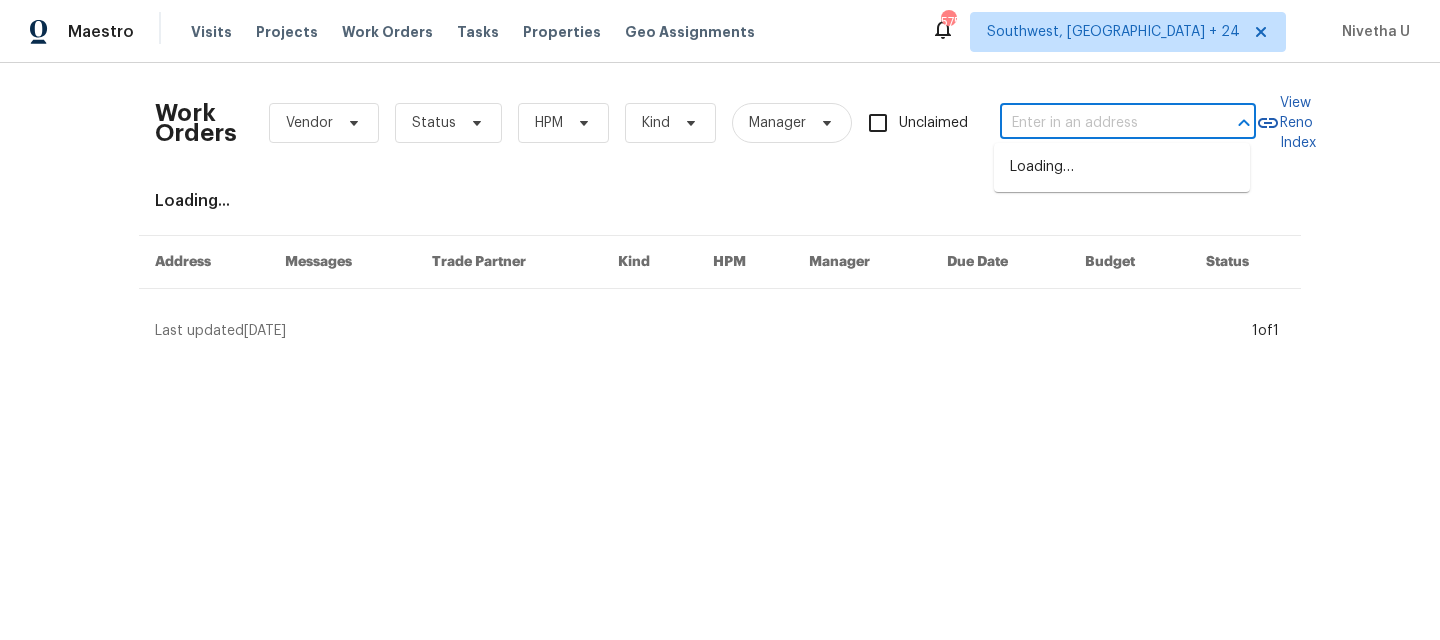 paste on "1415 E Chipman Rd Phoenix, AZ 85040" 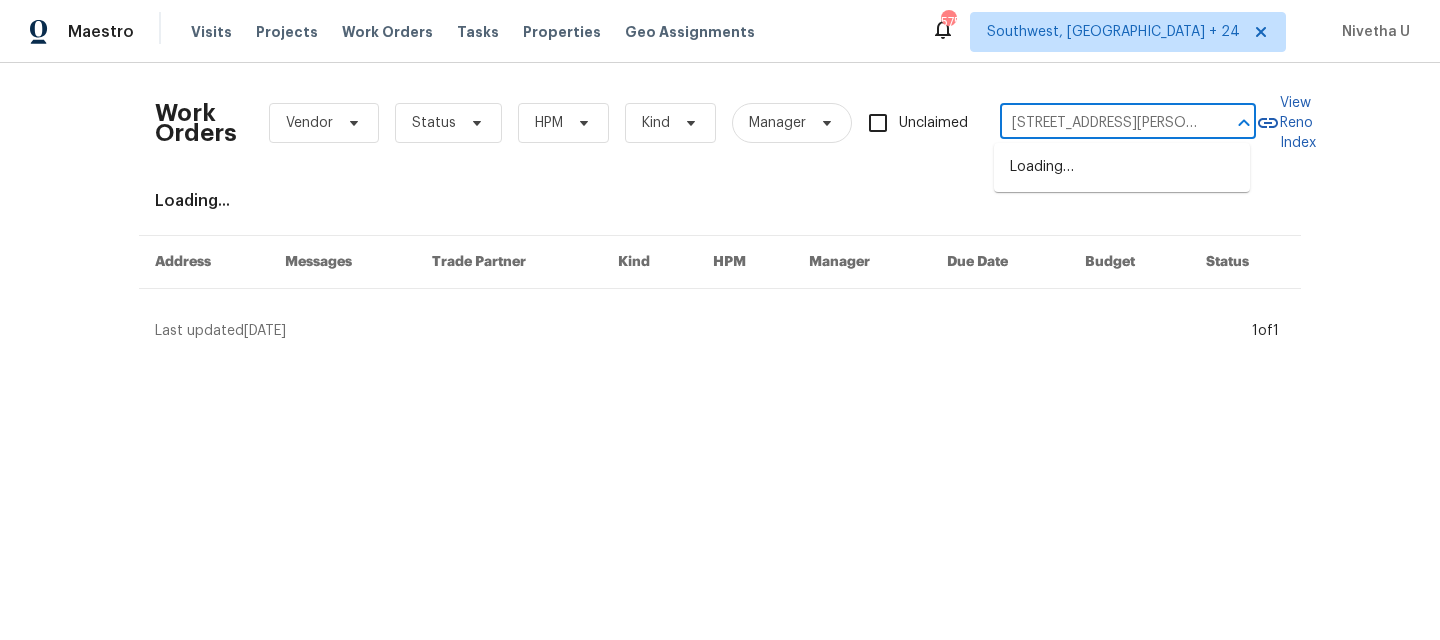 scroll, scrollTop: 0, scrollLeft: 64, axis: horizontal 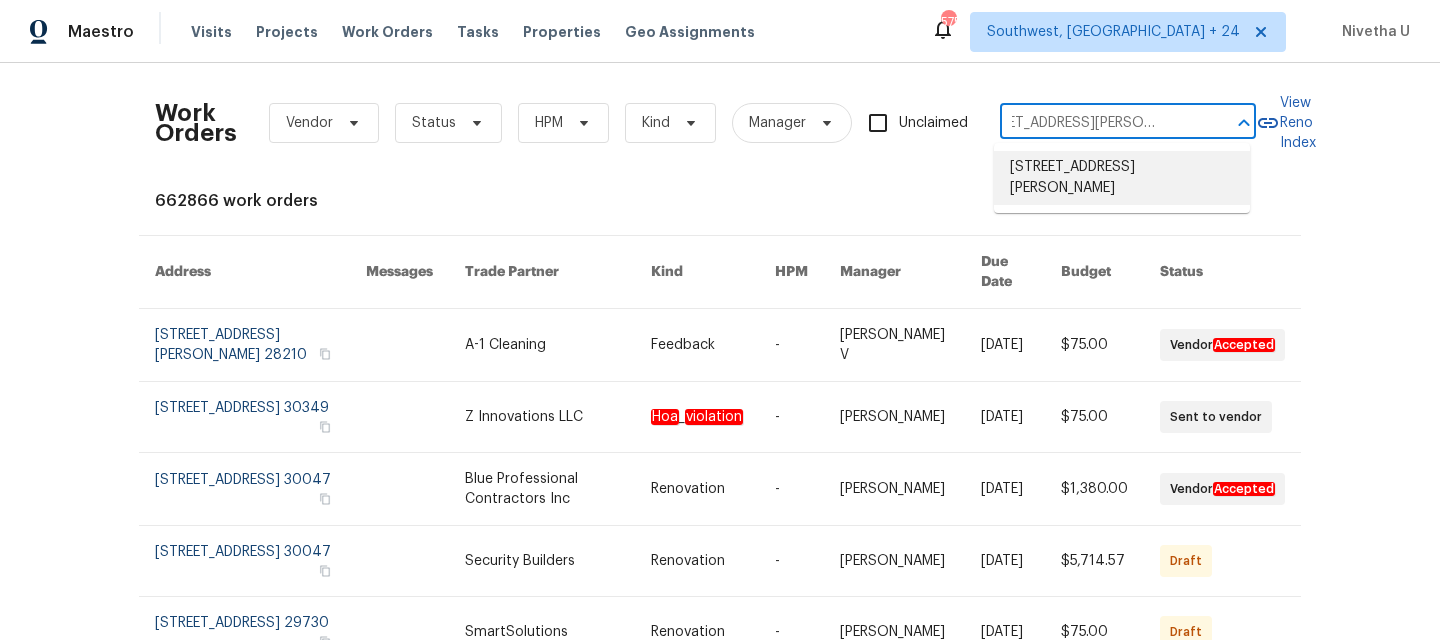 click on "1415 E Chipman Rd, Phoenix, AZ 85040" at bounding box center [1122, 178] 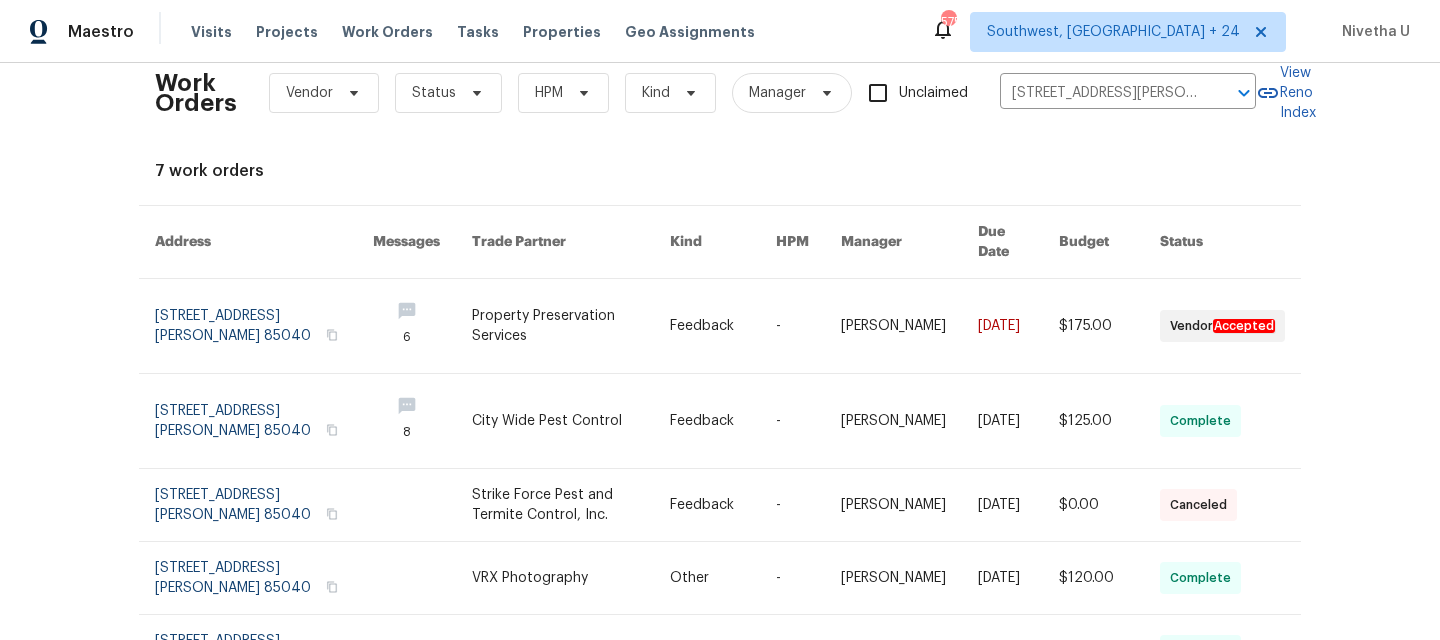 scroll, scrollTop: 0, scrollLeft: 0, axis: both 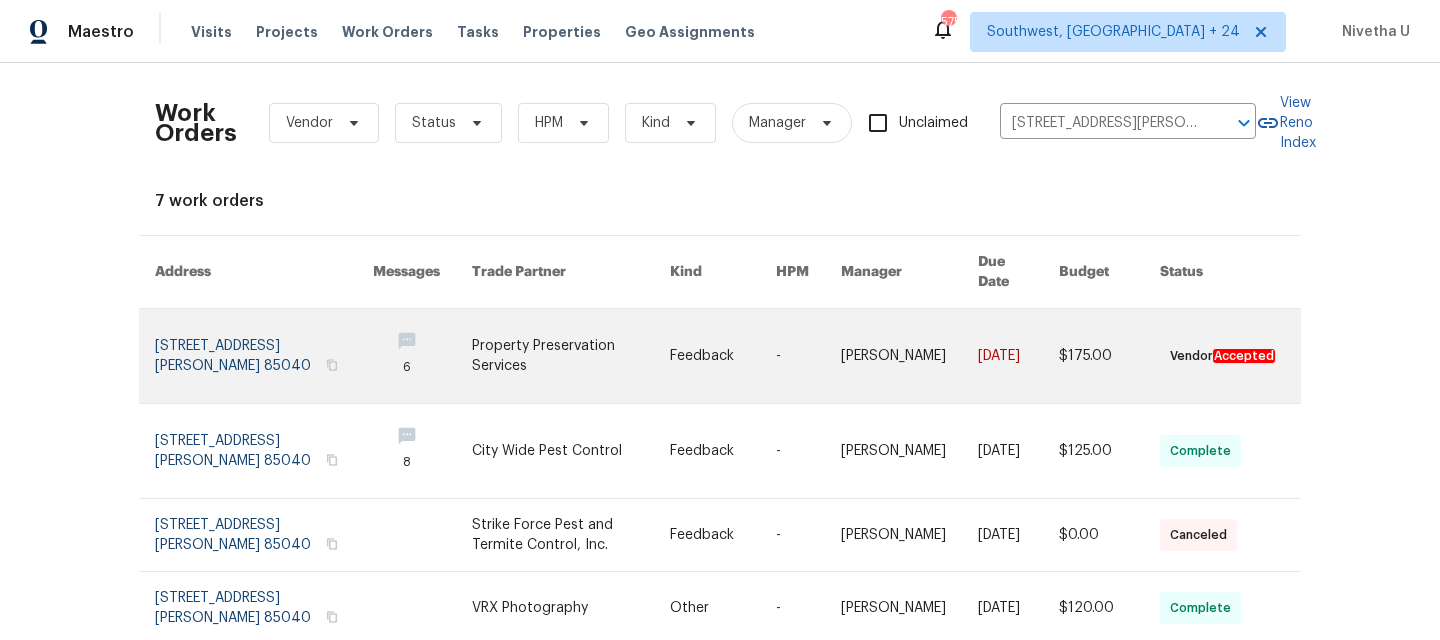 click at bounding box center [264, 356] 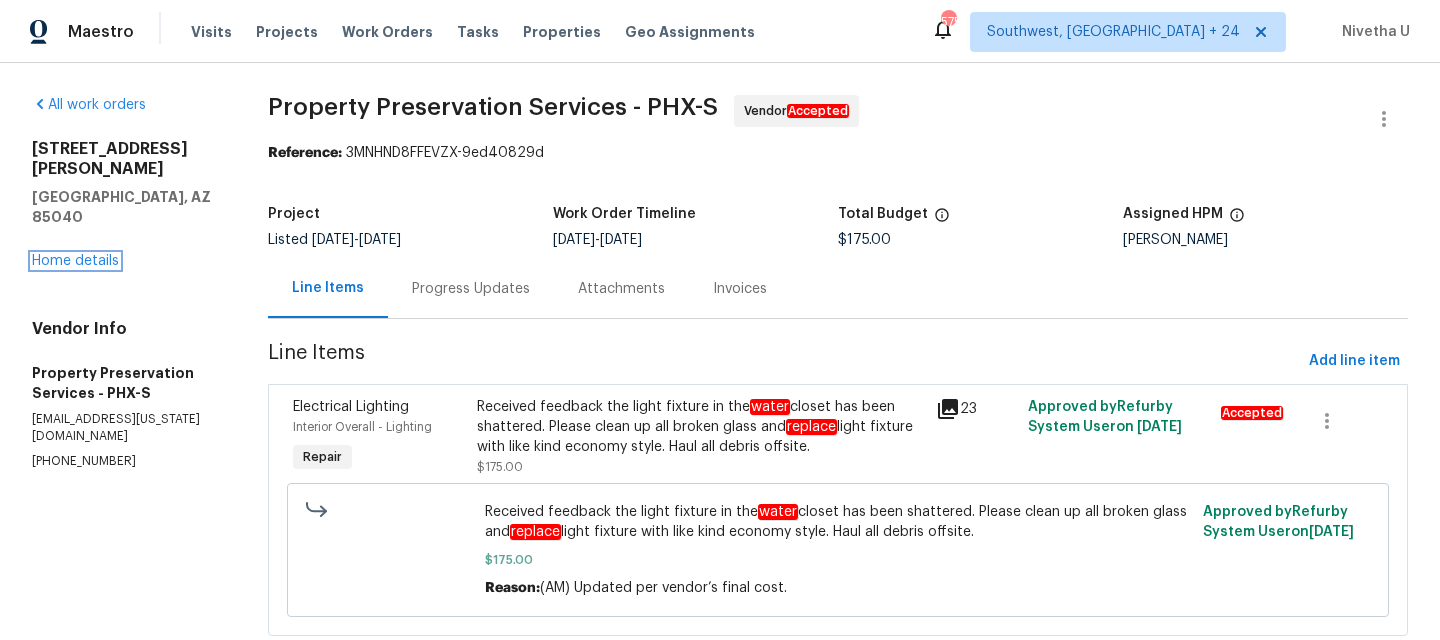 click on "Home details" at bounding box center [75, 261] 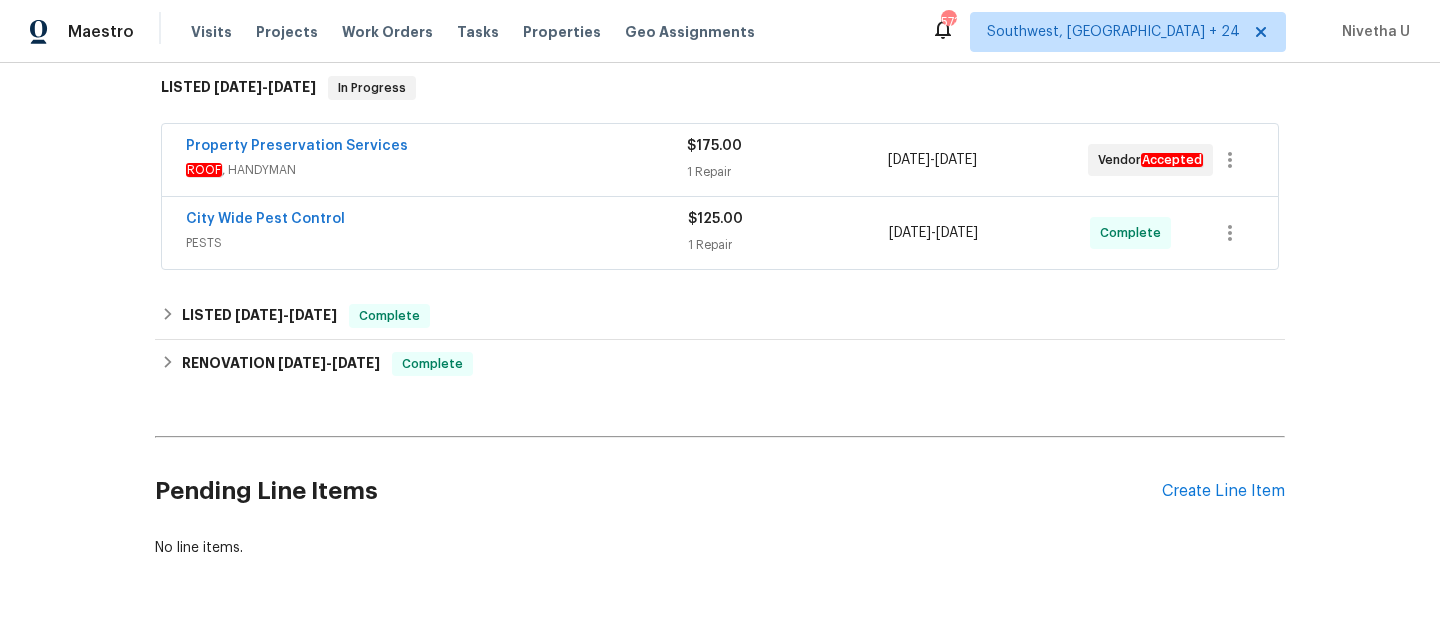 scroll, scrollTop: 343, scrollLeft: 0, axis: vertical 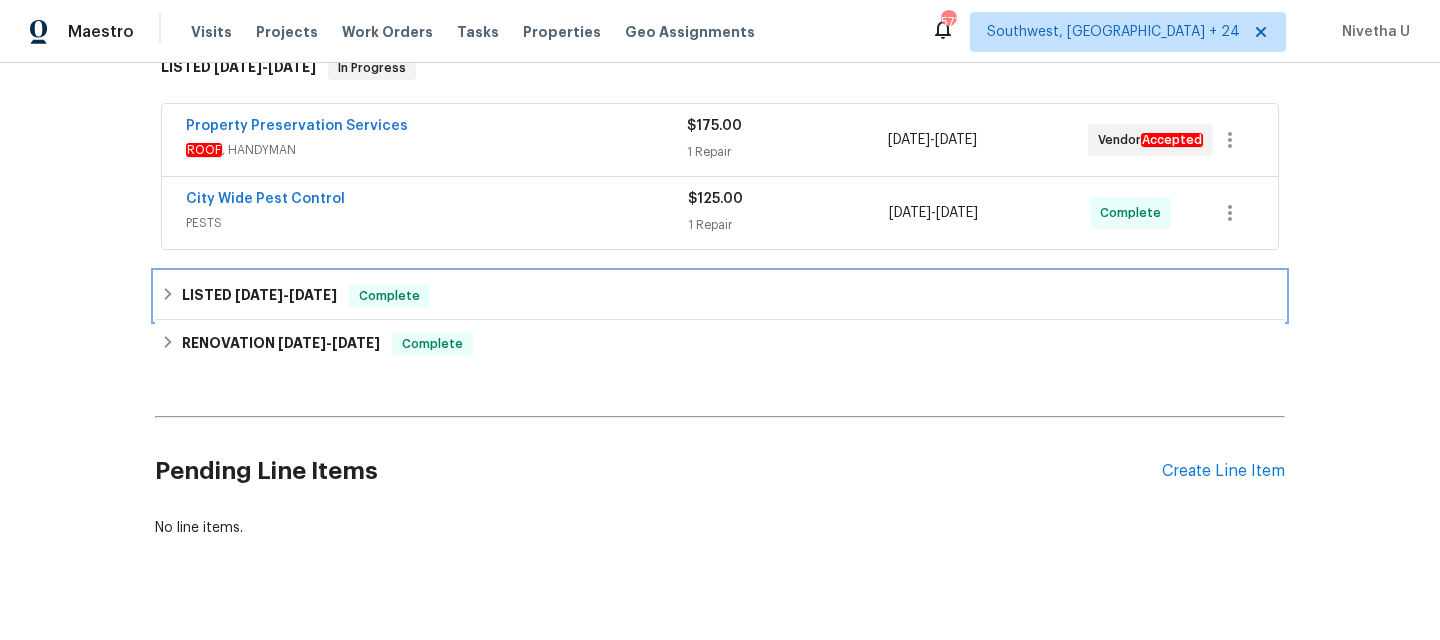 click on "LISTED   6/17/25  -  6/18/25 Complete" at bounding box center (720, 296) 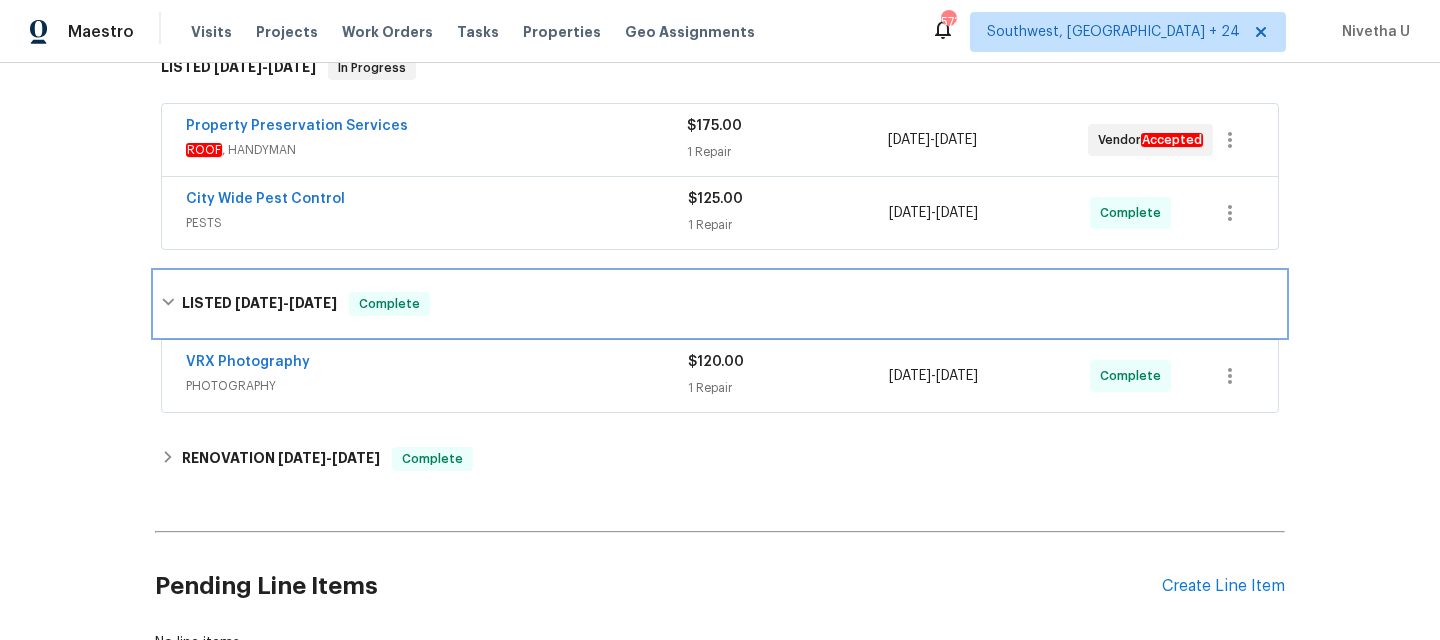 click on "LISTED   6/17/25  -  6/18/25 Complete" at bounding box center (720, 304) 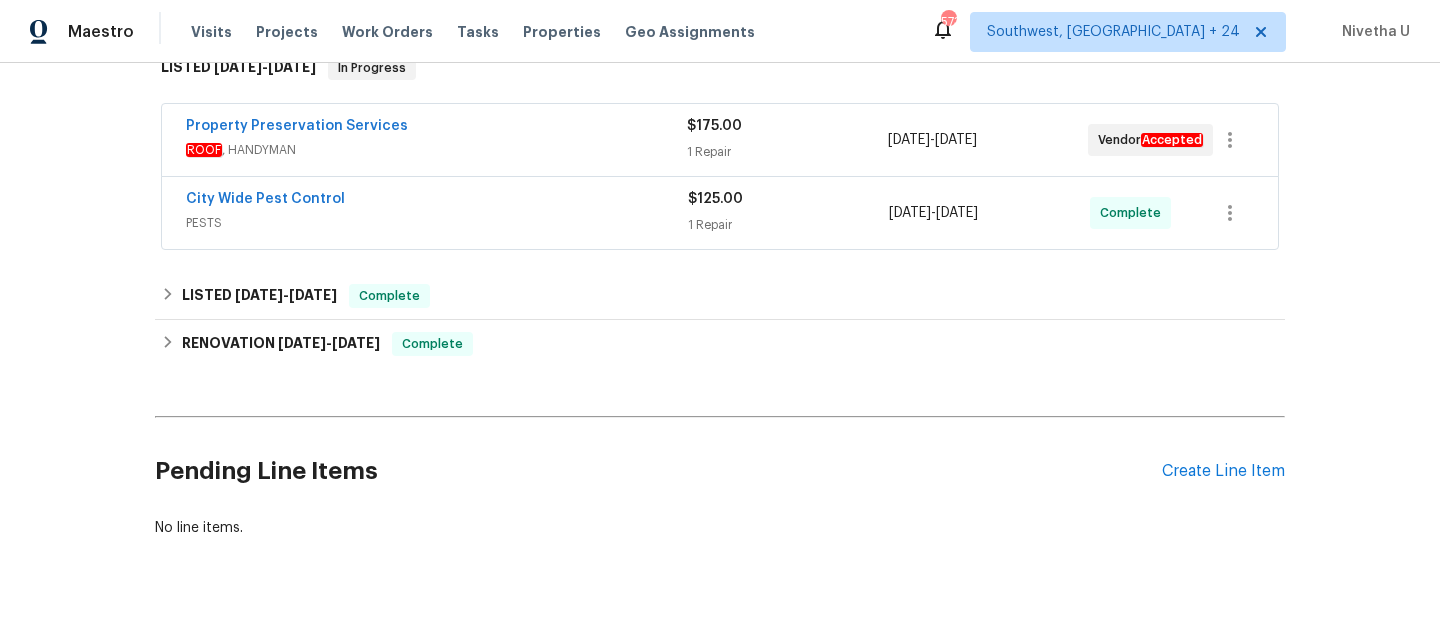 click on "PESTS" at bounding box center [437, 223] 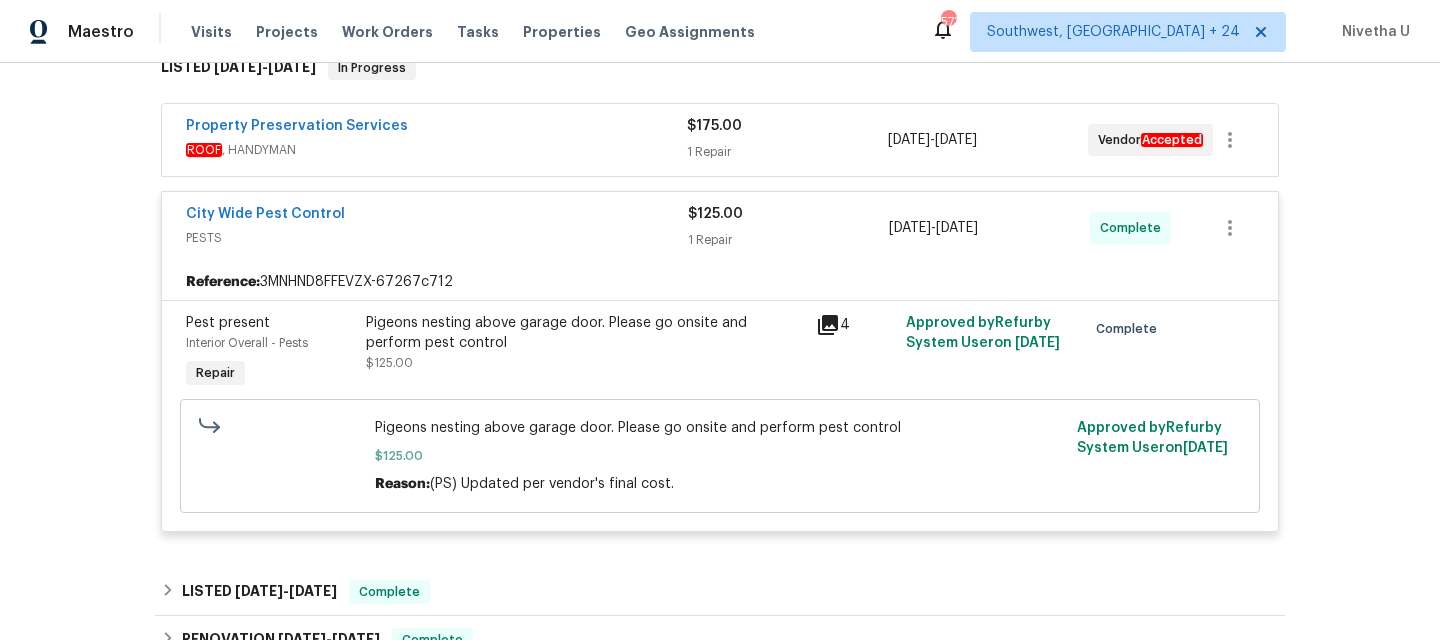 click on "ROOF , HANDYMAN" at bounding box center (436, 150) 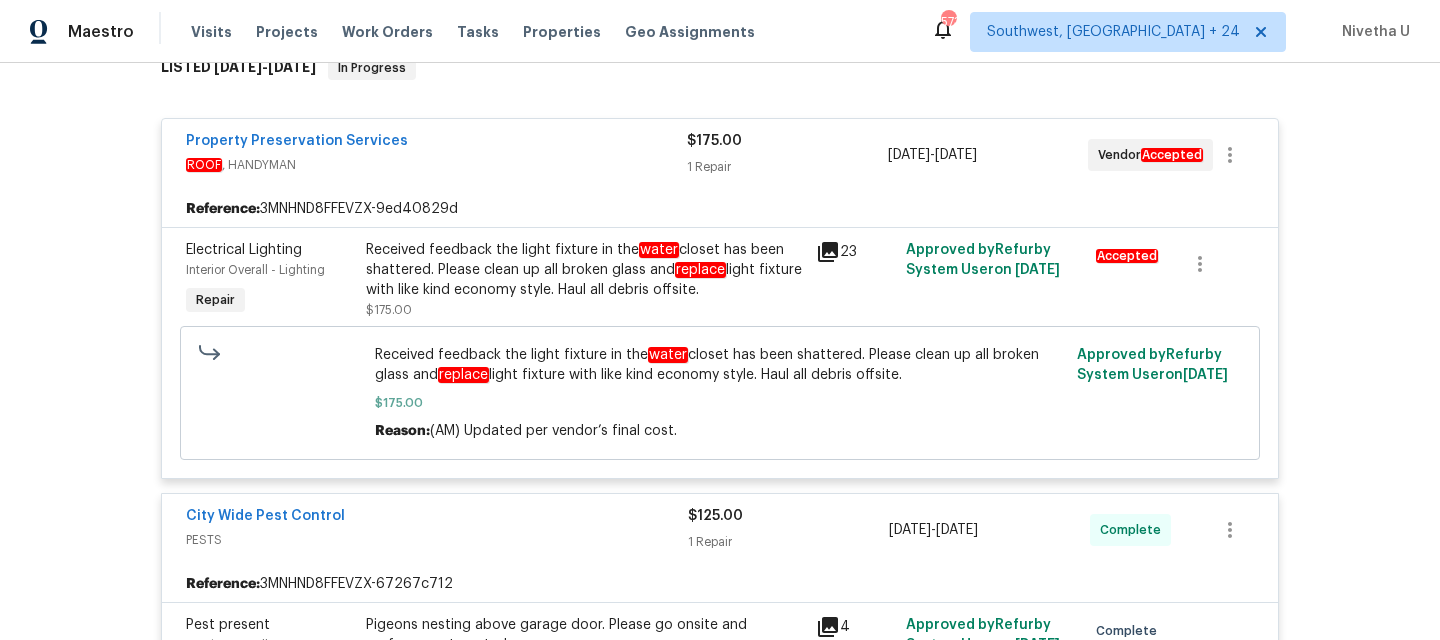 click on "ROOF , HANDYMAN" at bounding box center [436, 165] 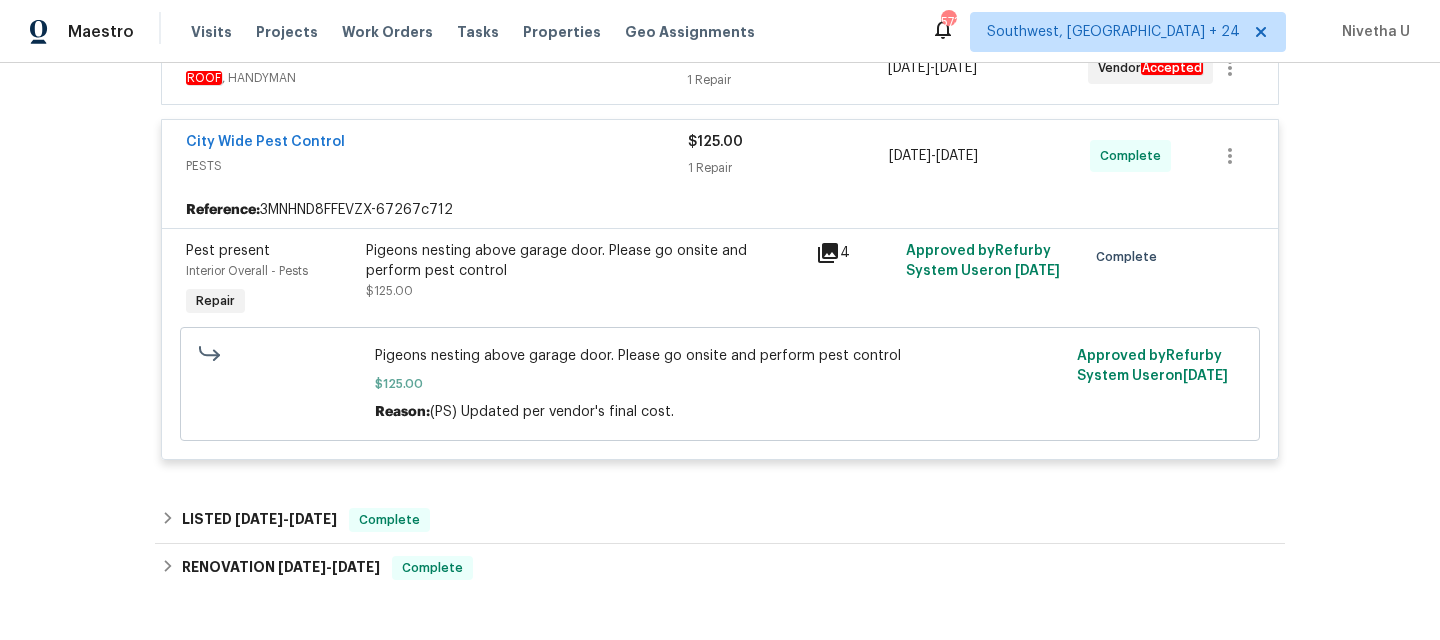 scroll, scrollTop: 417, scrollLeft: 0, axis: vertical 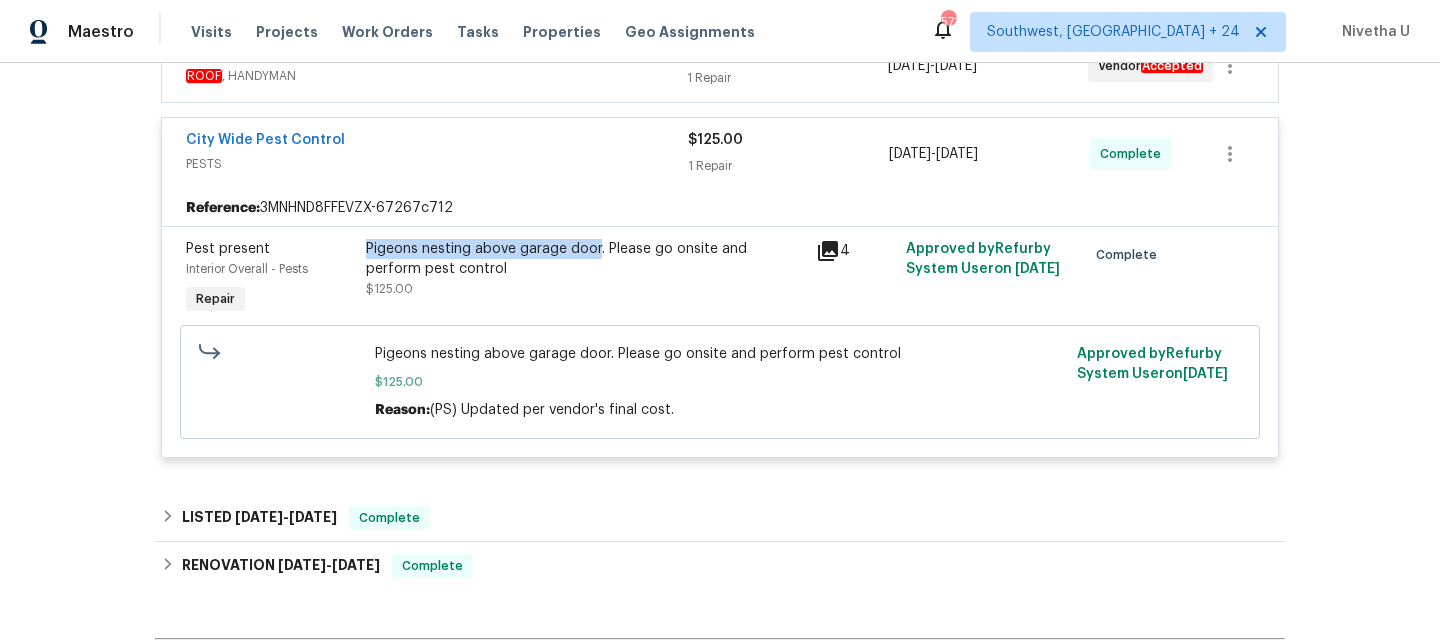drag, startPoint x: 354, startPoint y: 247, endPoint x: 590, endPoint y: 250, distance: 236.01907 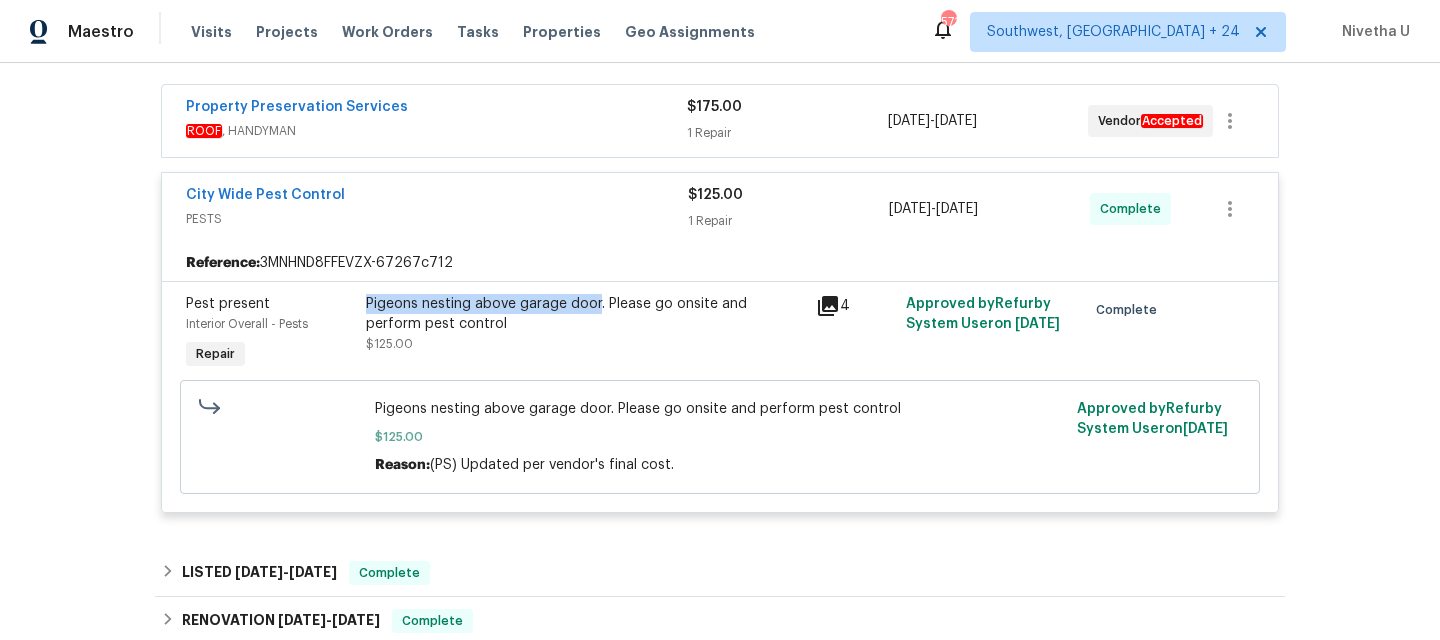 scroll, scrollTop: 351, scrollLeft: 0, axis: vertical 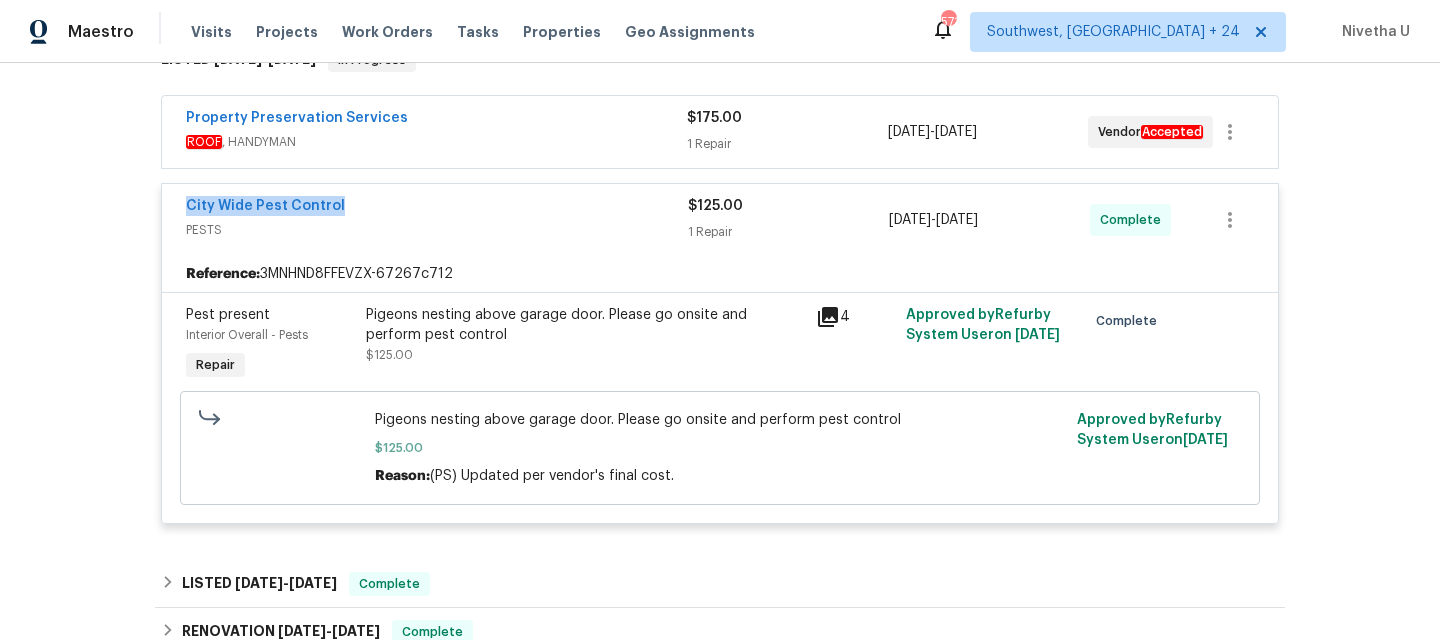 drag, startPoint x: 340, startPoint y: 204, endPoint x: 161, endPoint y: 203, distance: 179.00279 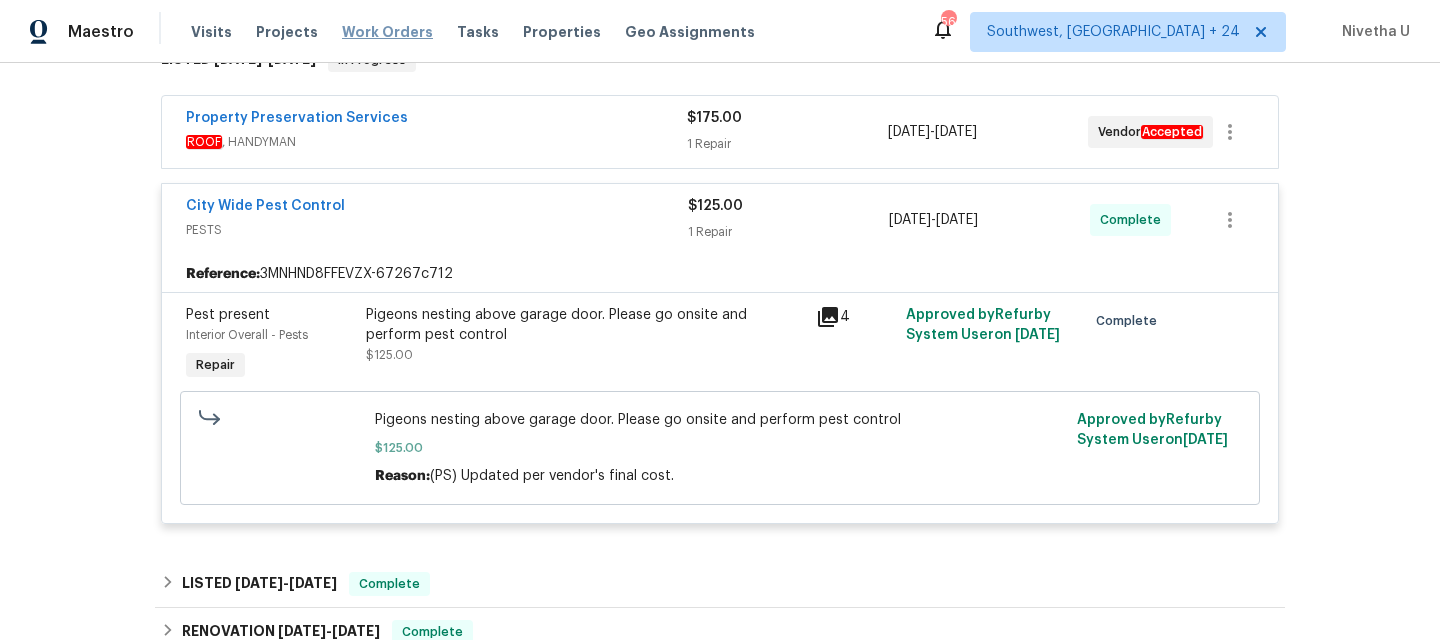 click on "Work Orders" at bounding box center (387, 32) 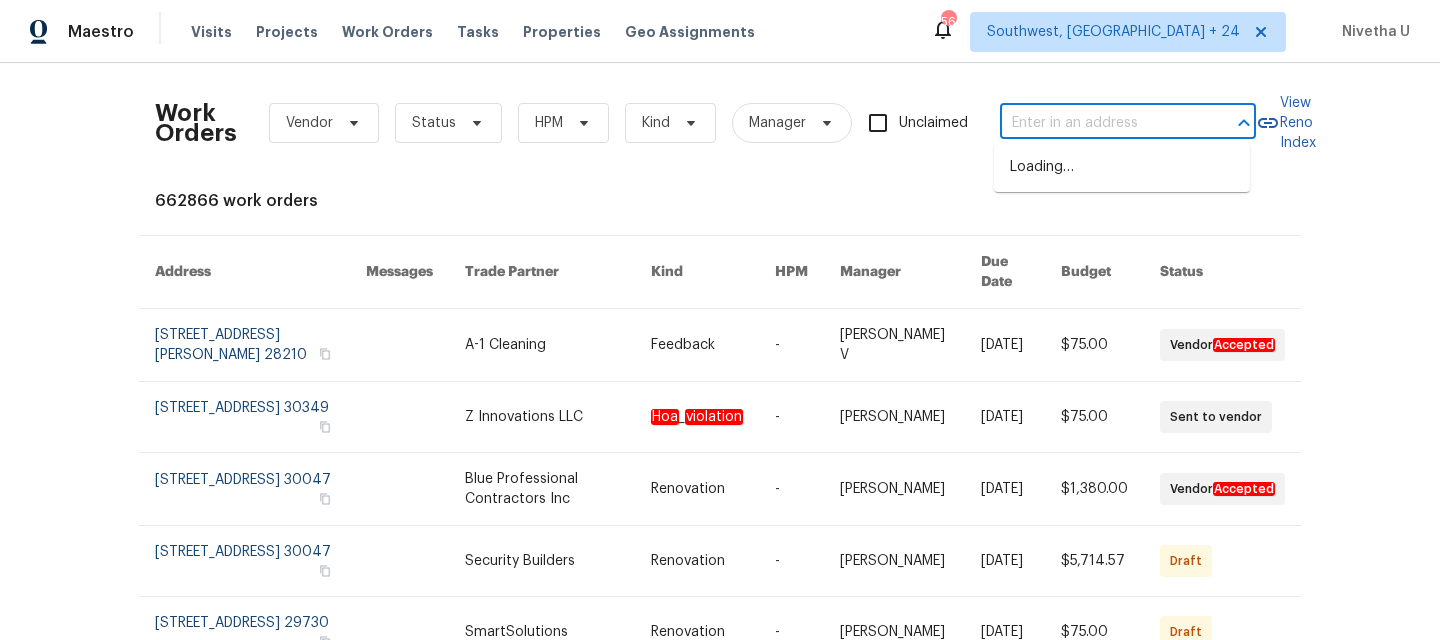 click at bounding box center [1100, 123] 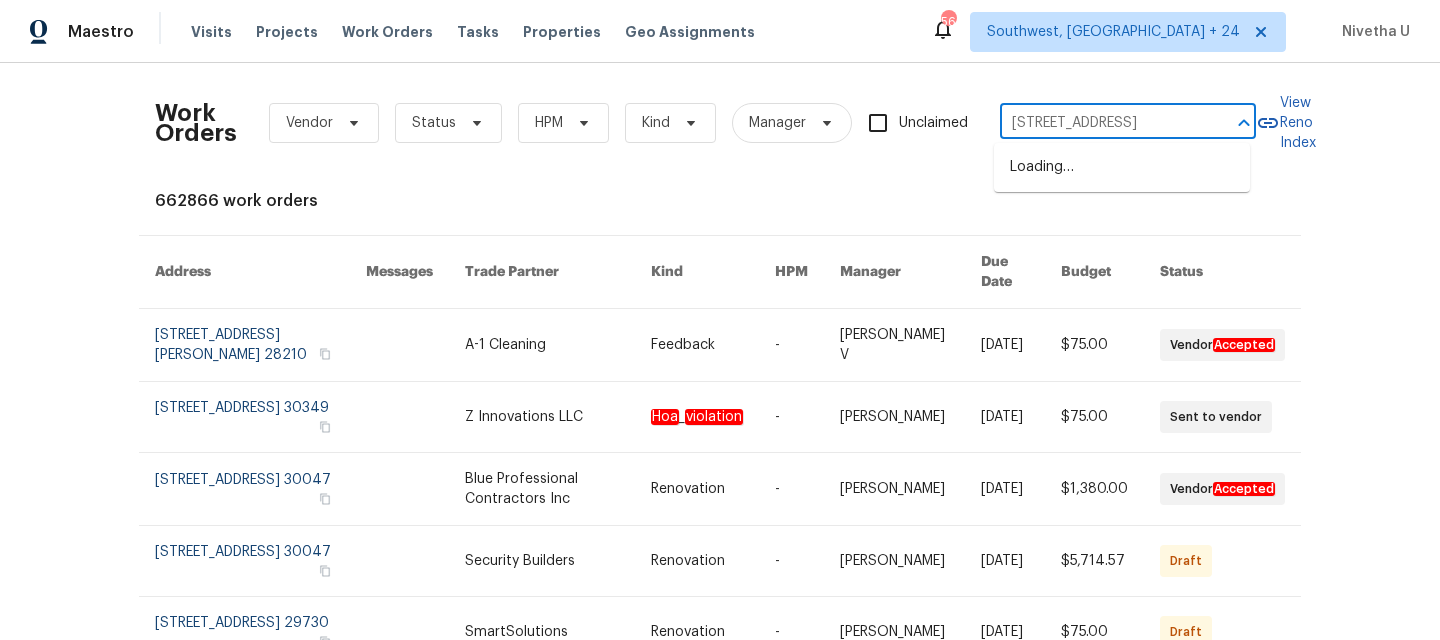 scroll, scrollTop: 0, scrollLeft: 122, axis: horizontal 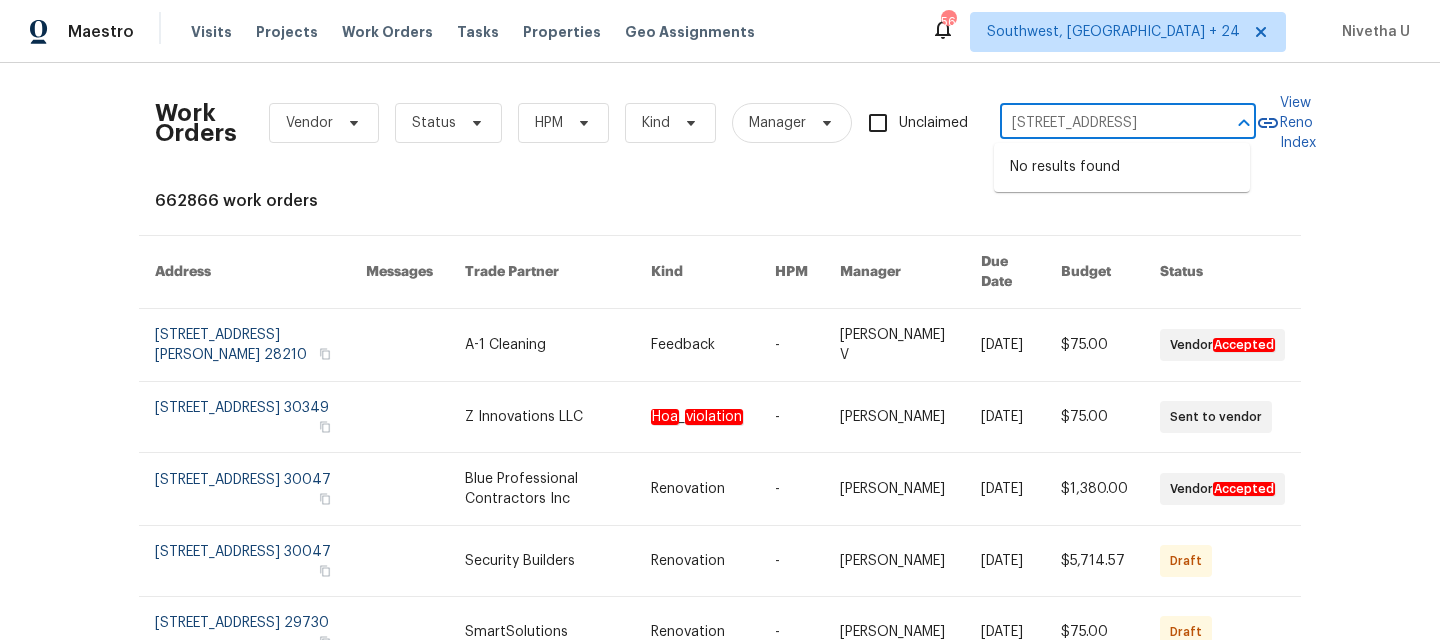 type on "1312 Mesa Wood Pl NW Albuquerque, NM 87120" 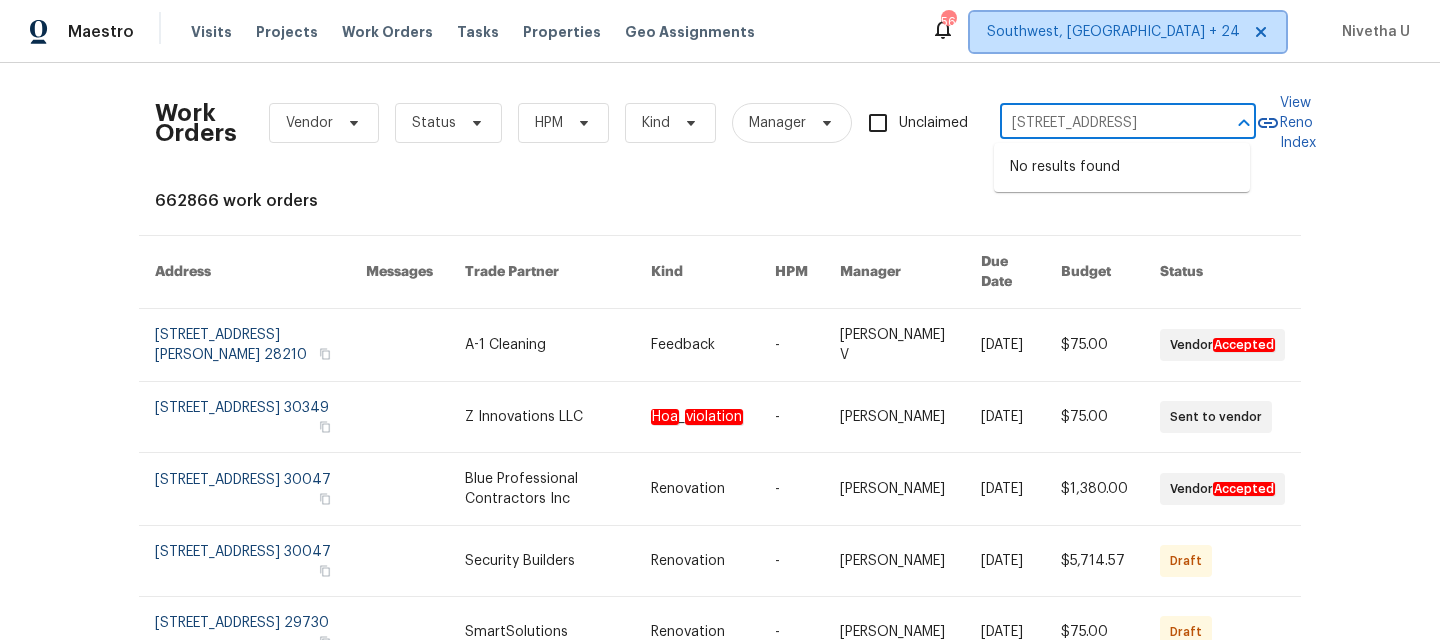 type 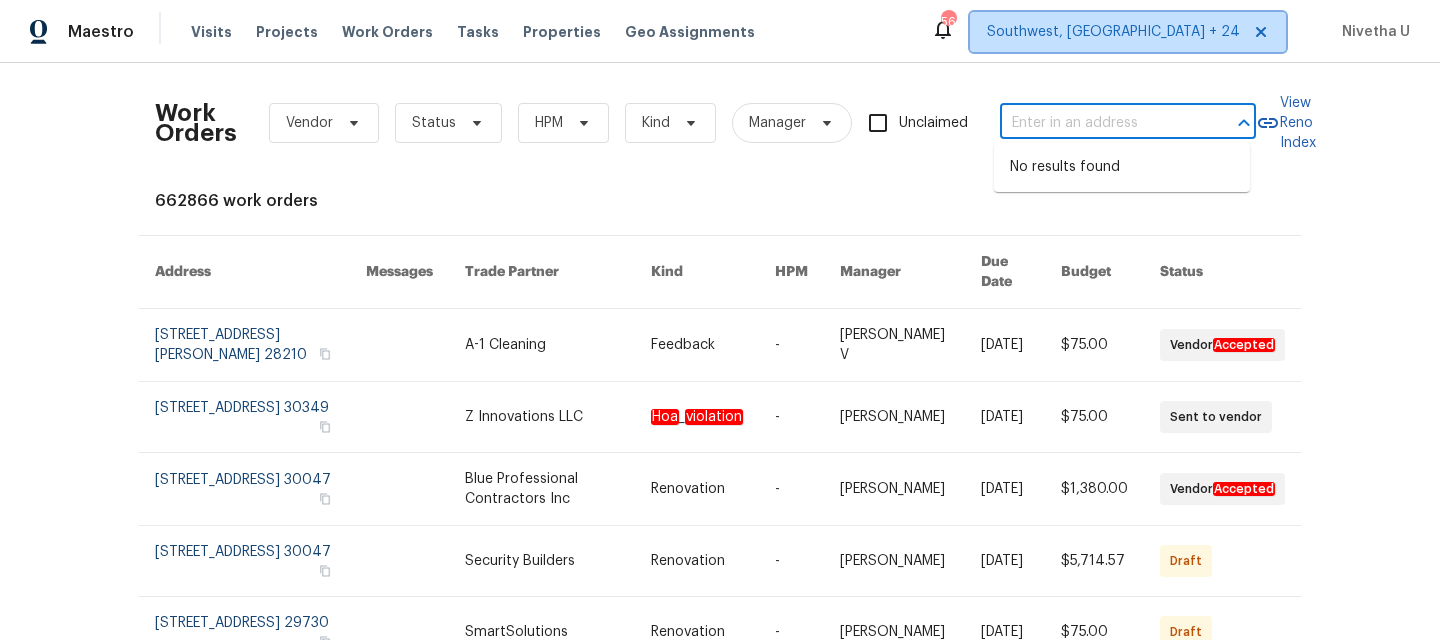 scroll, scrollTop: 0, scrollLeft: 0, axis: both 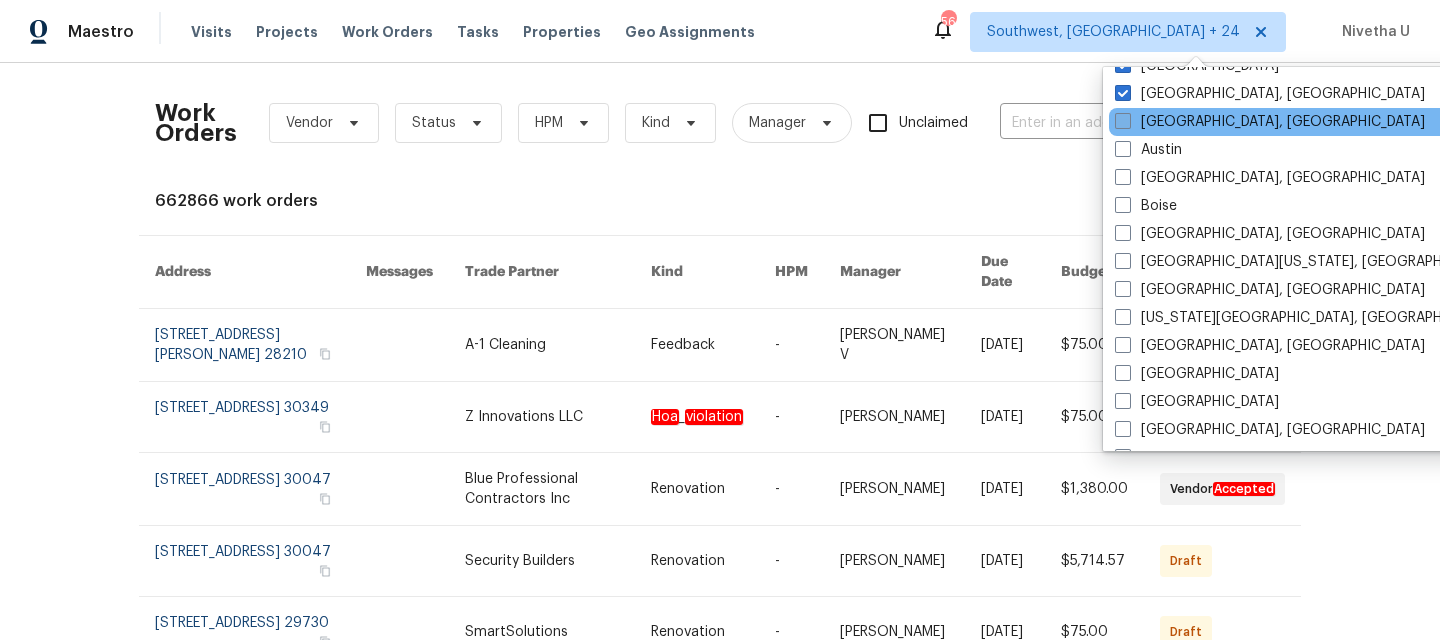click on "Albuquerque, NM" at bounding box center [1270, 122] 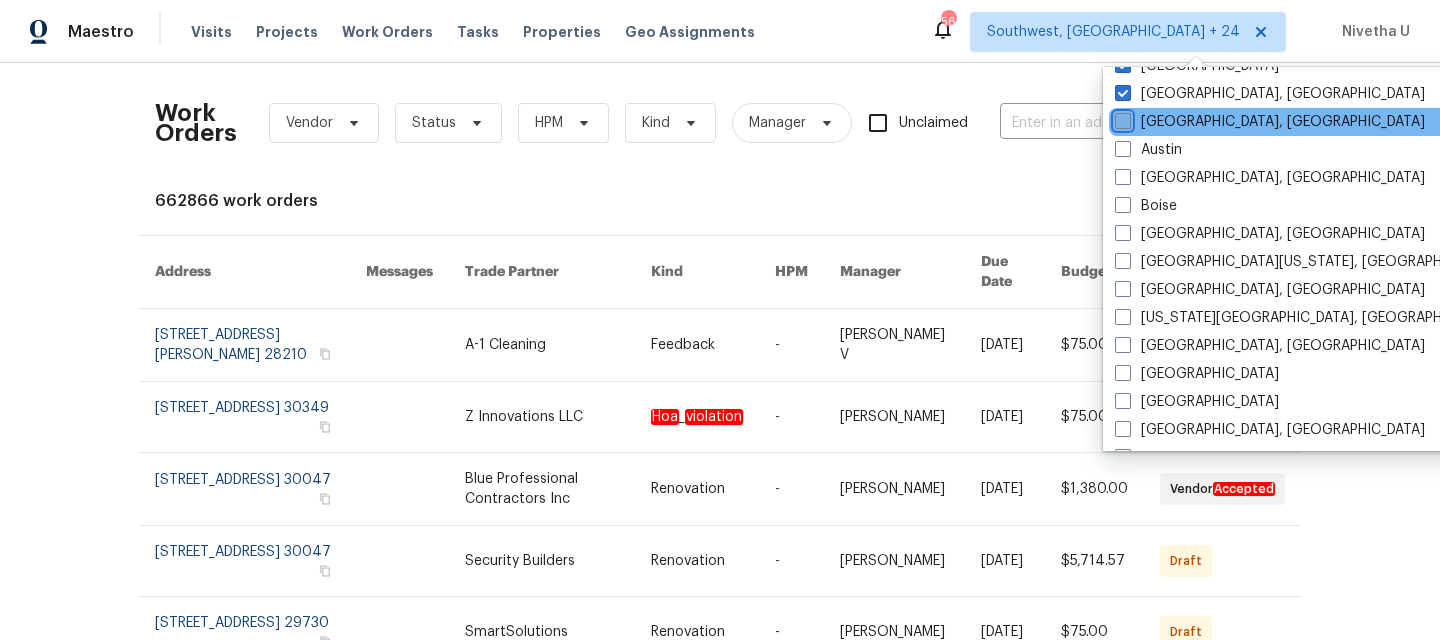 click on "Albuquerque, NM" at bounding box center (1121, 118) 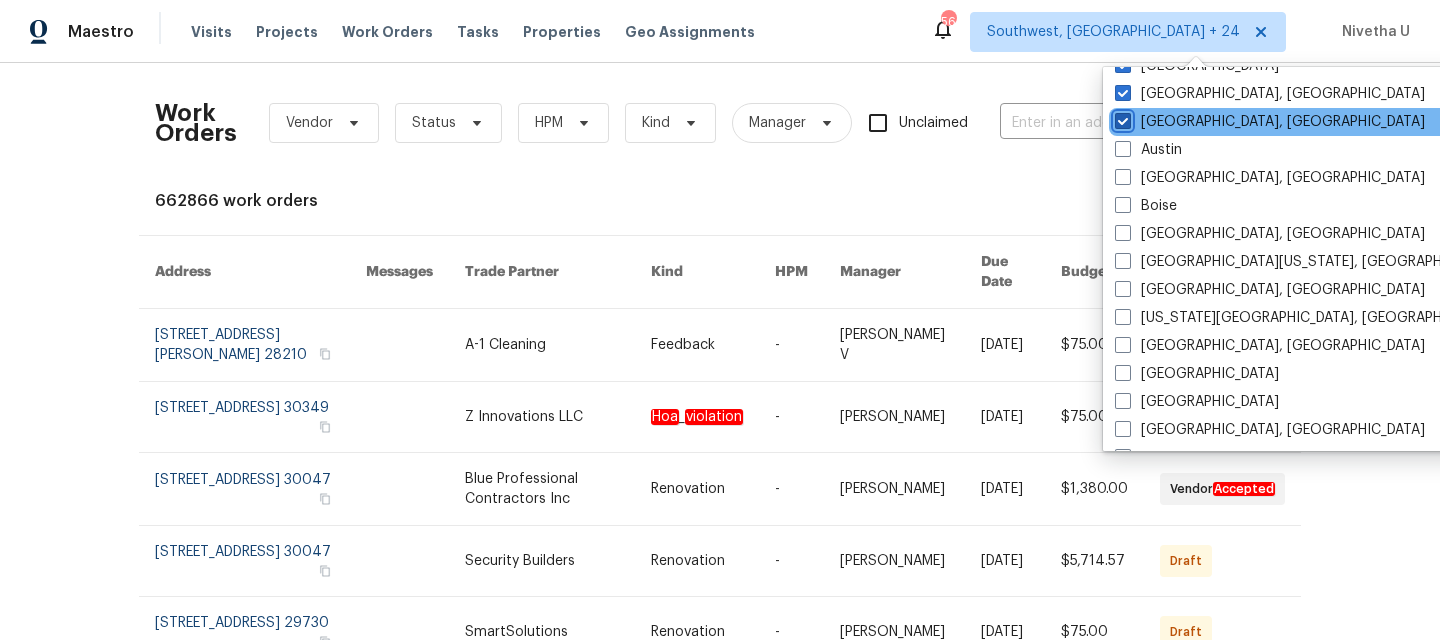 checkbox on "true" 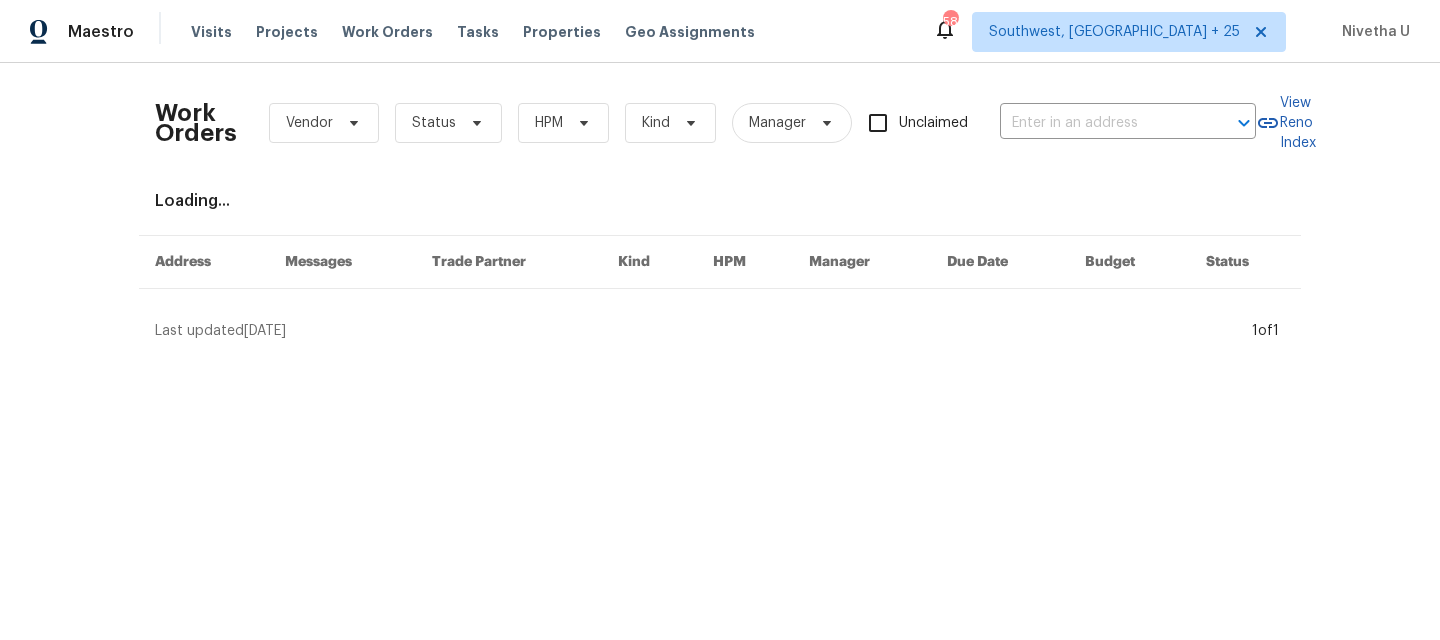 click on "Work Orders Vendor Status HPM Kind Manager Unclaimed ​" at bounding box center (705, 123) 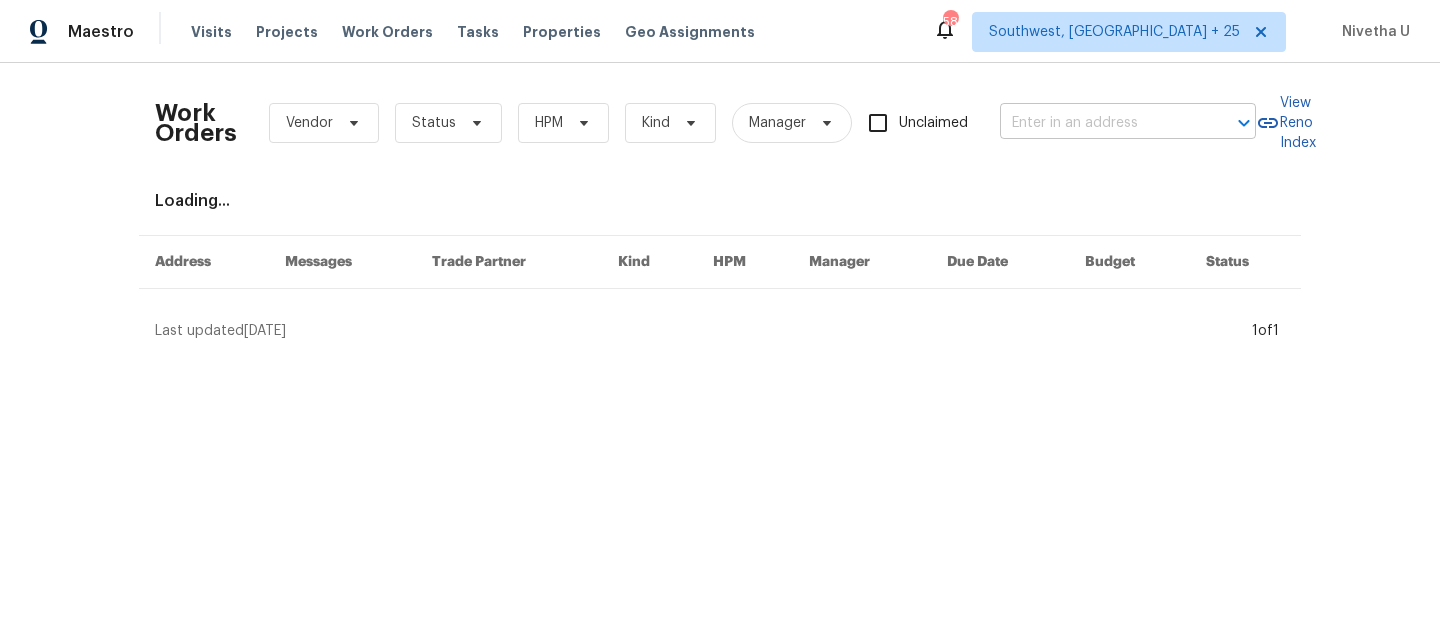 click at bounding box center [1100, 123] 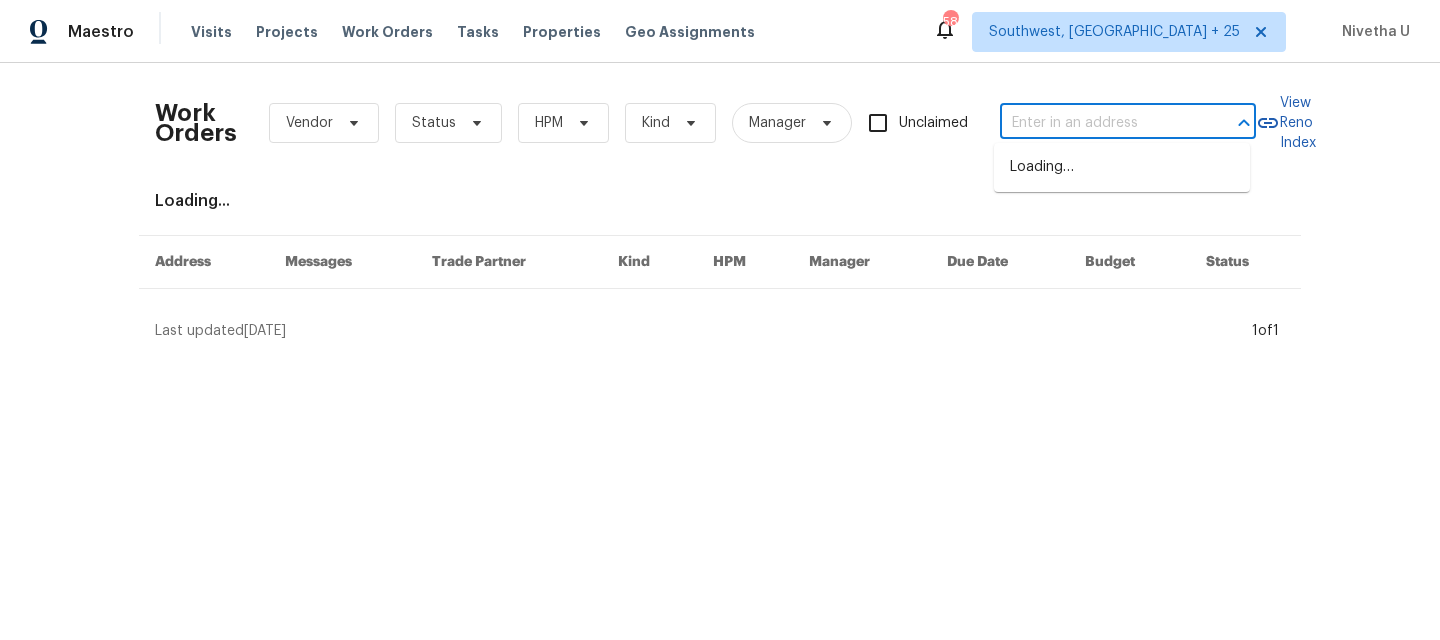 paste on "1312 Mesa Wood Pl NW Albuquerque, NM 87120" 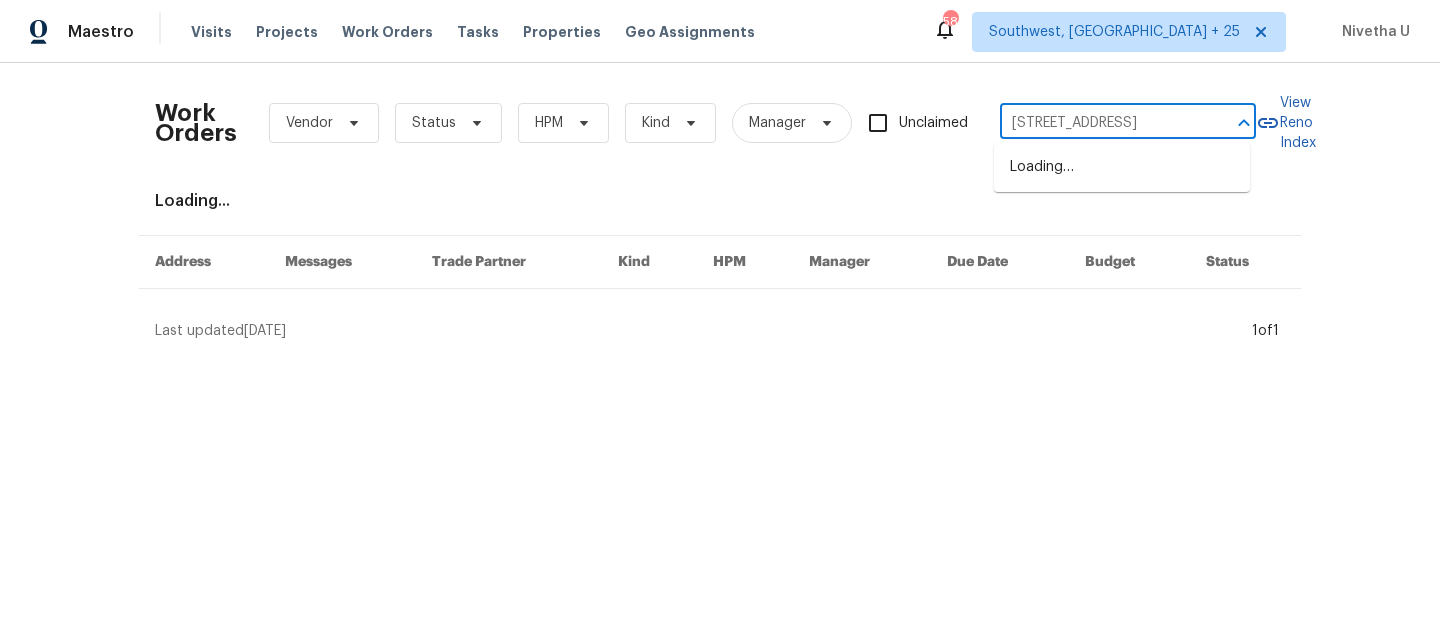 scroll, scrollTop: 0, scrollLeft: 122, axis: horizontal 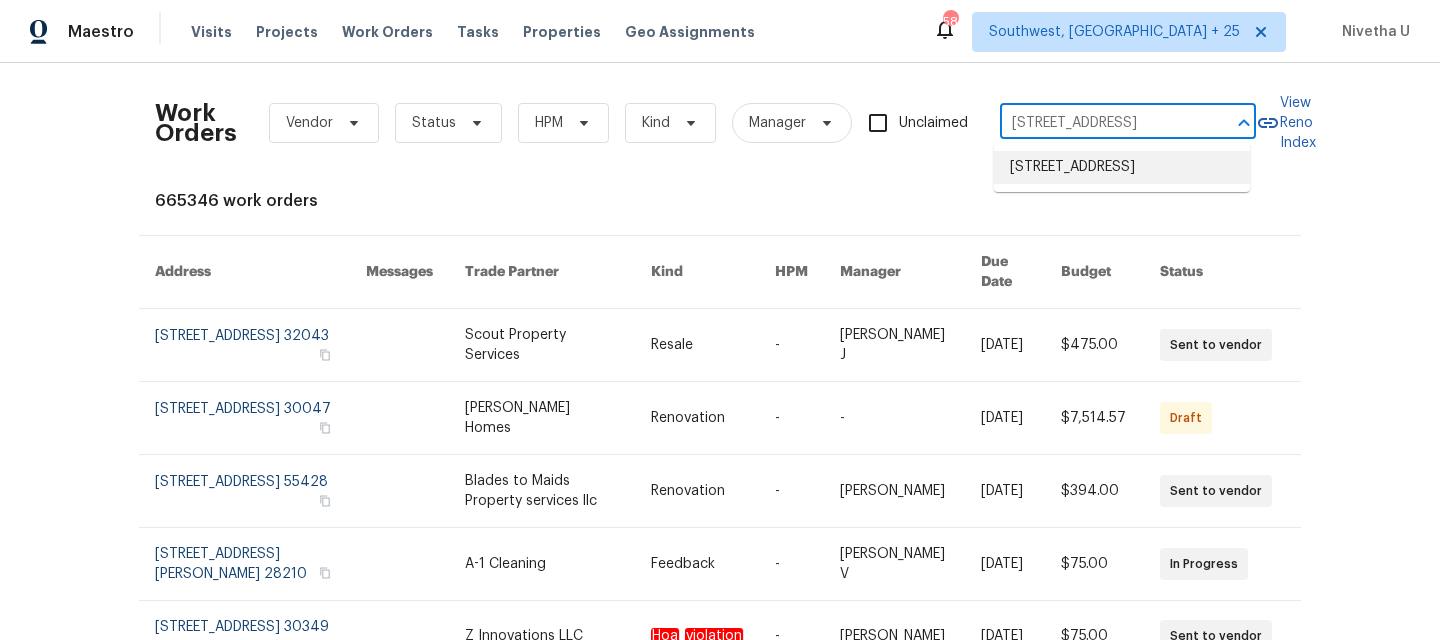 click on "1312 Mesa Wood Pl NW, Albuquerque, NM 87120" at bounding box center (1122, 167) 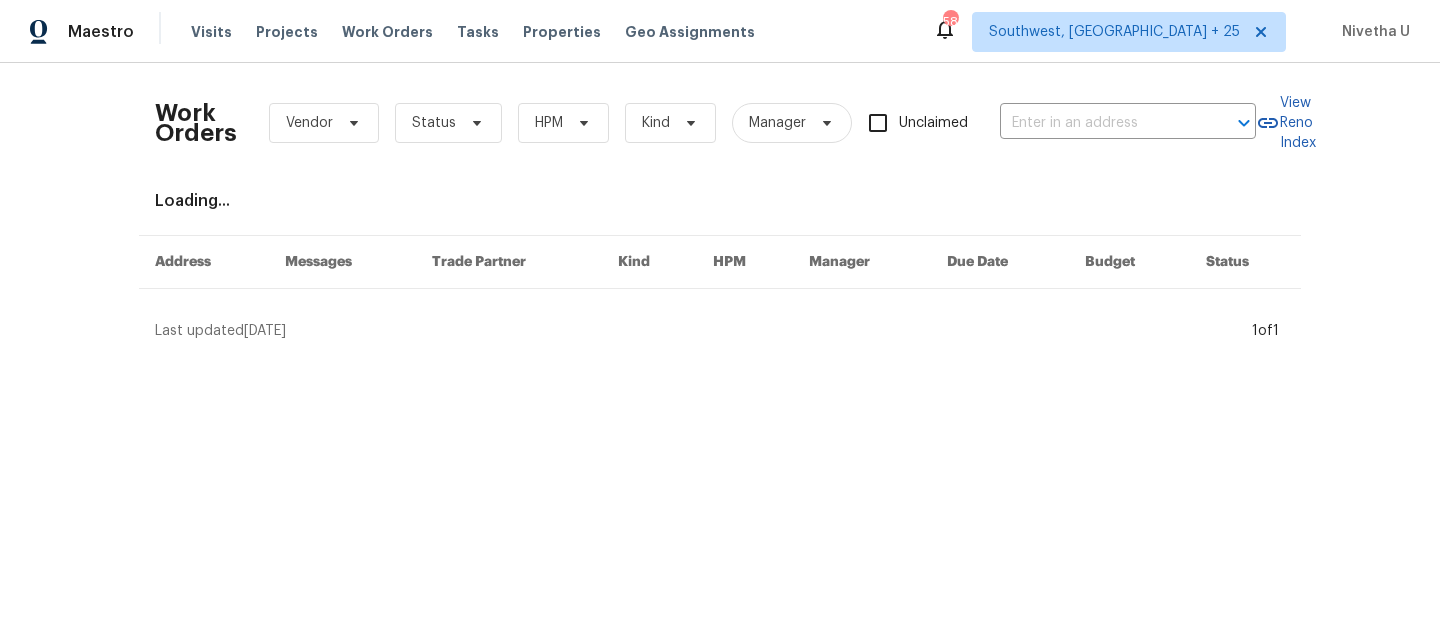 type on "1312 Mesa Wood Pl NW, Albuquerque, NM 87120" 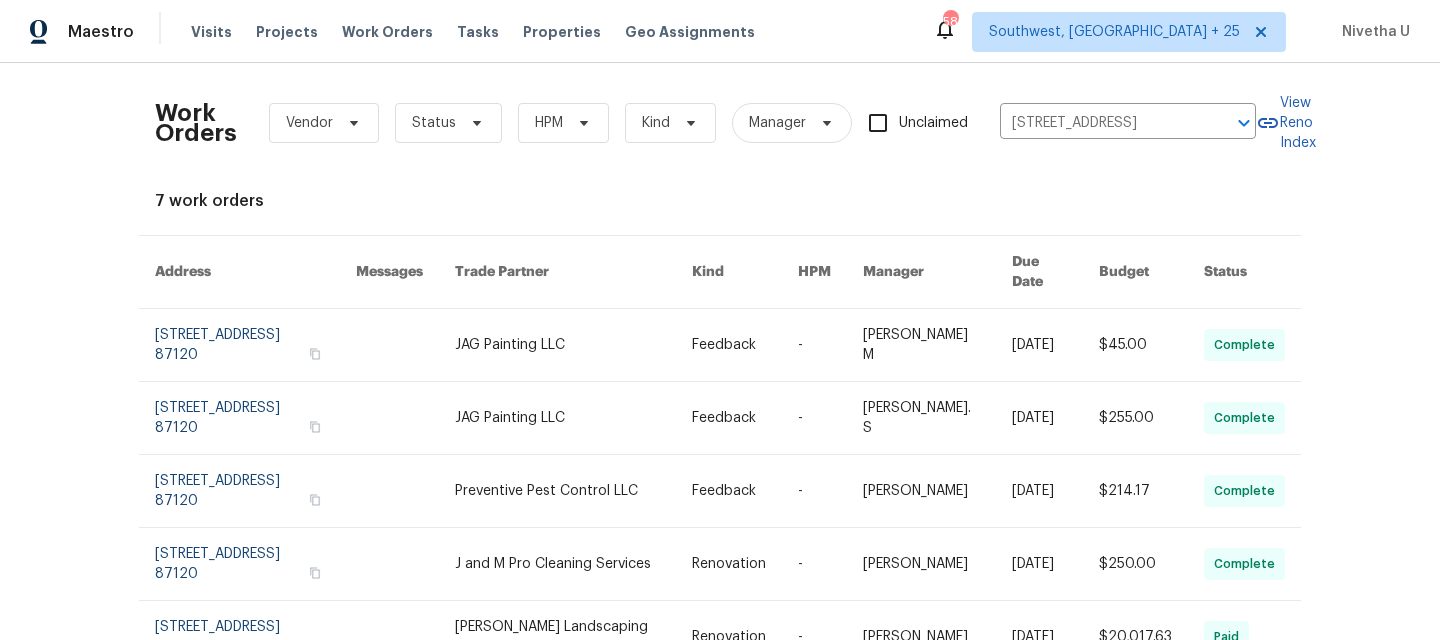 click at bounding box center (255, 345) 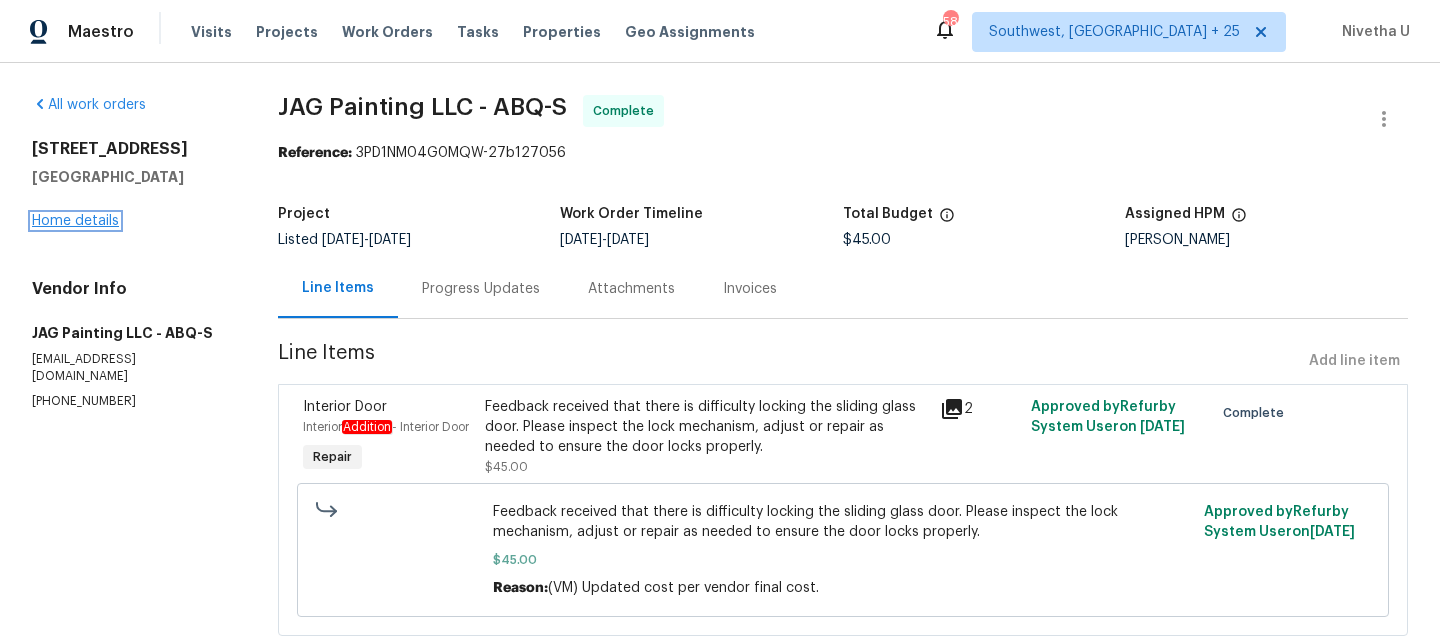 click on "Home details" at bounding box center [75, 221] 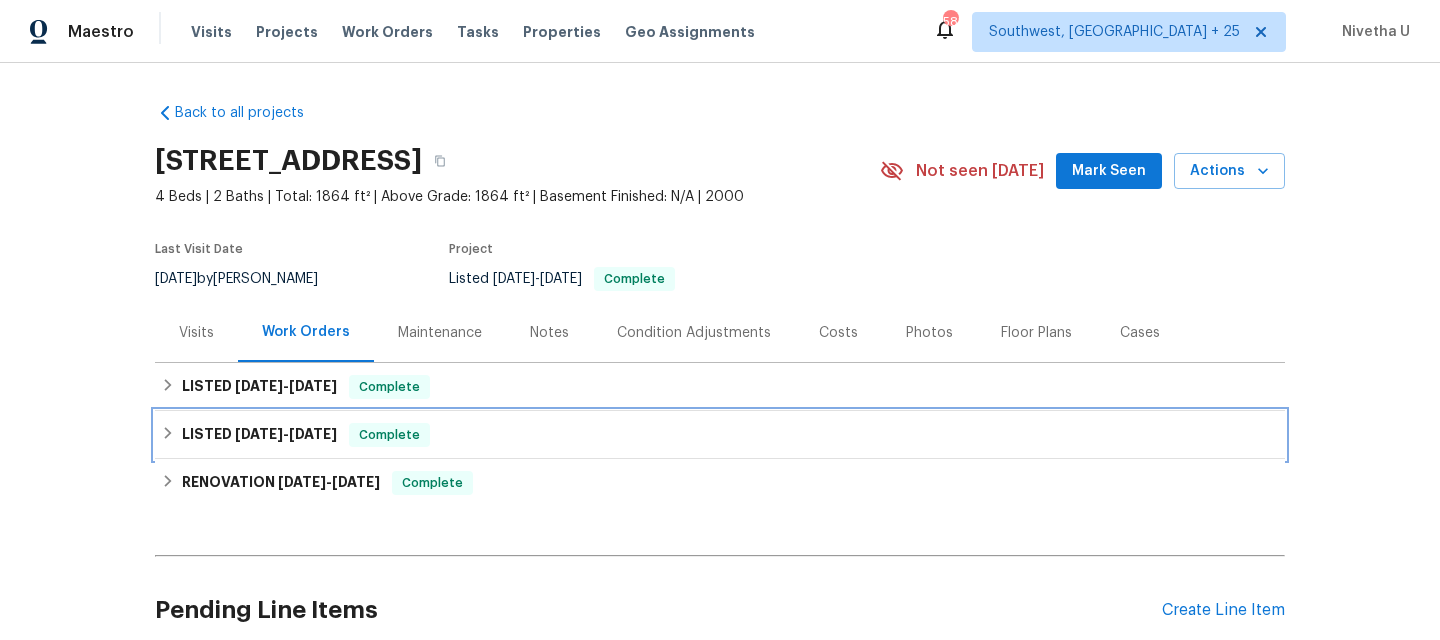 click on "LISTED   7/1/25  -  7/7/25 Complete" at bounding box center [720, 435] 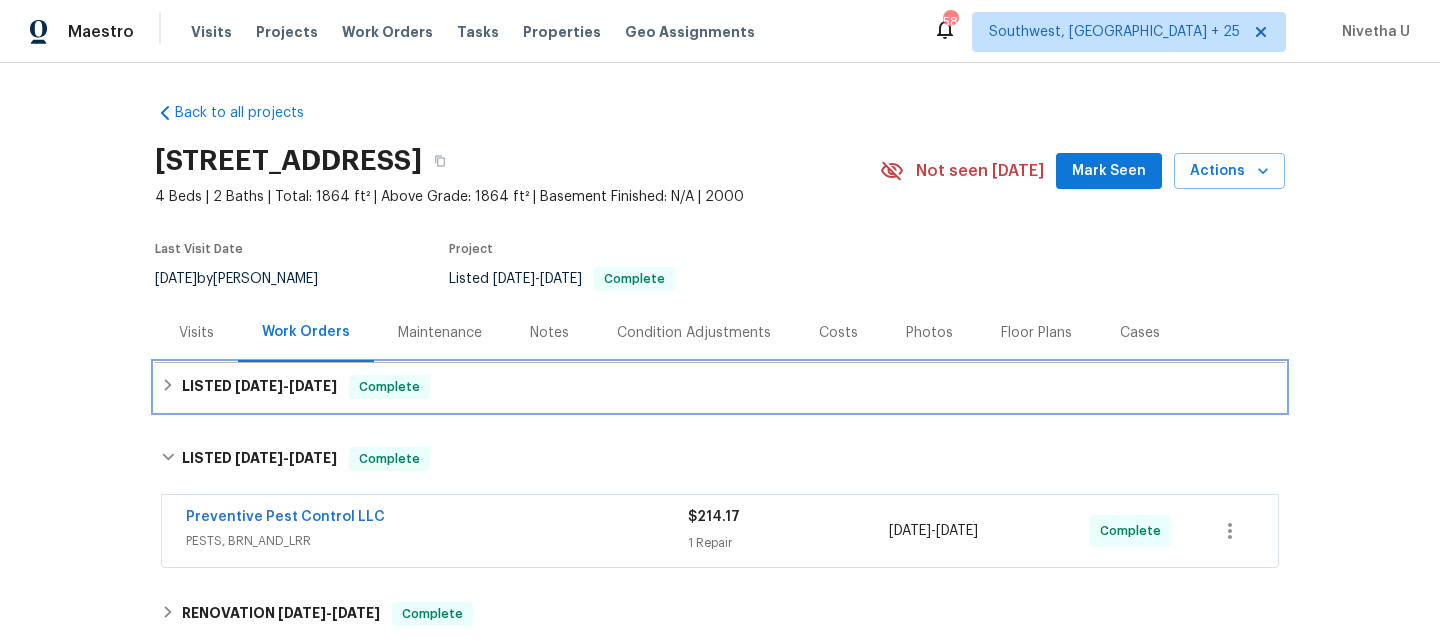 click on "LISTED   7/15/25  -  7/18/25 Complete" at bounding box center [720, 387] 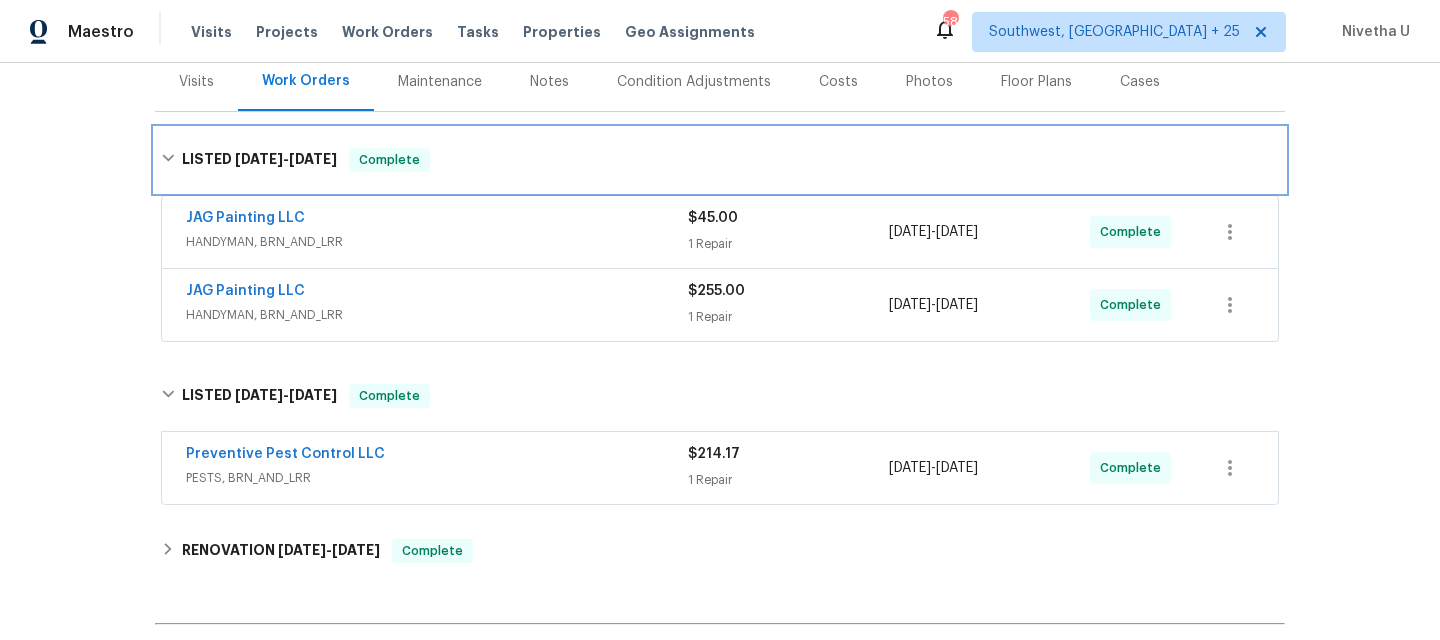 scroll, scrollTop: 260, scrollLeft: 0, axis: vertical 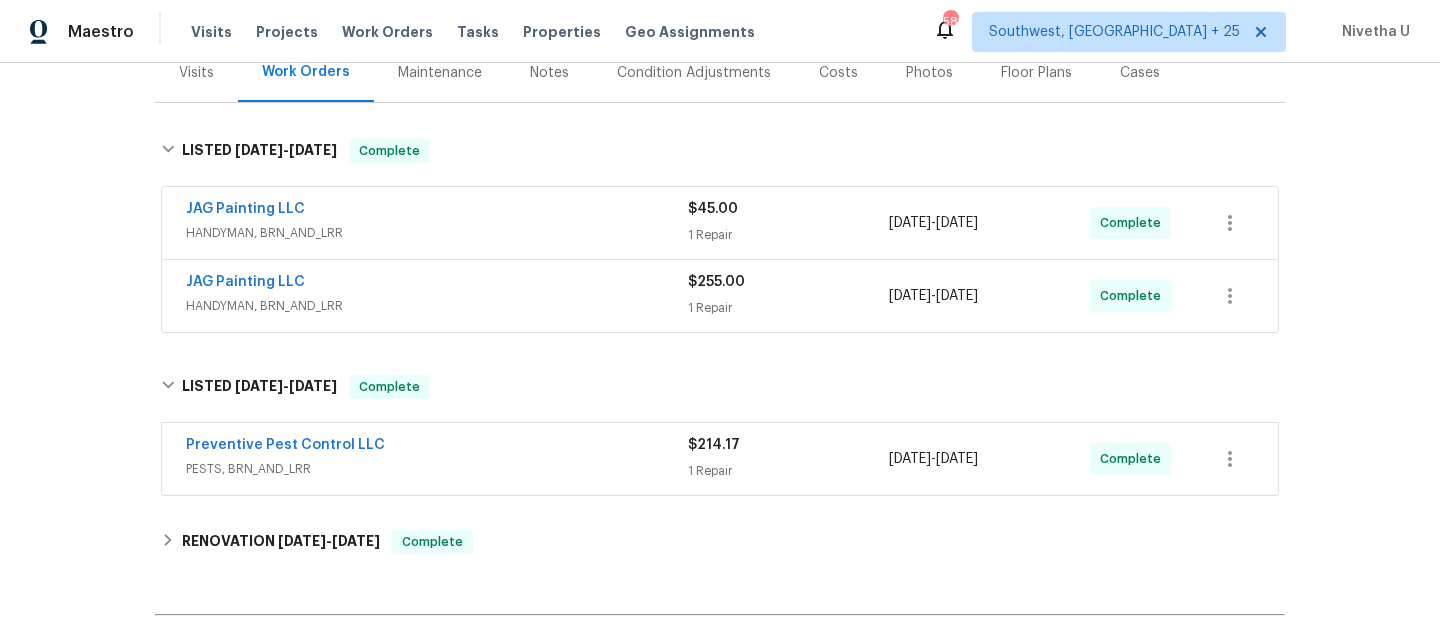 click on "PESTS, BRN_AND_LRR" at bounding box center [437, 469] 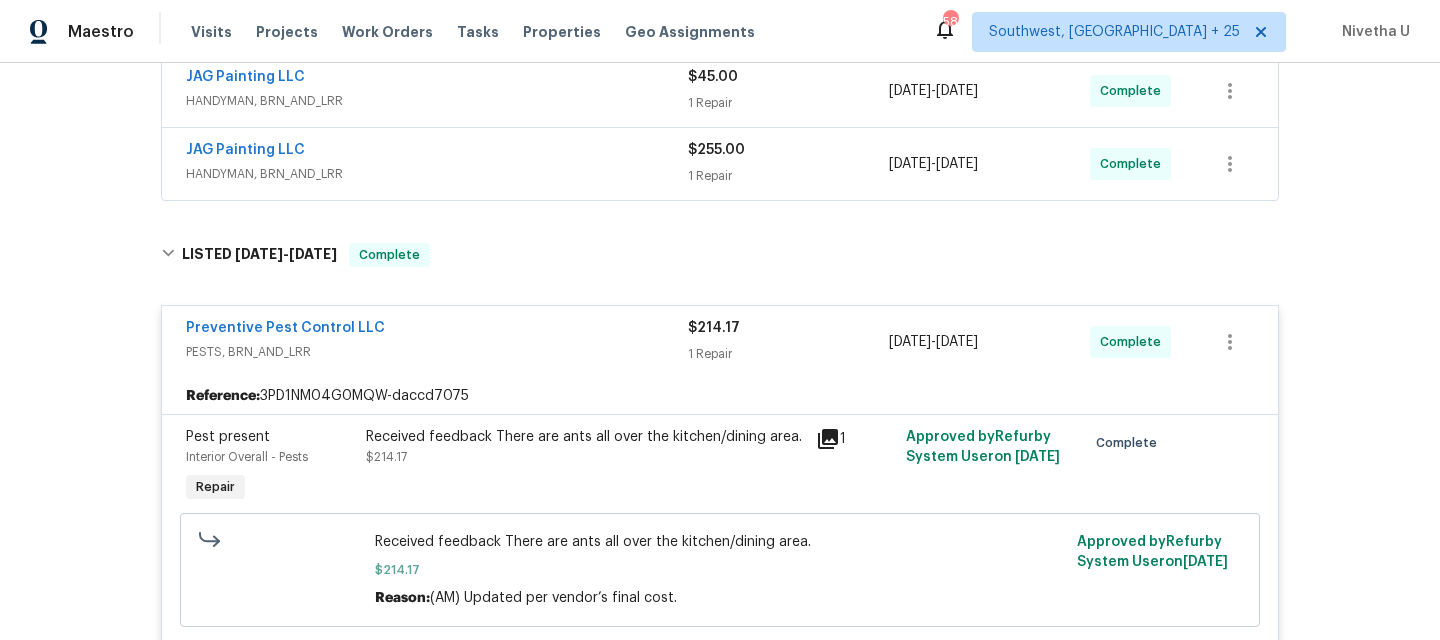scroll, scrollTop: 478, scrollLeft: 0, axis: vertical 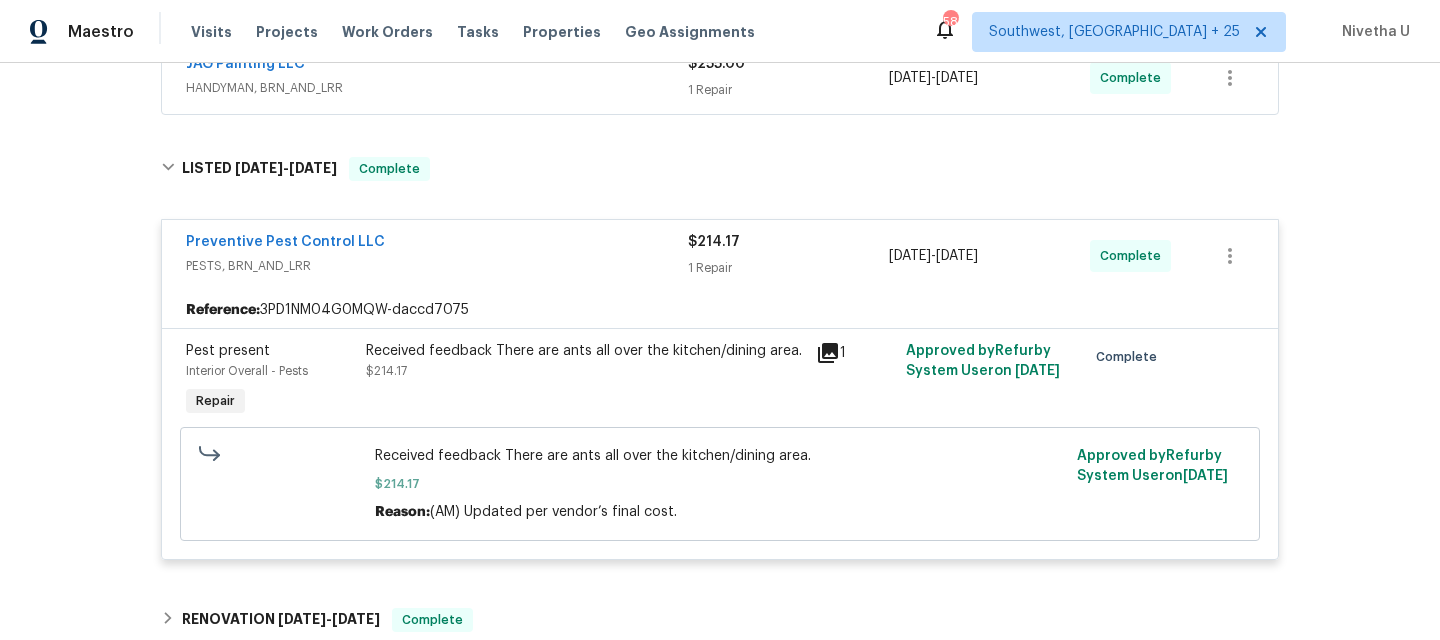 click on "PESTS, BRN_AND_LRR" at bounding box center [437, 266] 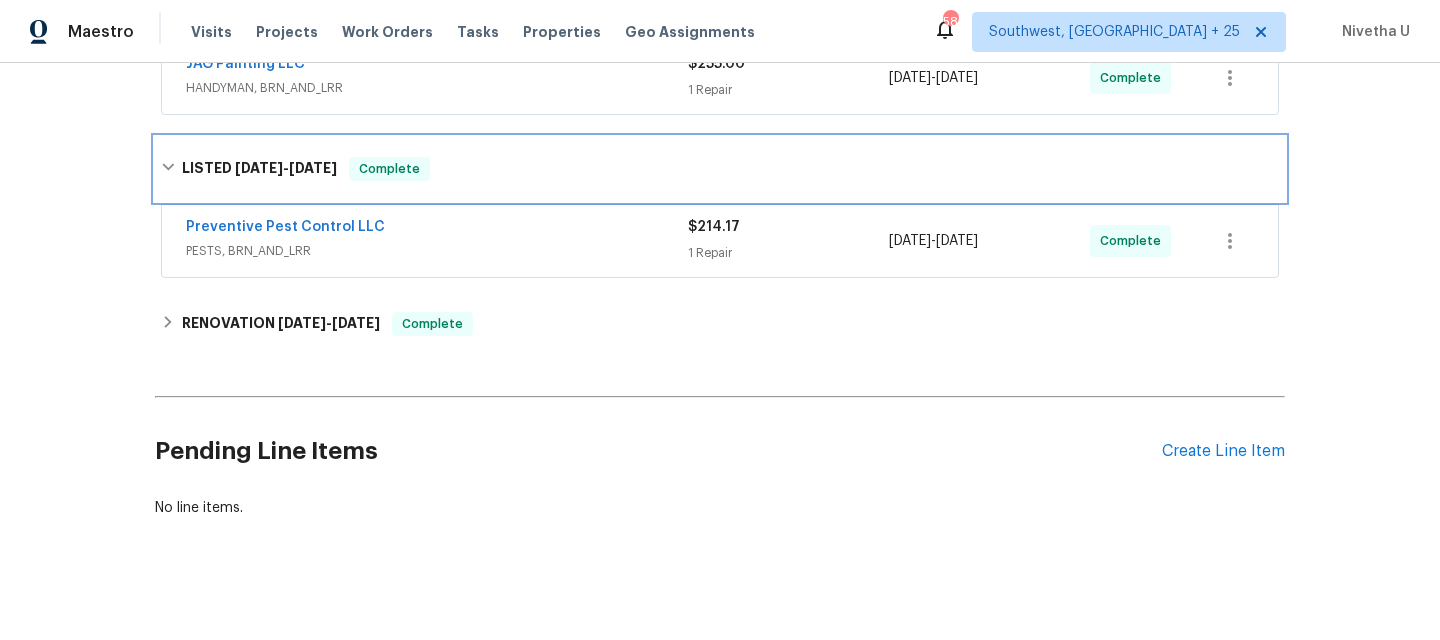 click on "LISTED   7/1/25  -  7/7/25 Complete" at bounding box center [720, 169] 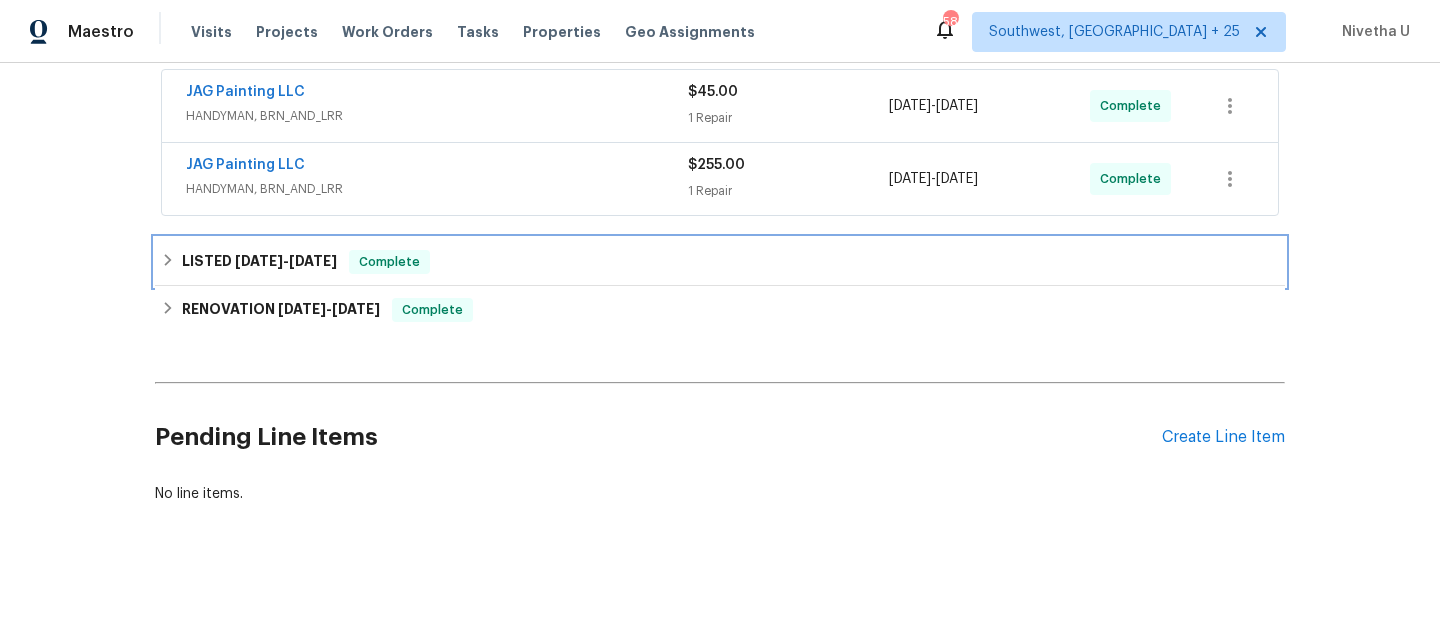 scroll, scrollTop: 193, scrollLeft: 0, axis: vertical 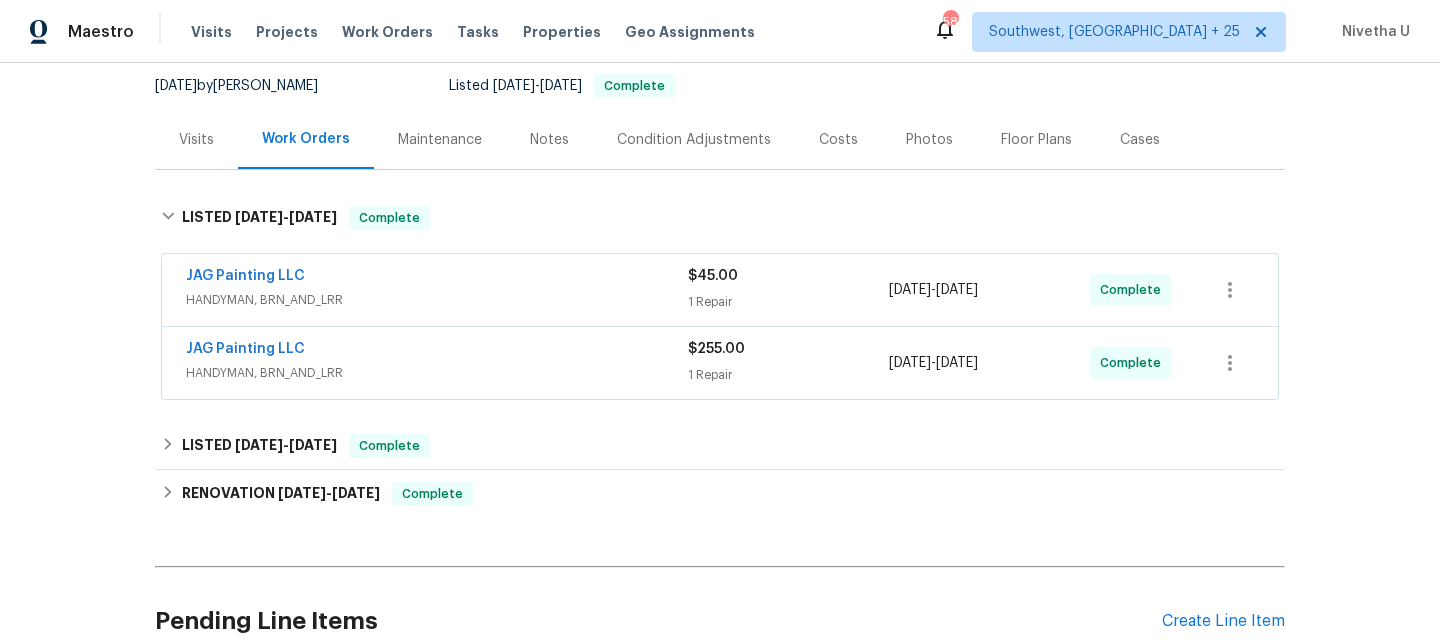 click on "JAG Painting LLC" at bounding box center [437, 351] 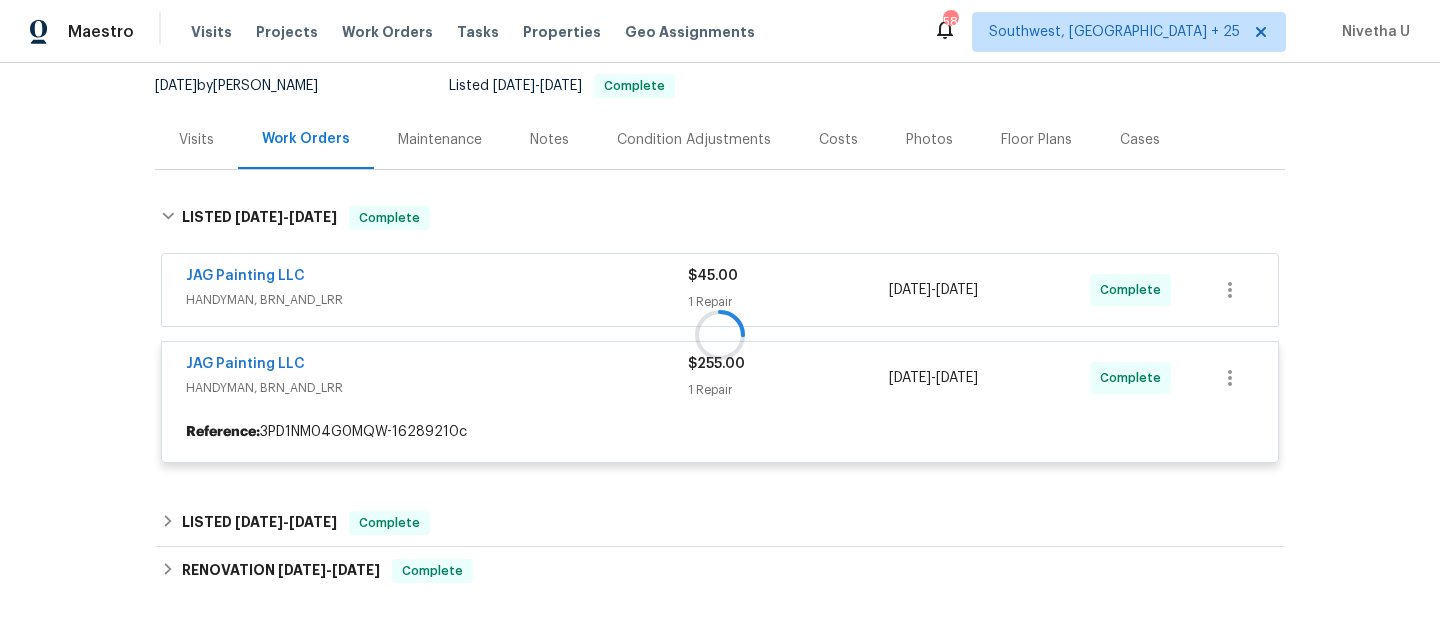 scroll, scrollTop: 279, scrollLeft: 0, axis: vertical 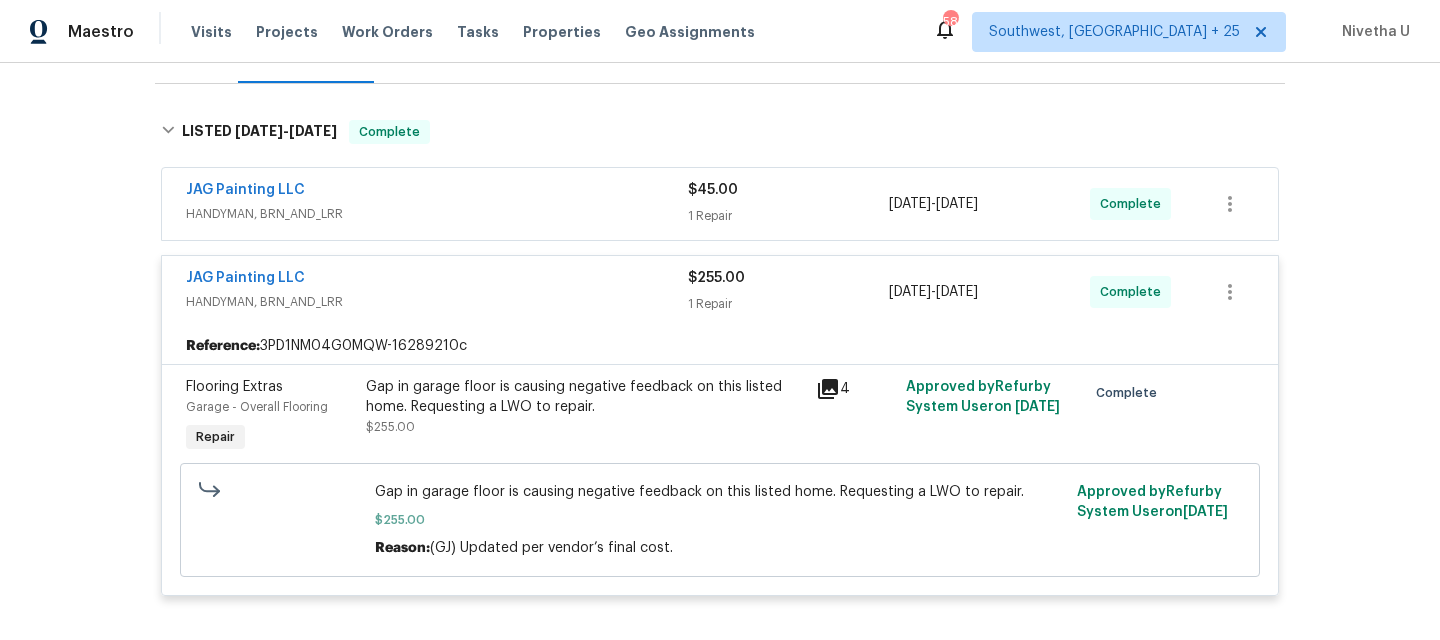 click on "HANDYMAN, BRN_AND_LRR" at bounding box center [437, 214] 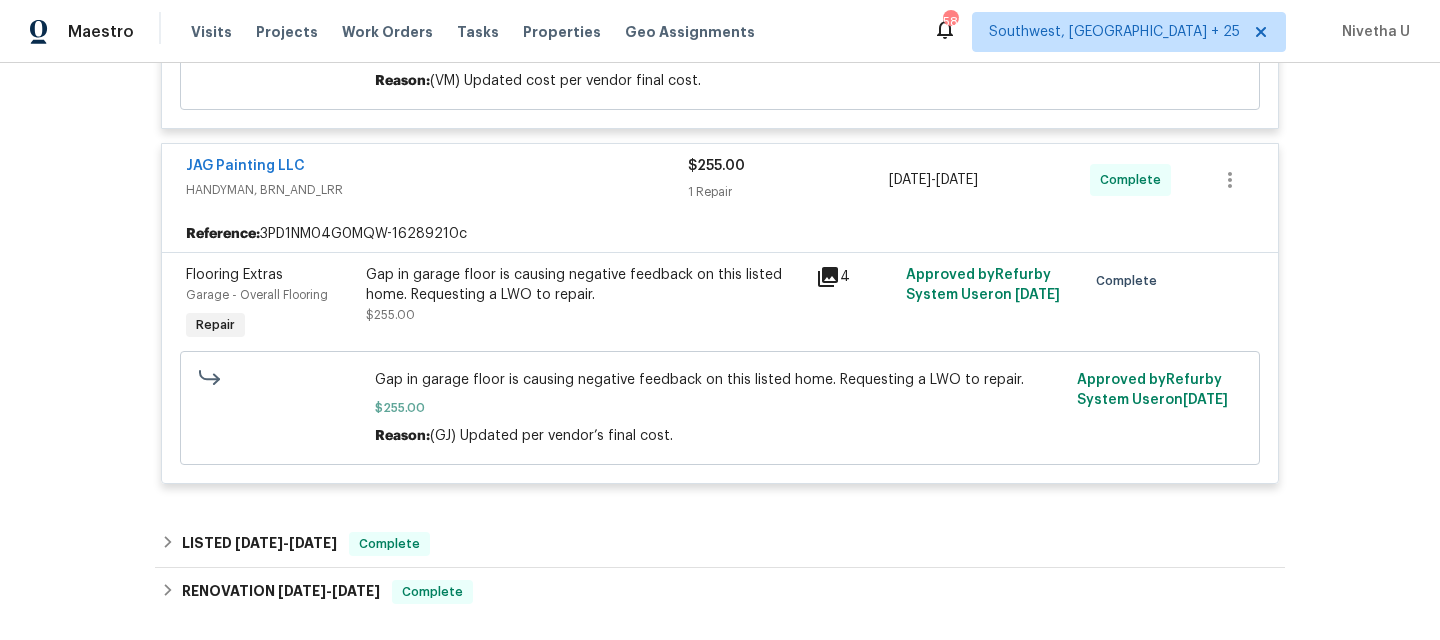 scroll, scrollTop: 696, scrollLeft: 0, axis: vertical 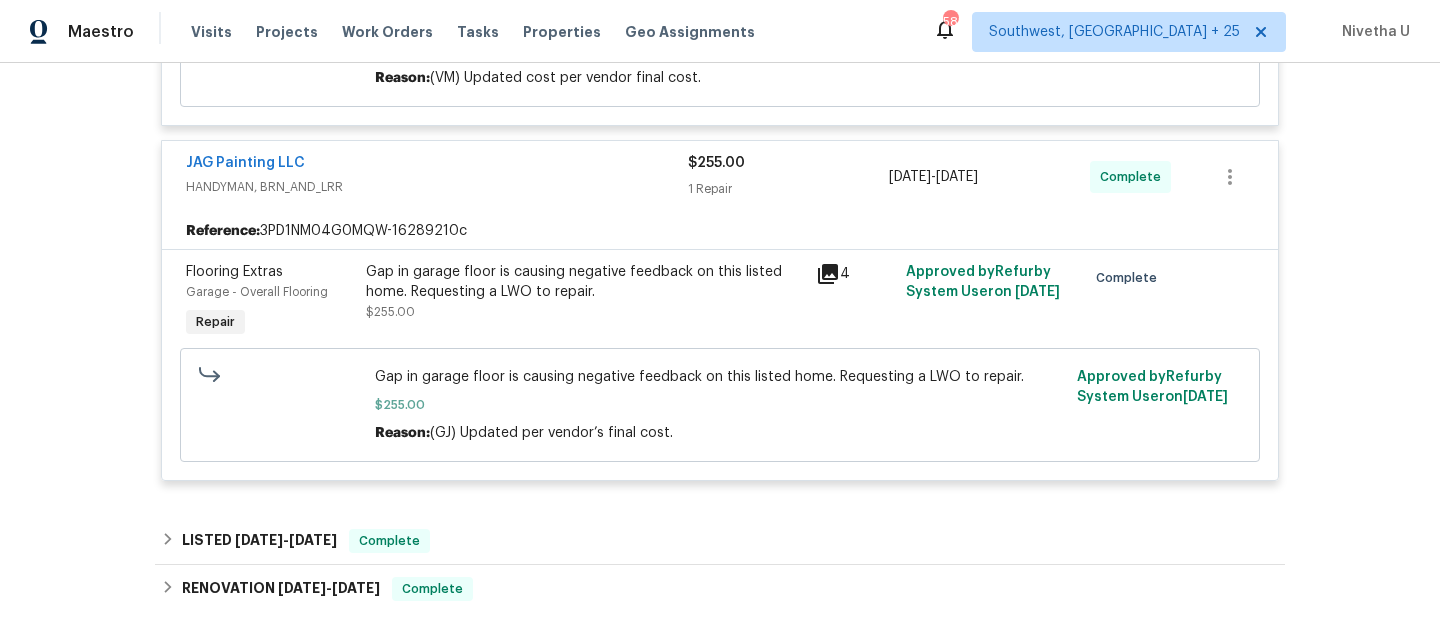 click on "Gap in garage floor is causing negative feedback on this listed home. Requesting a LWO to repair." at bounding box center (585, 282) 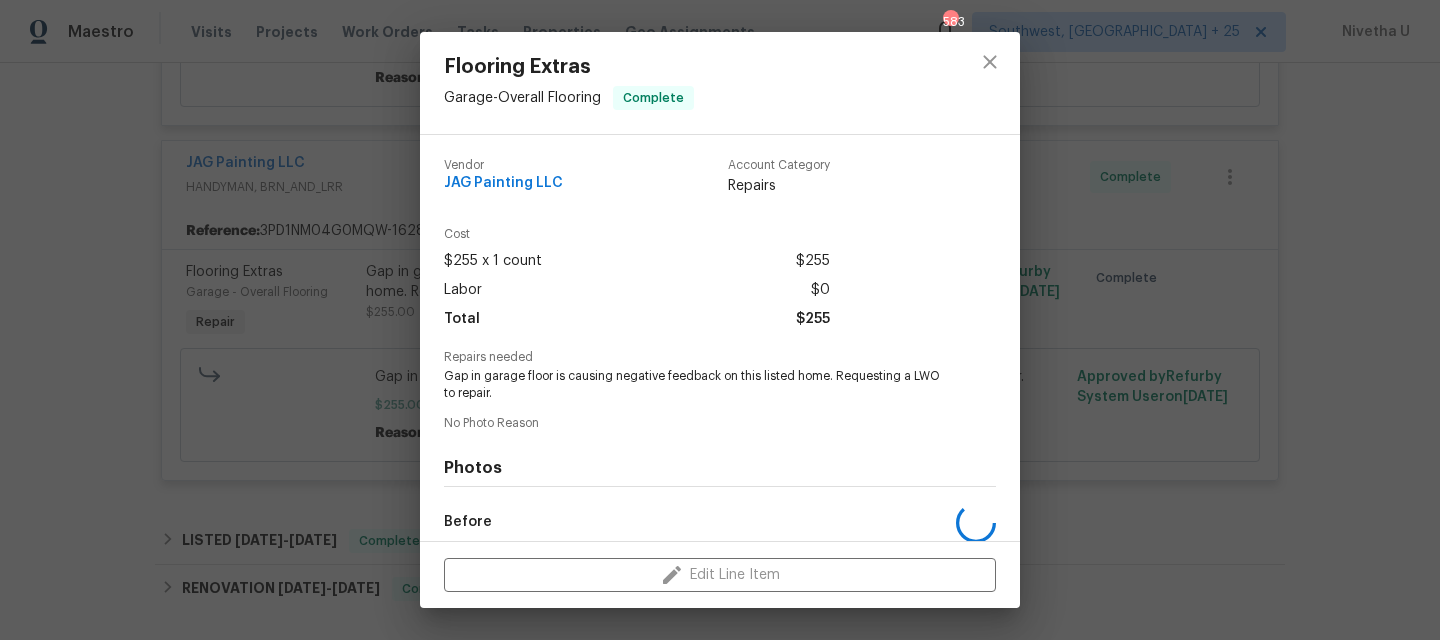 scroll, scrollTop: 230, scrollLeft: 0, axis: vertical 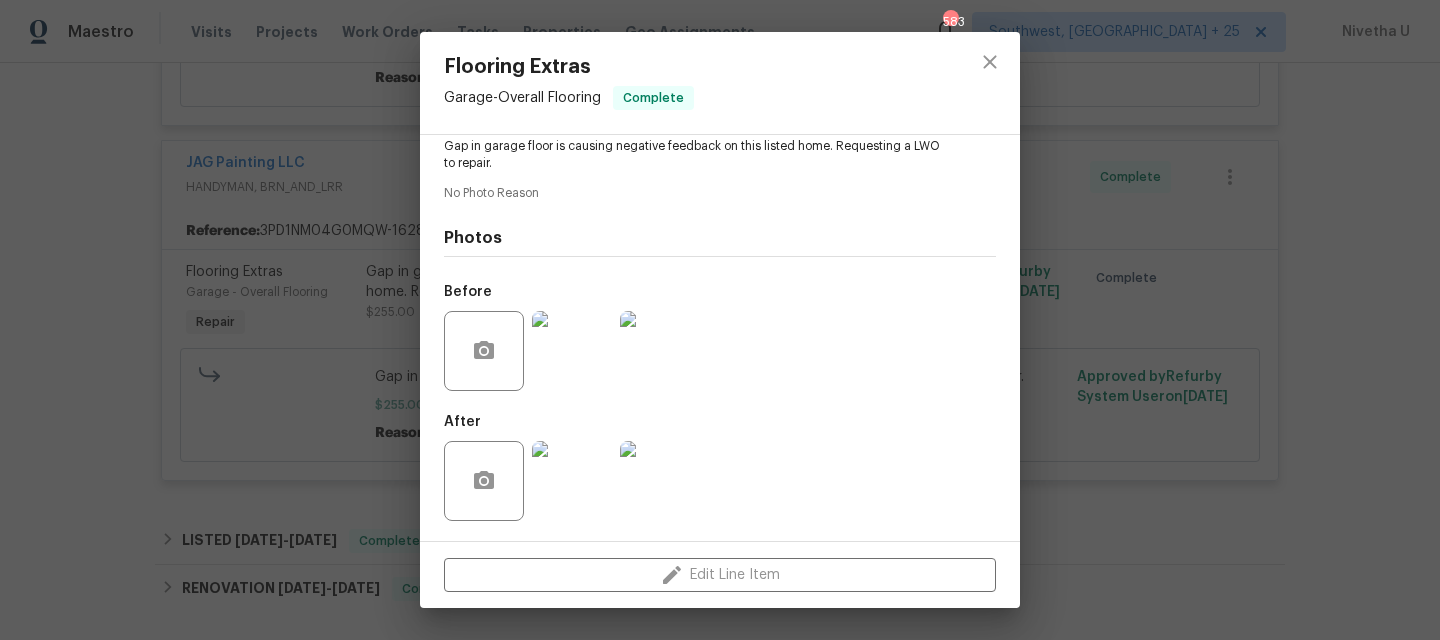 click at bounding box center (572, 351) 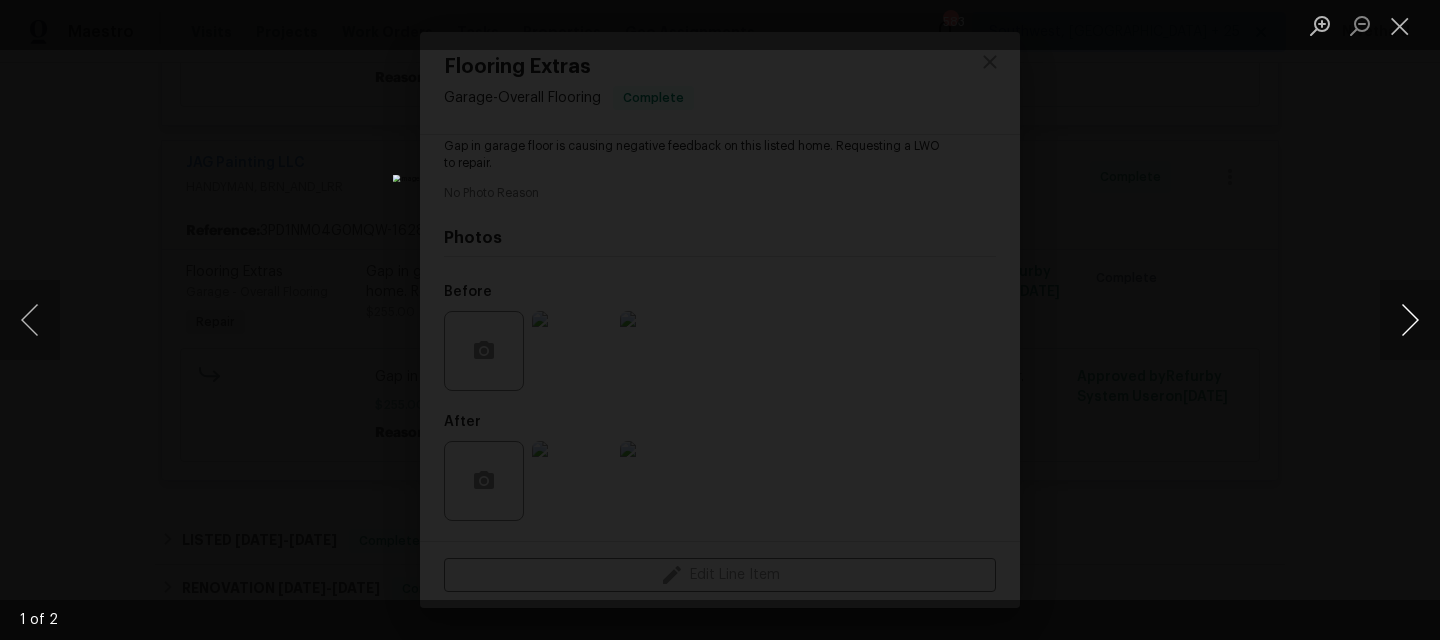 click at bounding box center (1410, 320) 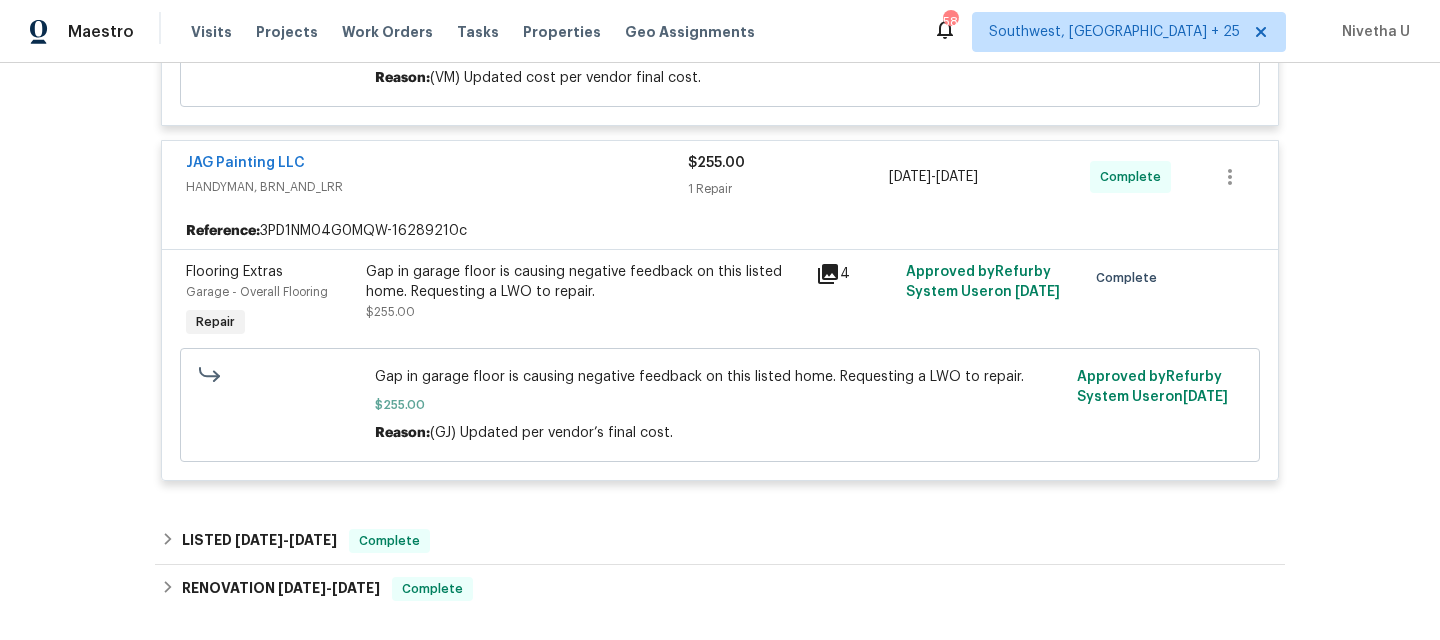 click on "Gap in garage floor is causing negative feedback on this listed home. Requesting a LWO to repair. $255.00" at bounding box center [585, 292] 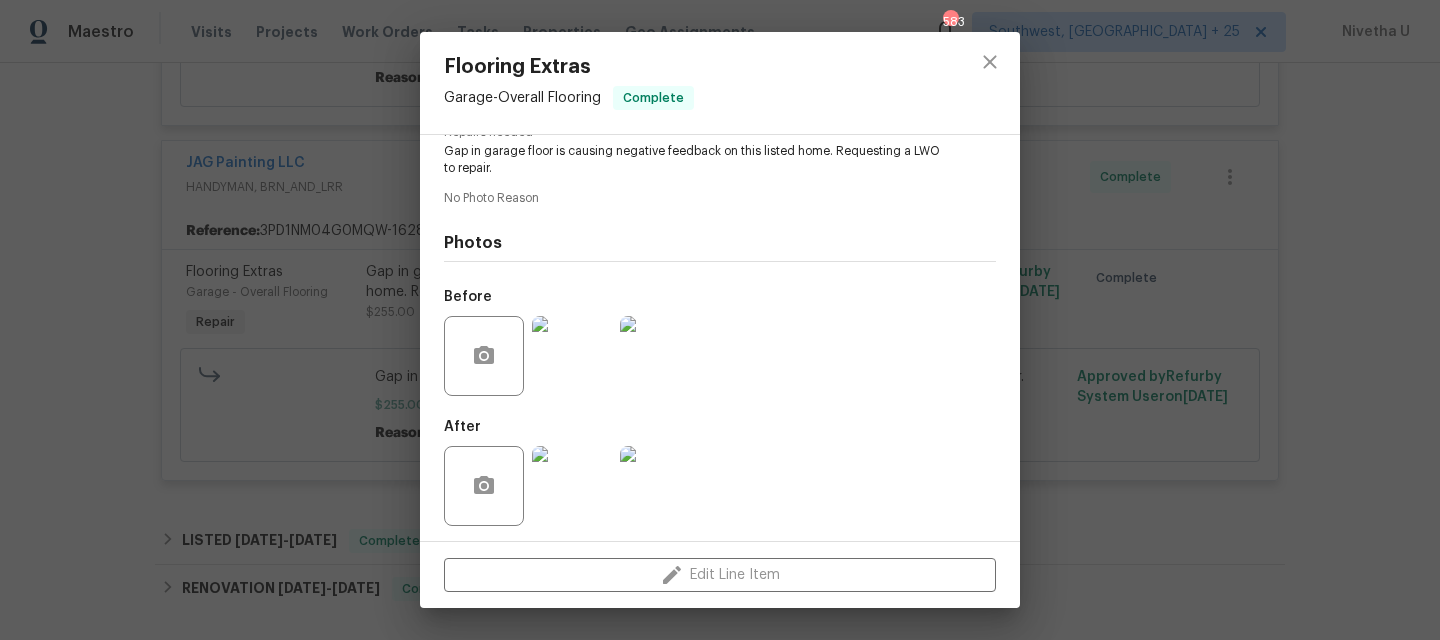 scroll, scrollTop: 230, scrollLeft: 0, axis: vertical 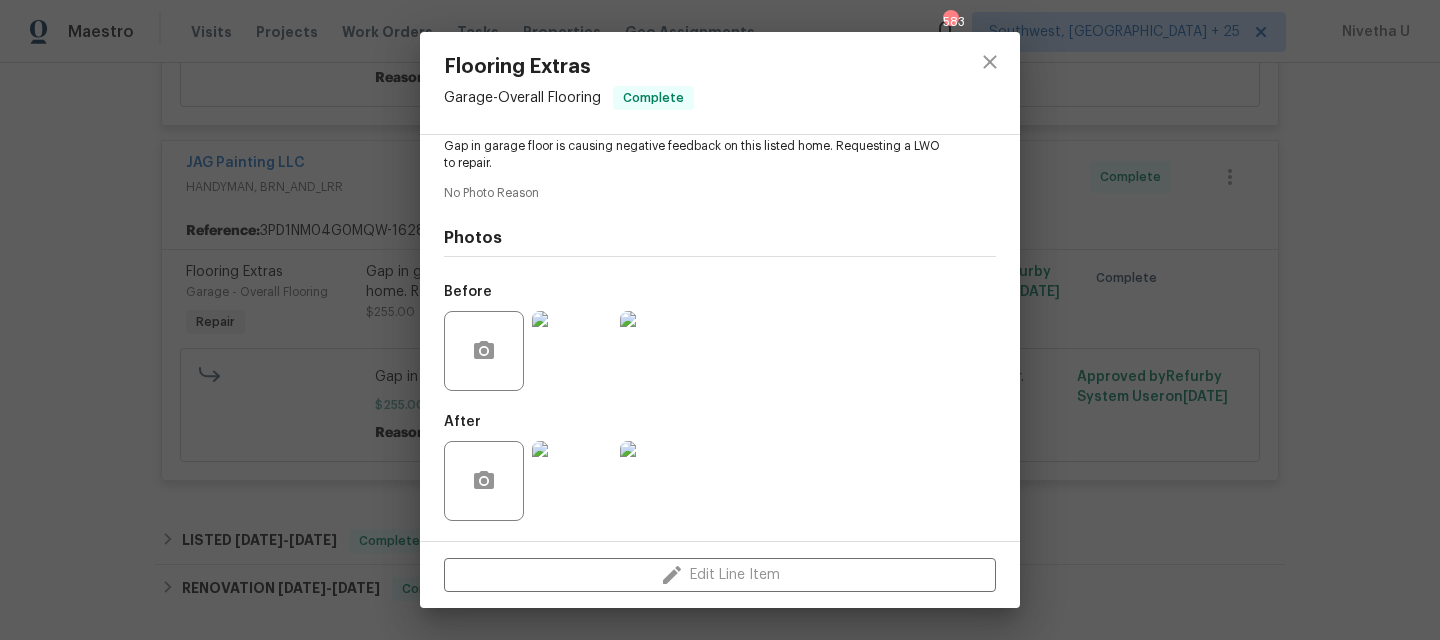 click at bounding box center [572, 481] 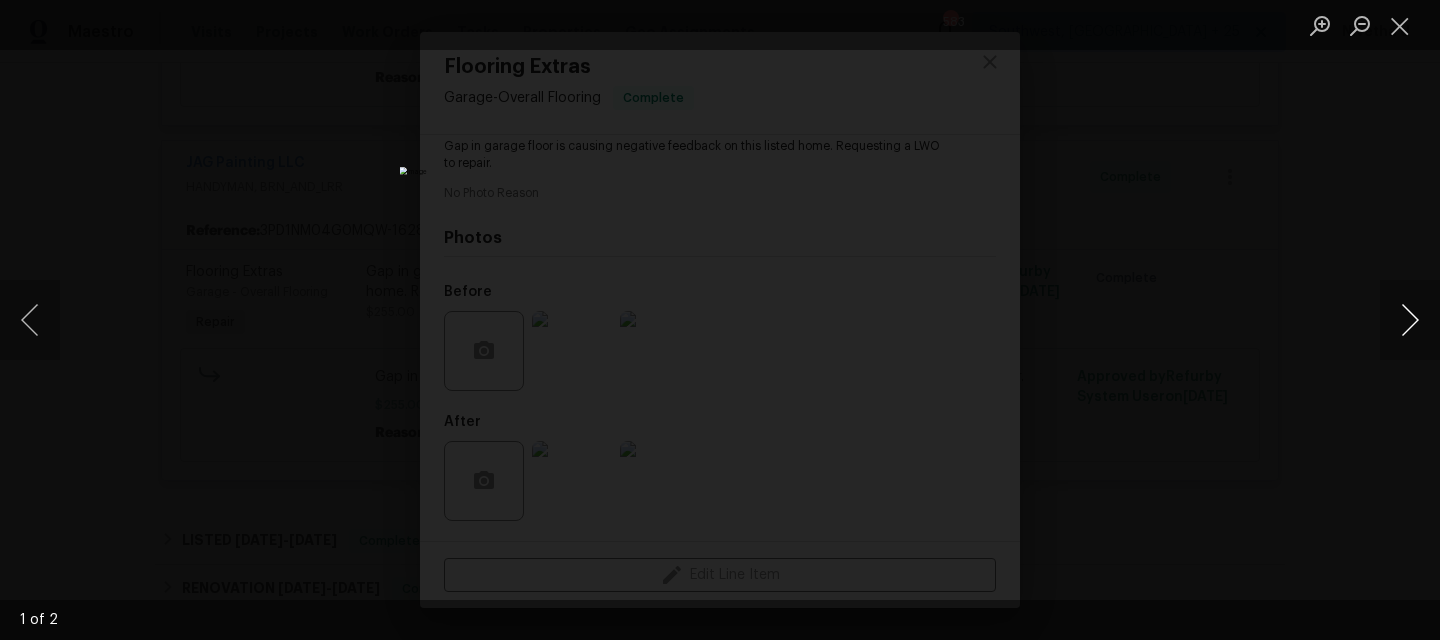 click at bounding box center (1410, 320) 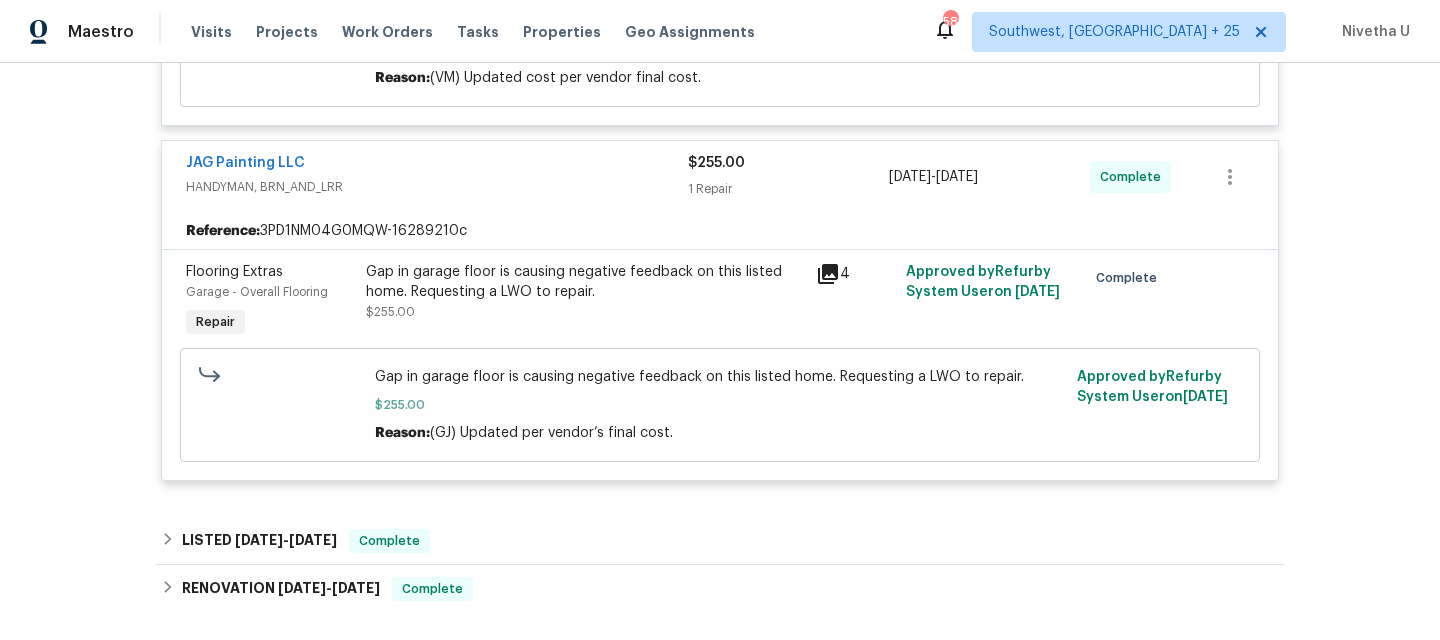 click on "HANDYMAN, BRN_AND_LRR" at bounding box center [437, 187] 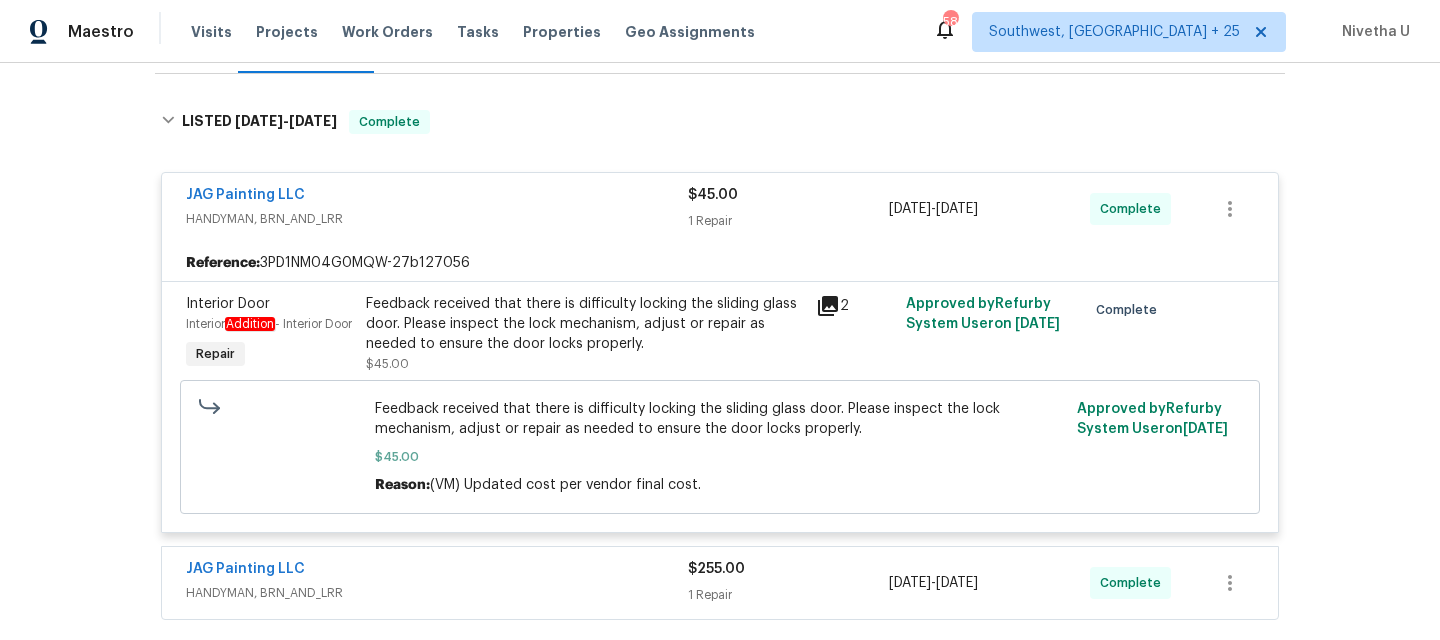 scroll, scrollTop: 260, scrollLeft: 0, axis: vertical 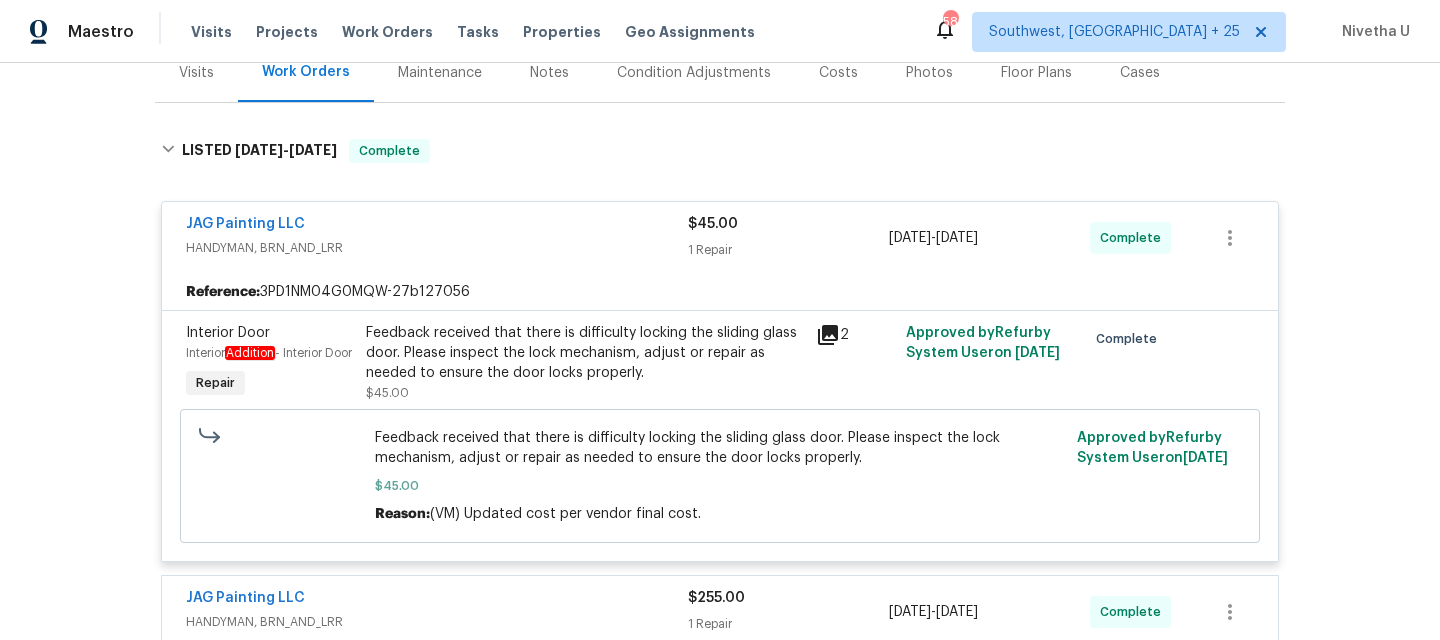 click on "HANDYMAN, BRN_AND_LRR" at bounding box center (437, 248) 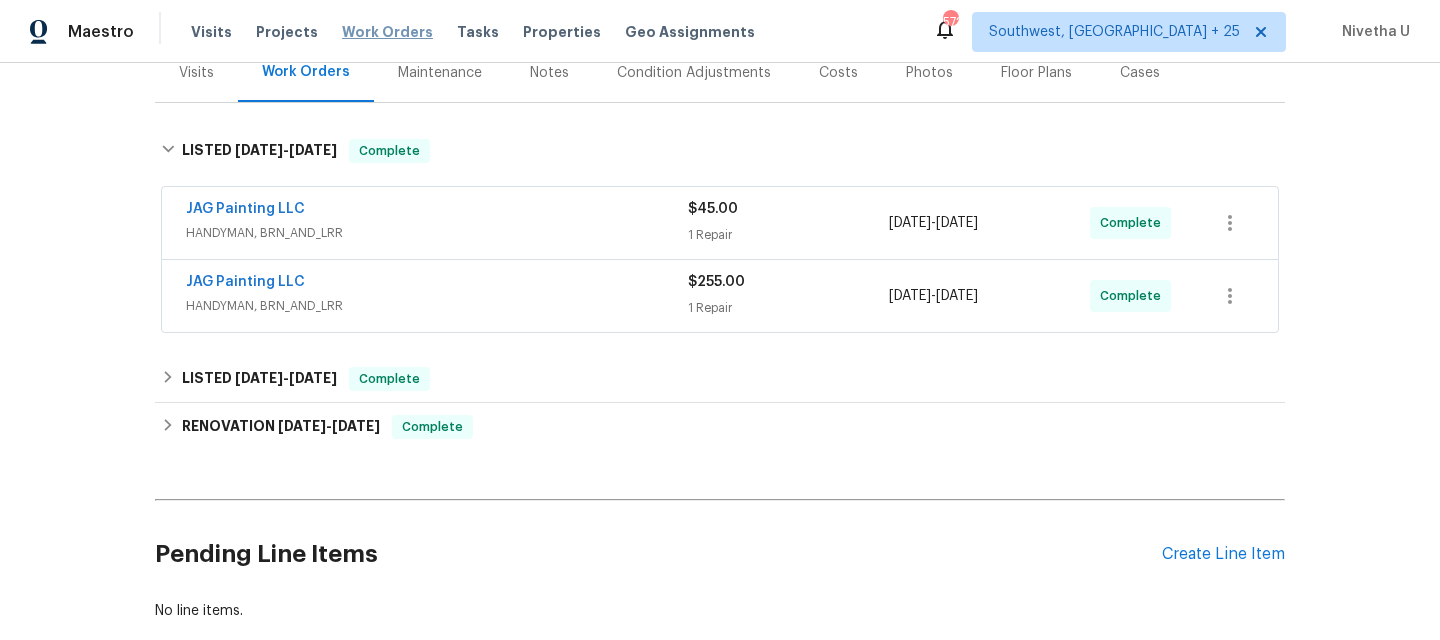 click on "Work Orders" at bounding box center (387, 32) 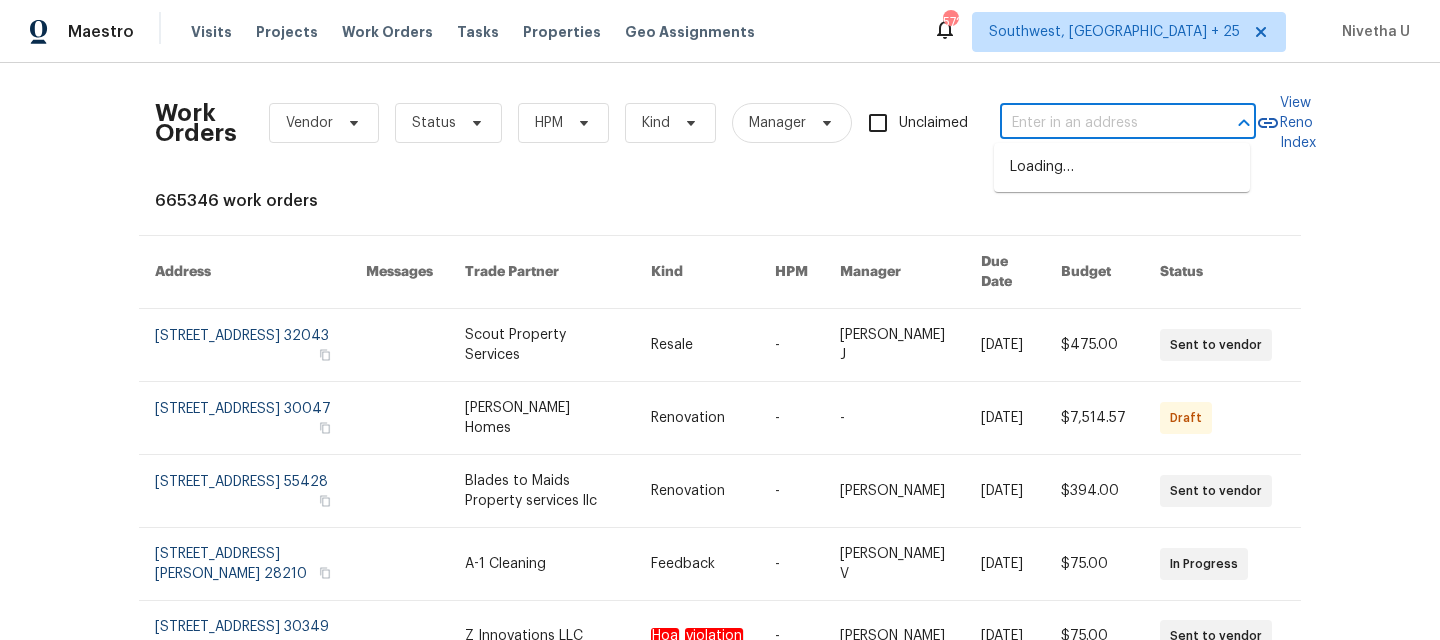 click at bounding box center (1100, 123) 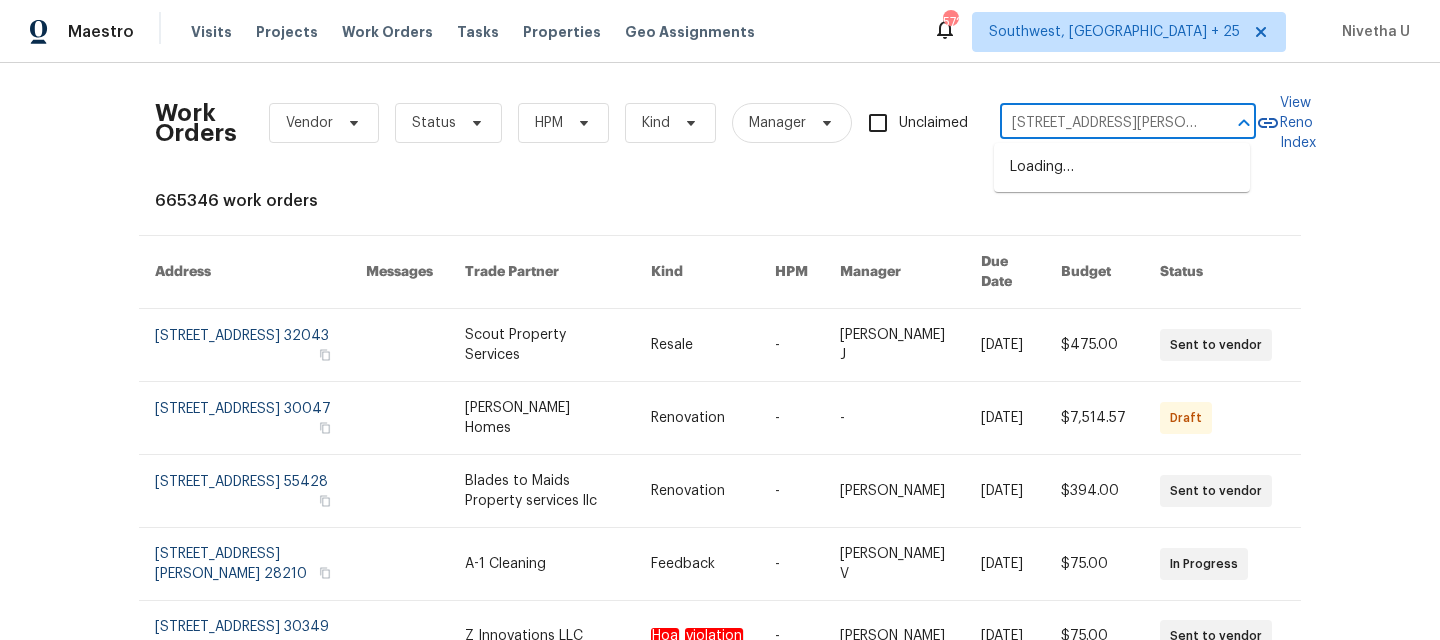 scroll, scrollTop: 0, scrollLeft: 112, axis: horizontal 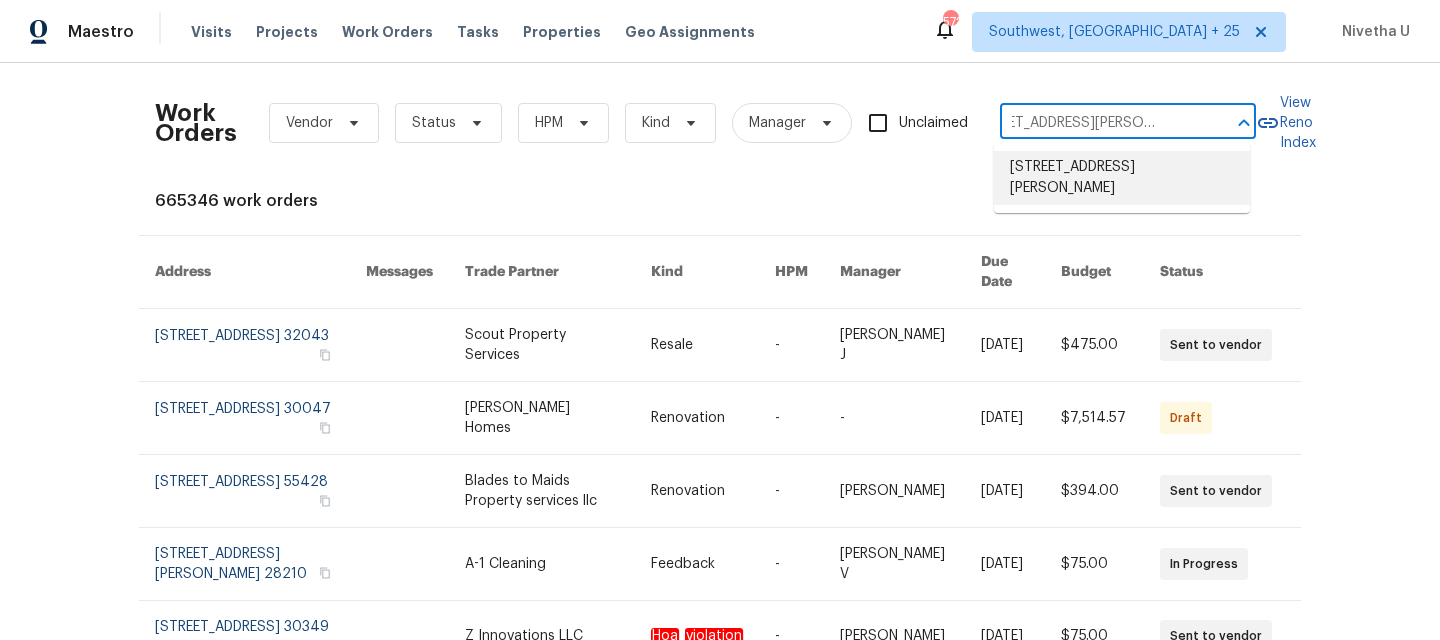click on "3083 Milledge Gate Ct SE, Marietta, GA 30067" at bounding box center (1122, 178) 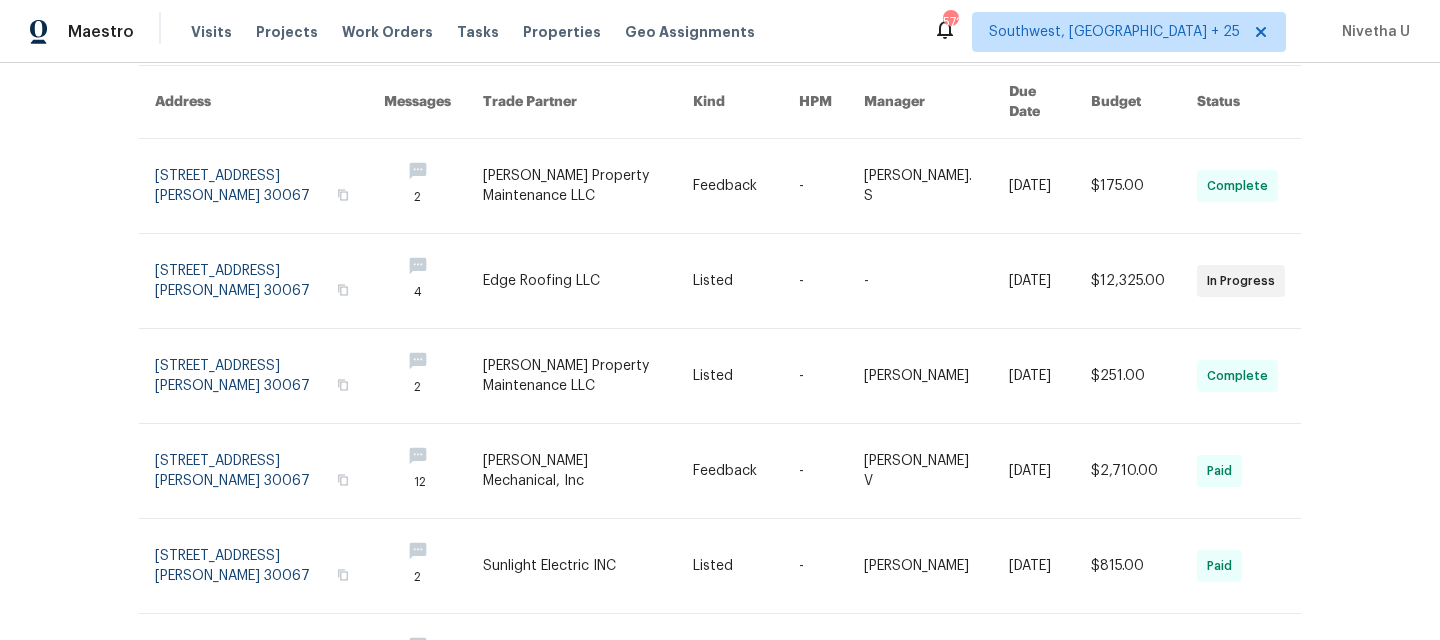 scroll, scrollTop: 0, scrollLeft: 0, axis: both 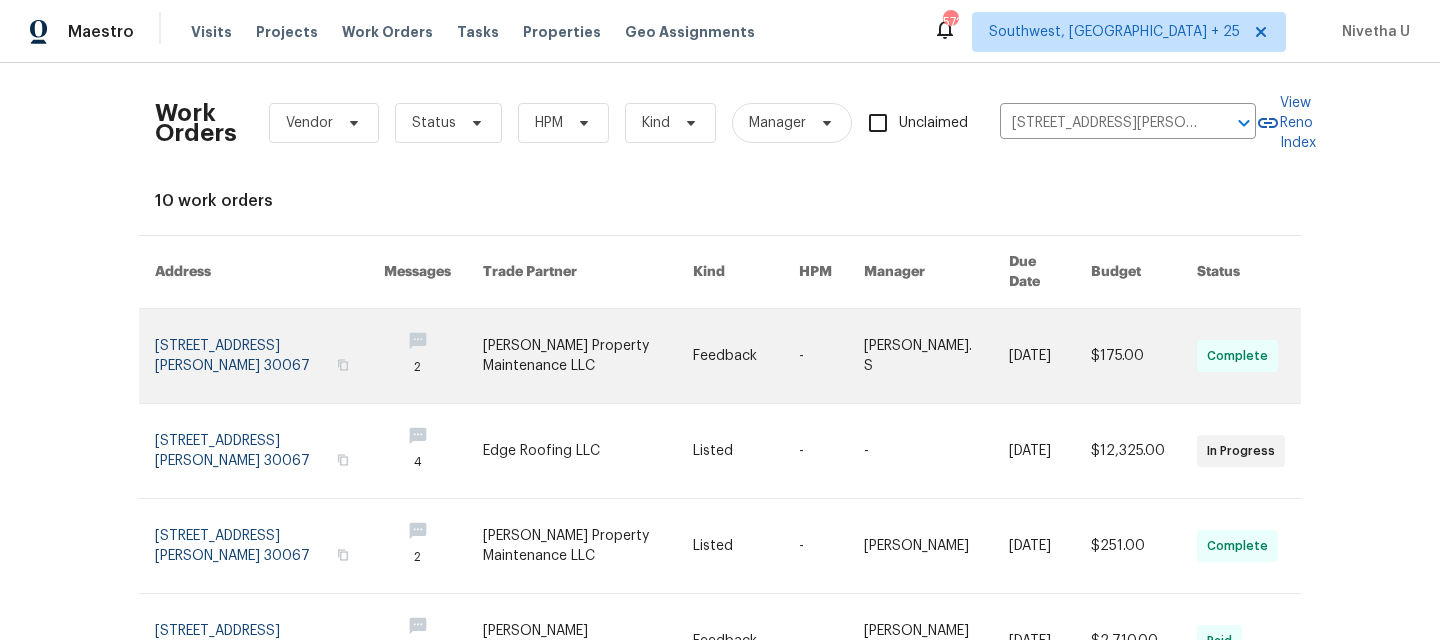 click at bounding box center (269, 356) 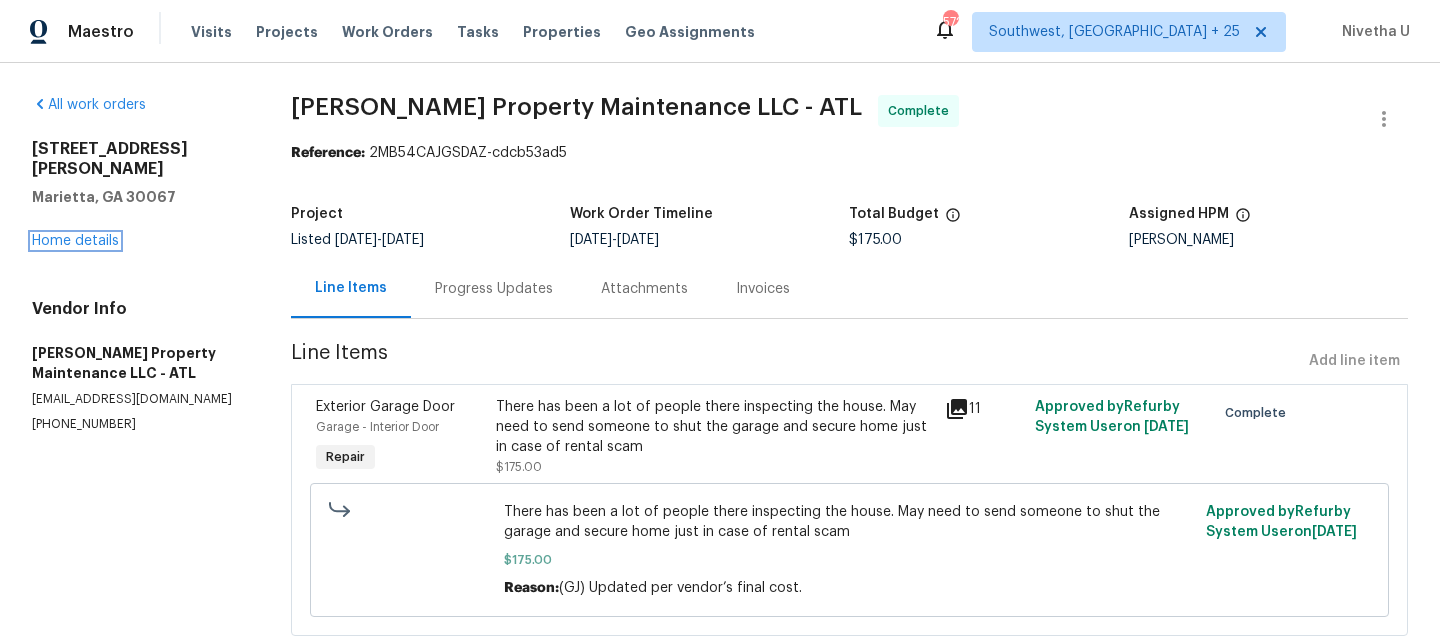 click on "Home details" at bounding box center (75, 241) 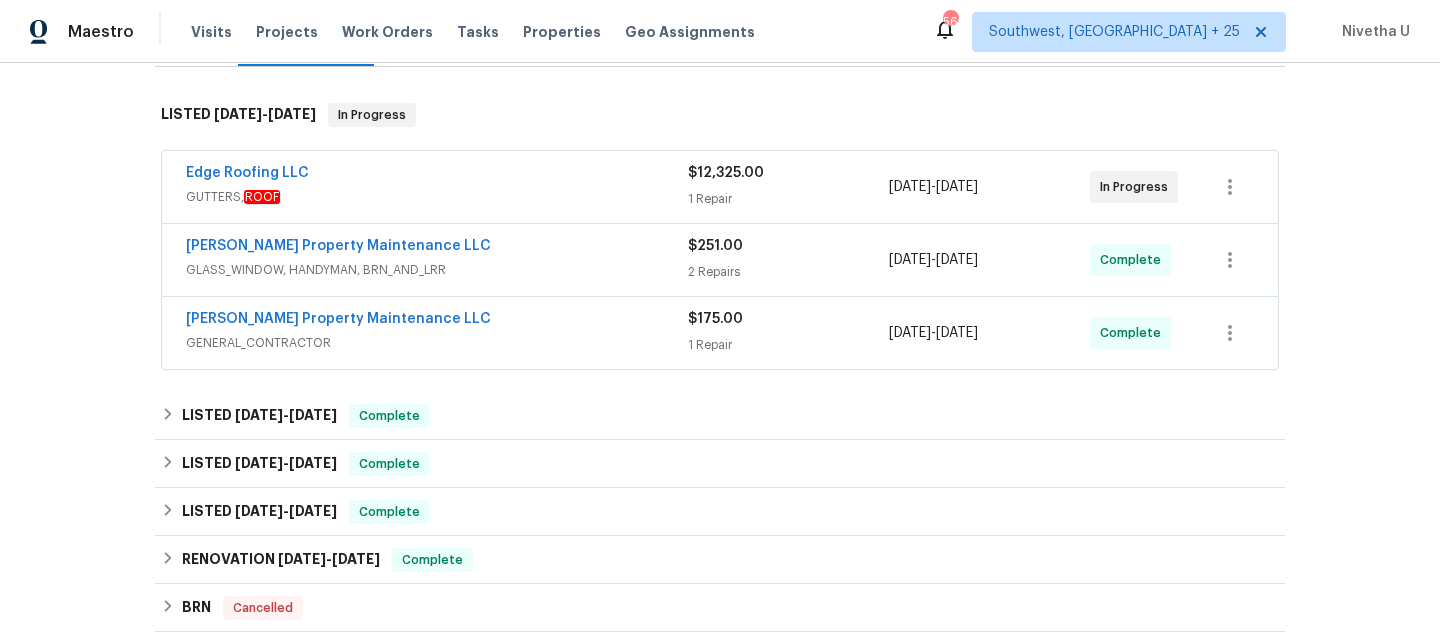 scroll, scrollTop: 309, scrollLeft: 0, axis: vertical 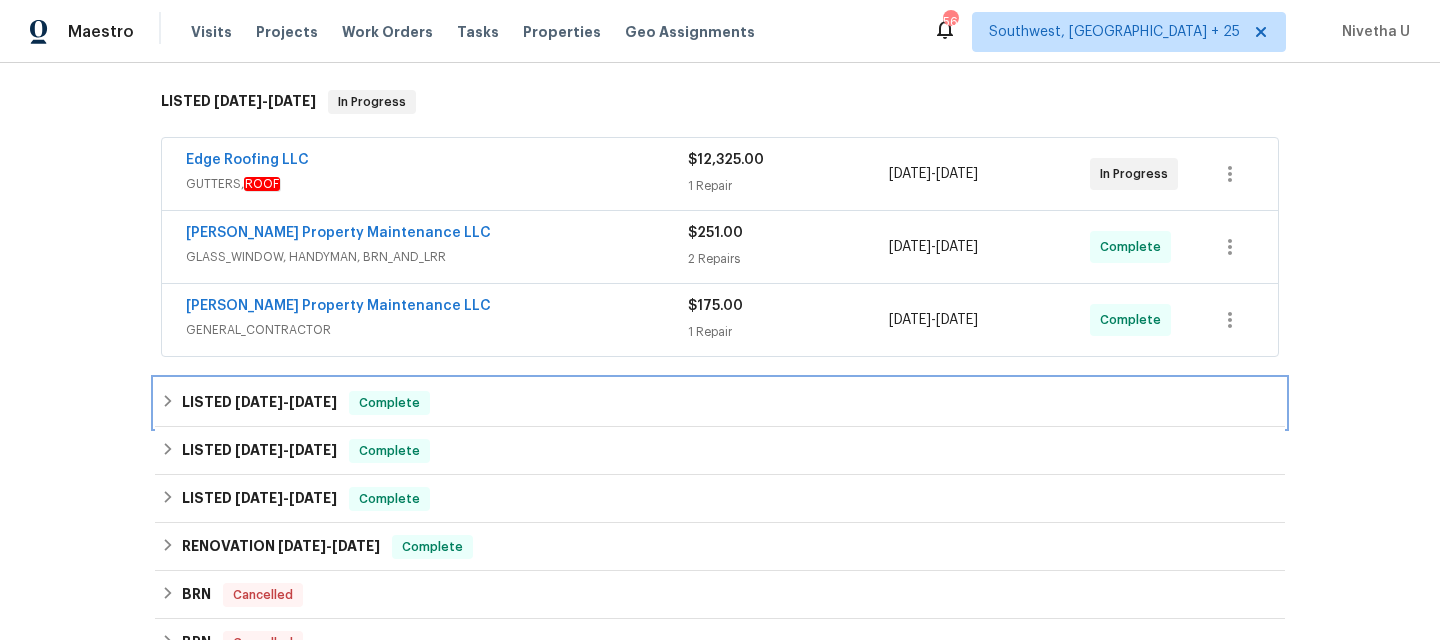 click on "LISTED   5/27/25  -  6/4/25 Complete" at bounding box center (720, 403) 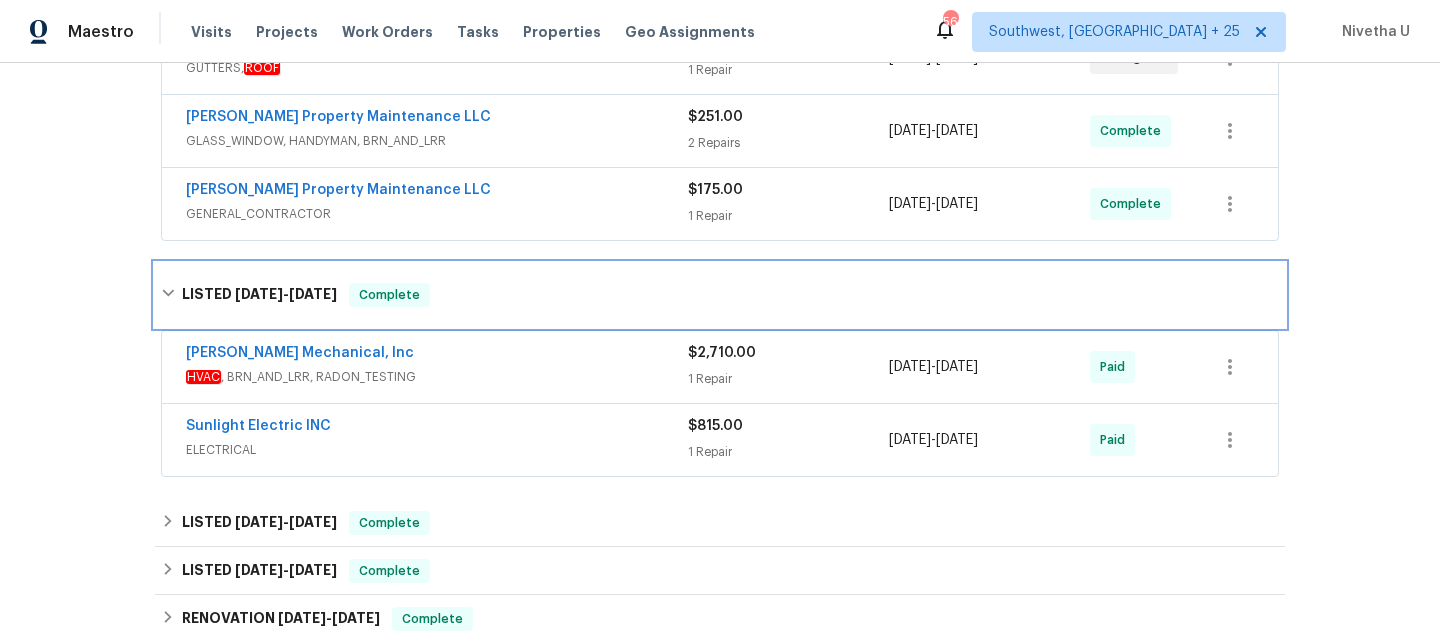 scroll, scrollTop: 427, scrollLeft: 0, axis: vertical 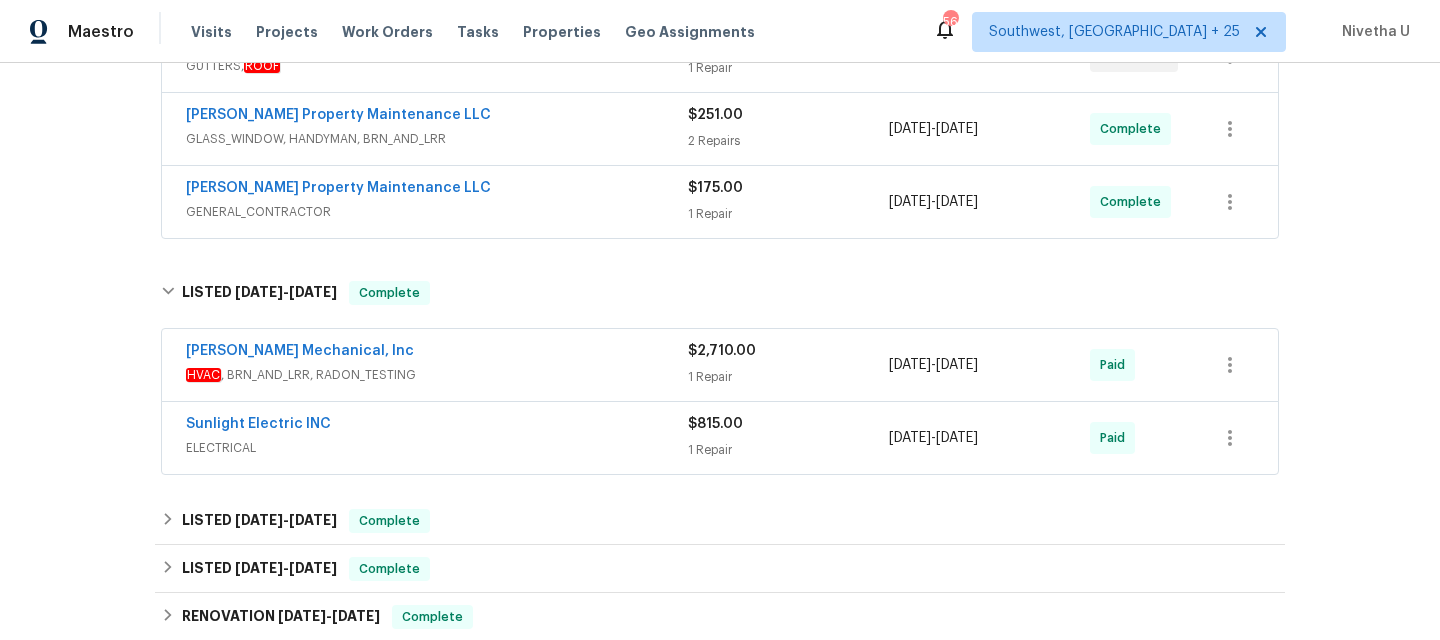 click on "Sunlight Electric INC ELECTRICAL $815.00 1 Repair 5/27/2025  -  5/30/2025 Paid" at bounding box center [720, 438] 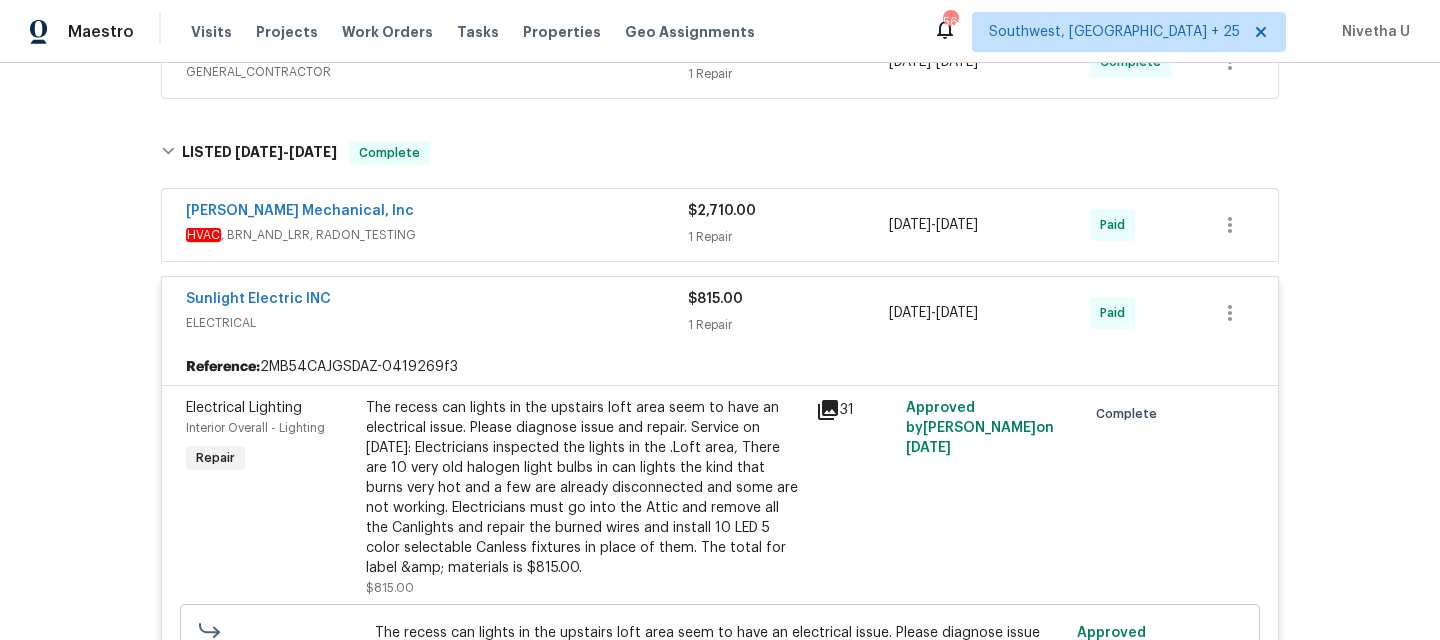 scroll, scrollTop: 565, scrollLeft: 0, axis: vertical 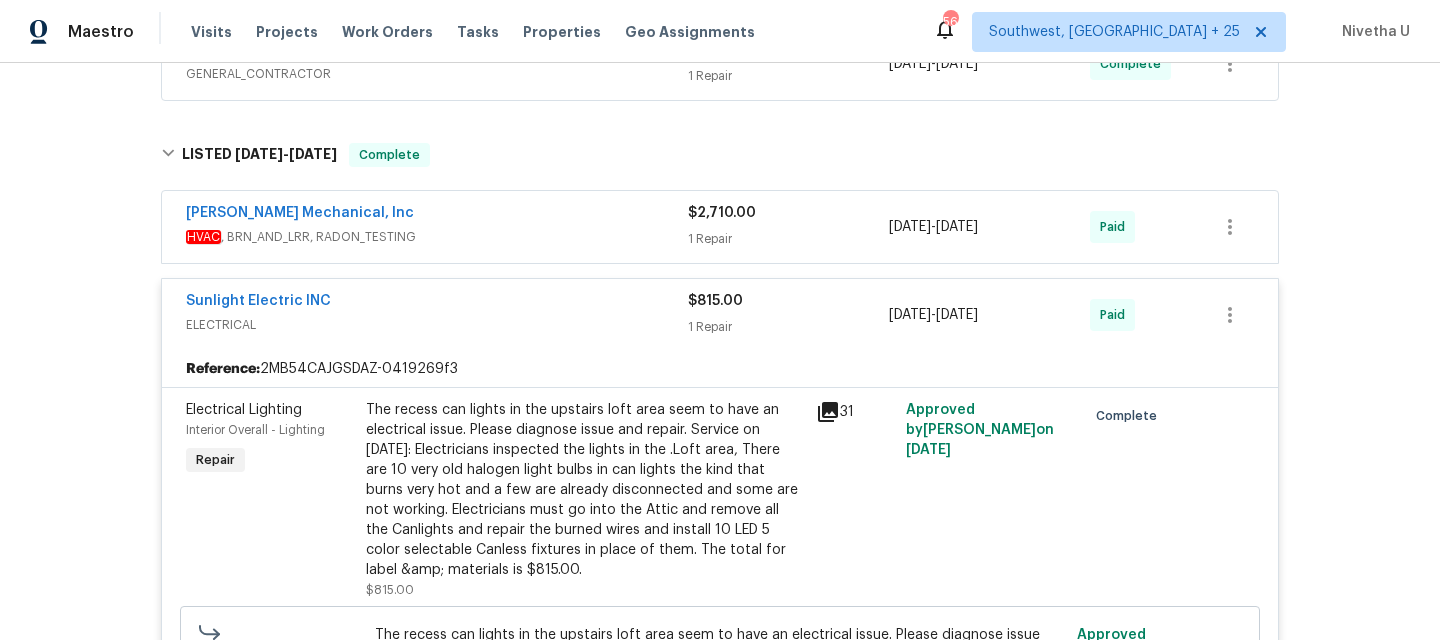 click on "ELECTRICAL" at bounding box center (437, 325) 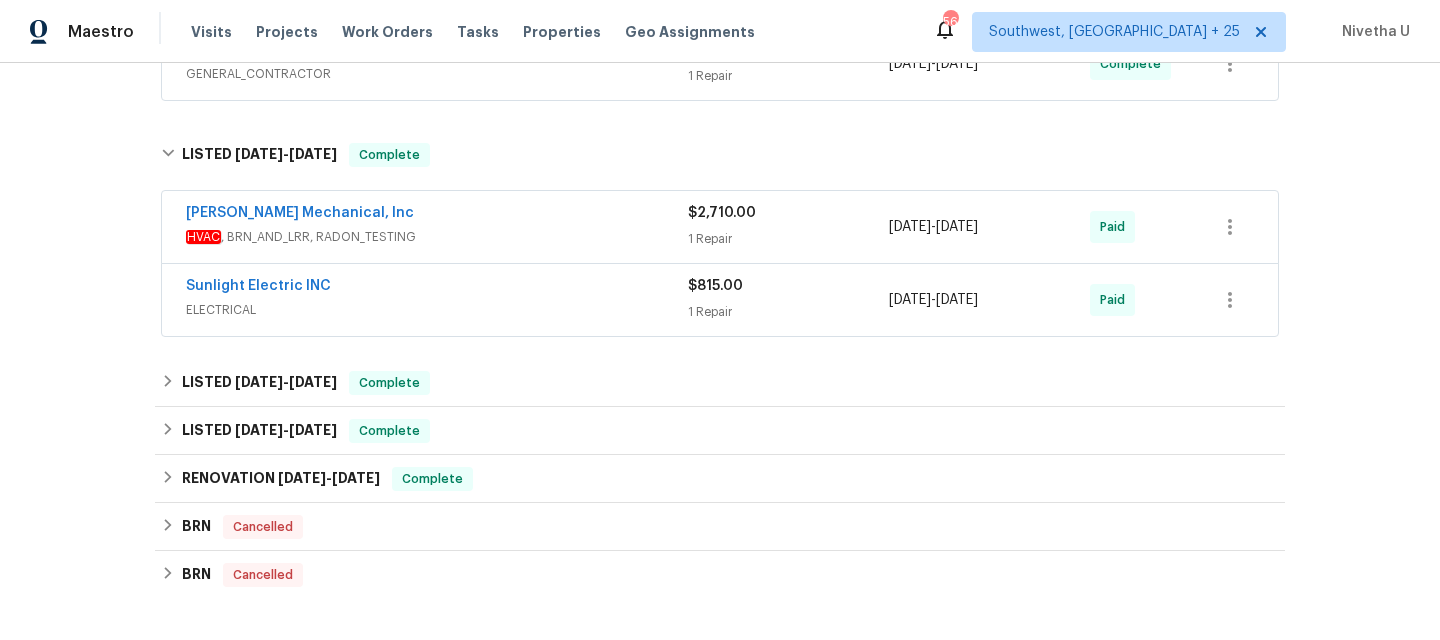 click on "JH Martin Mechanical, Inc" at bounding box center (437, 215) 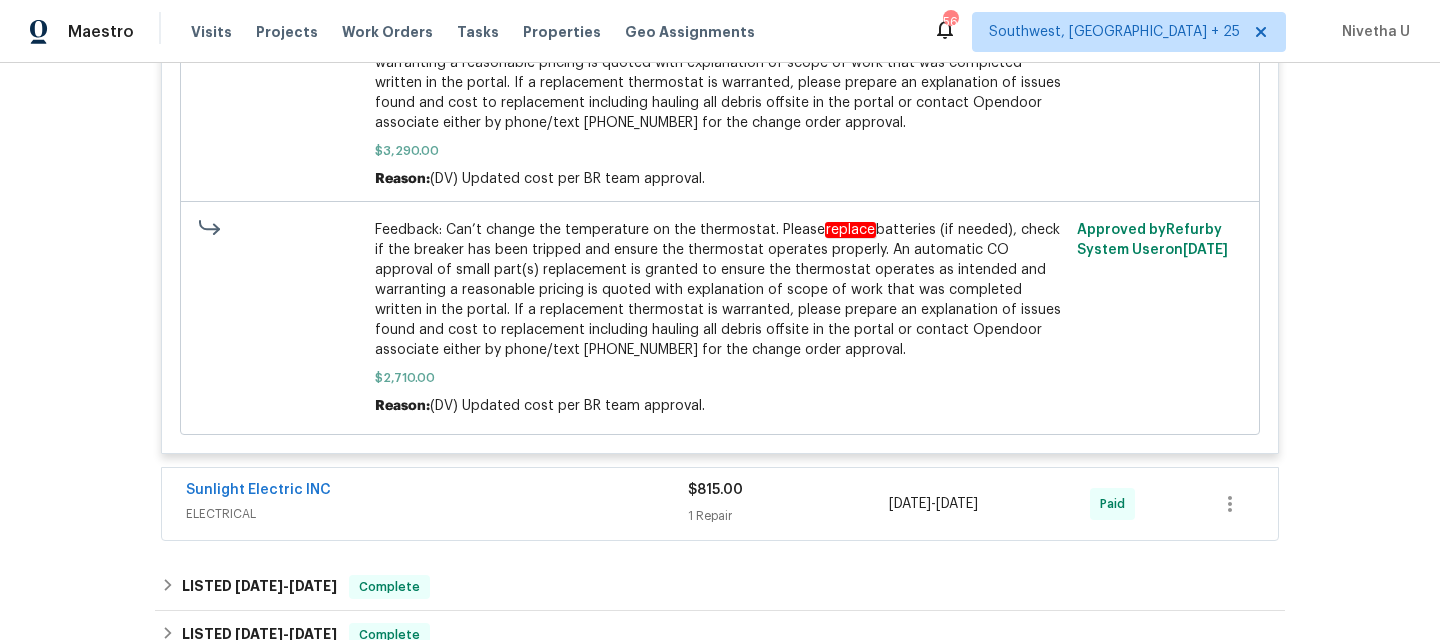 scroll, scrollTop: 562, scrollLeft: 0, axis: vertical 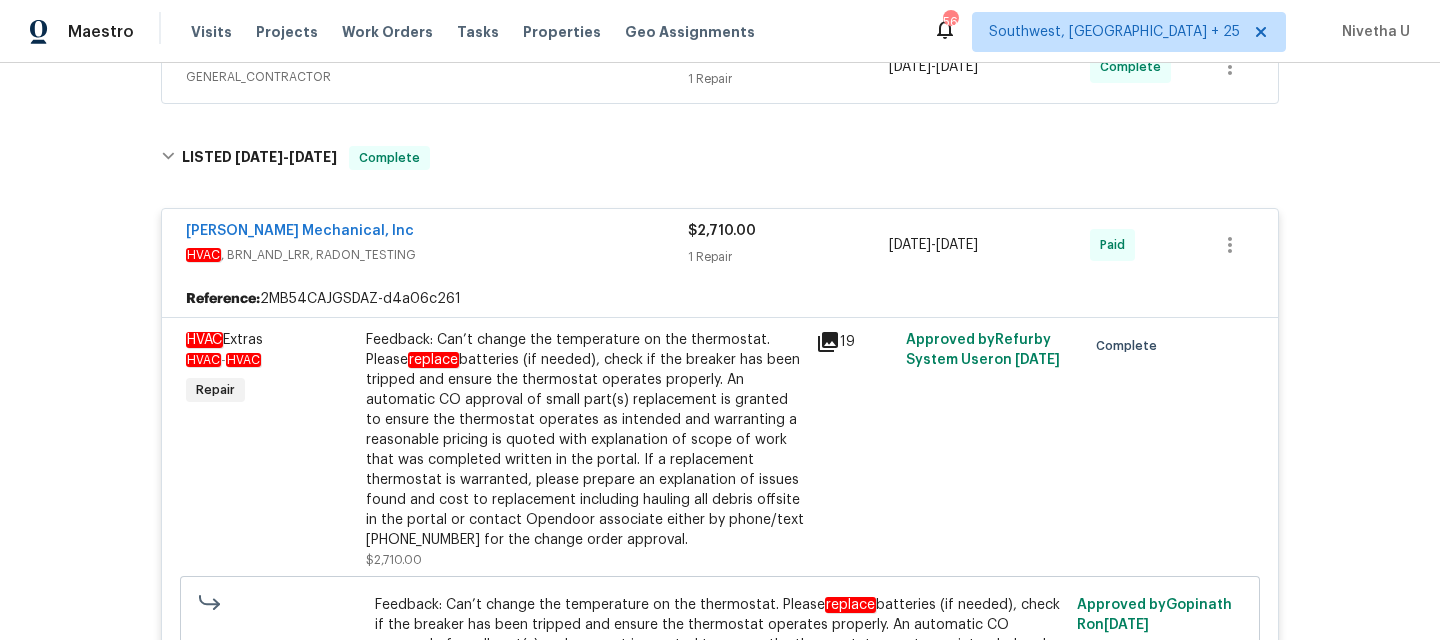 click on "JH Martin Mechanical, Inc" at bounding box center (437, 233) 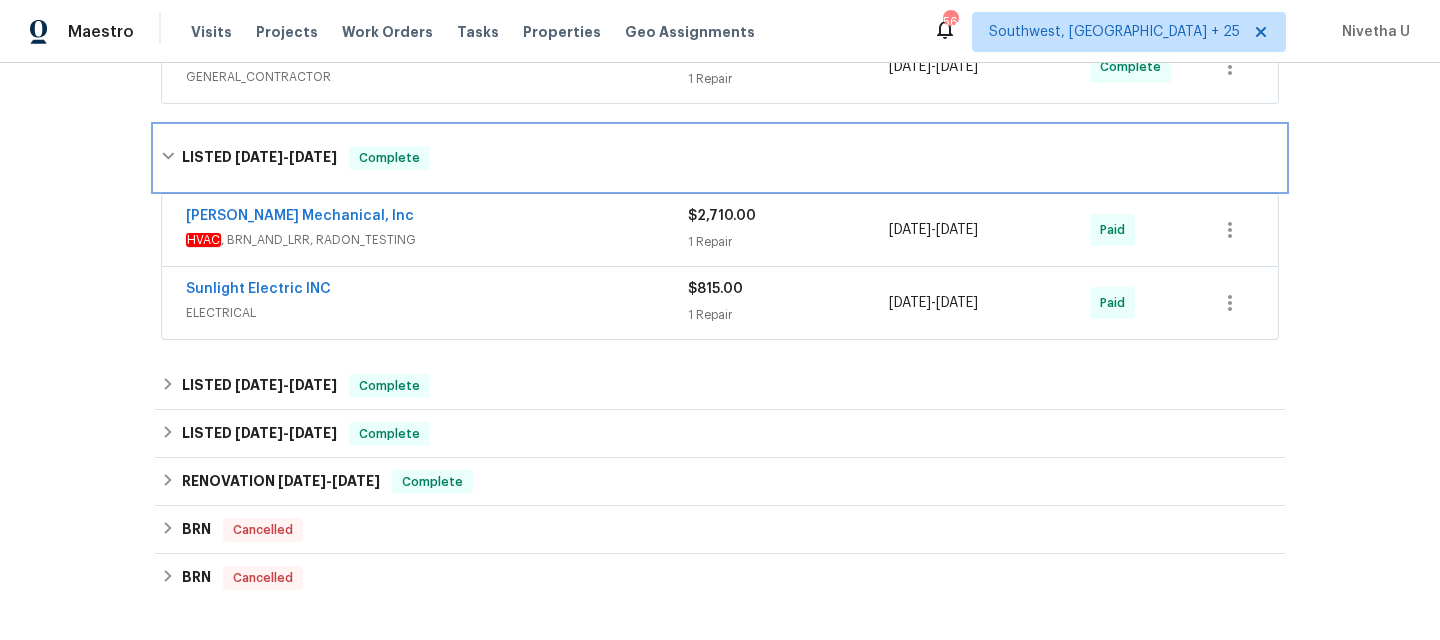 click on "LISTED   5/27/25  -  6/4/25 Complete" at bounding box center [720, 158] 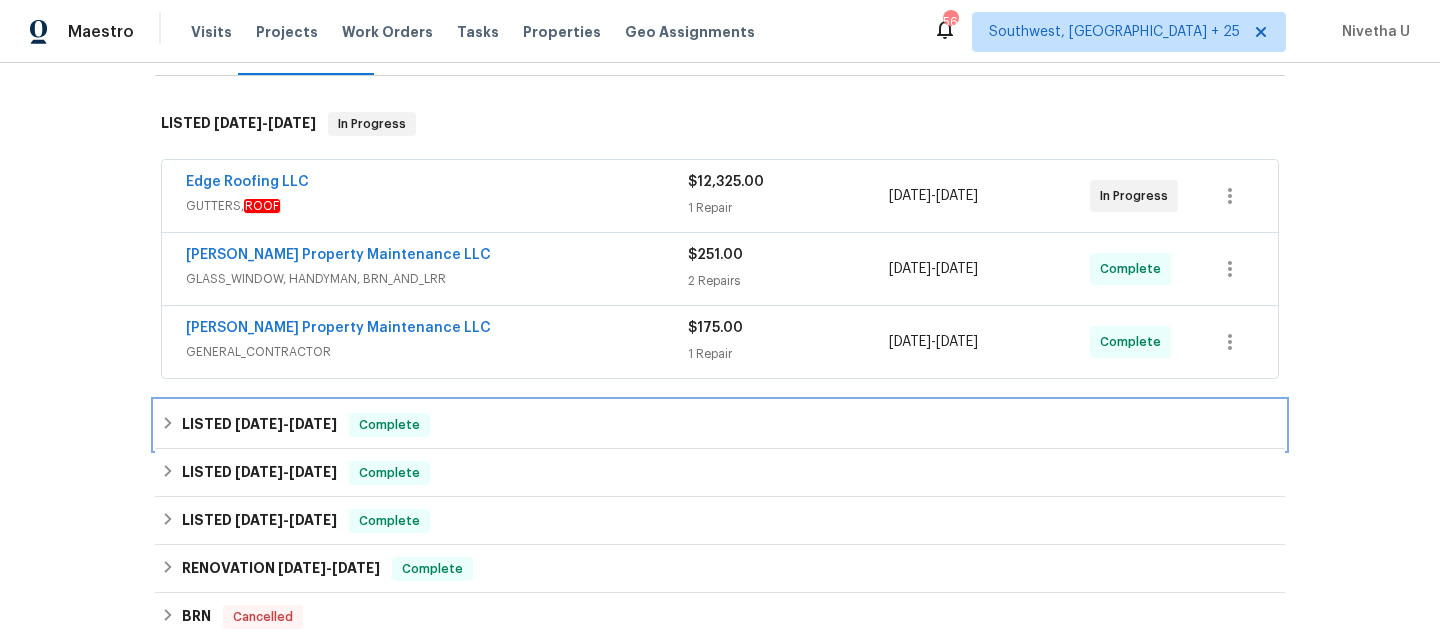 scroll, scrollTop: 279, scrollLeft: 0, axis: vertical 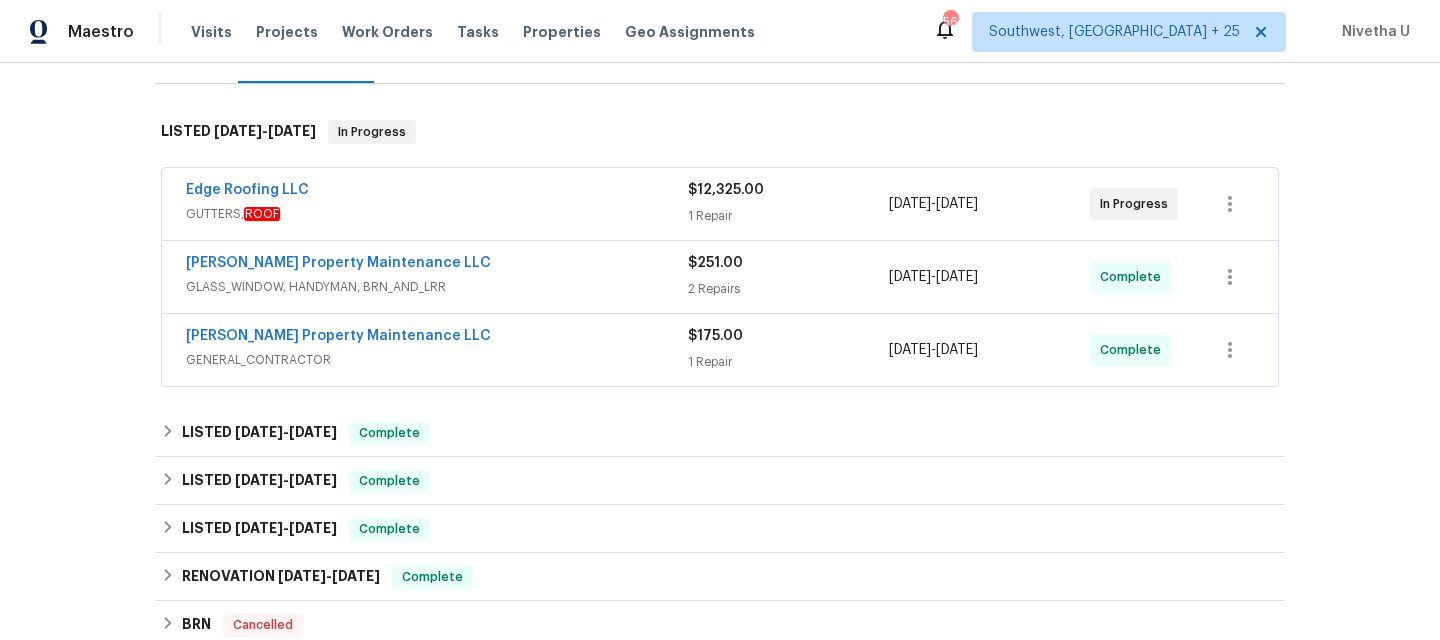 click on "GENERAL_CONTRACTOR" at bounding box center (437, 360) 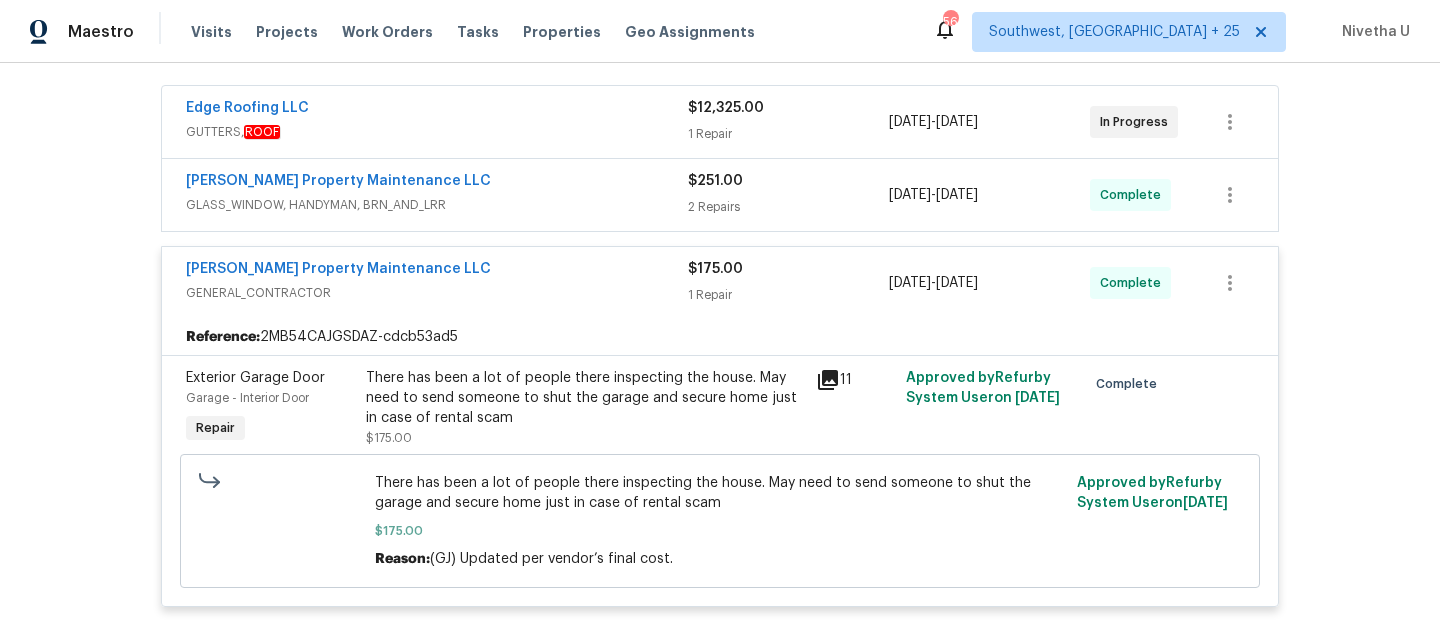 scroll, scrollTop: 359, scrollLeft: 0, axis: vertical 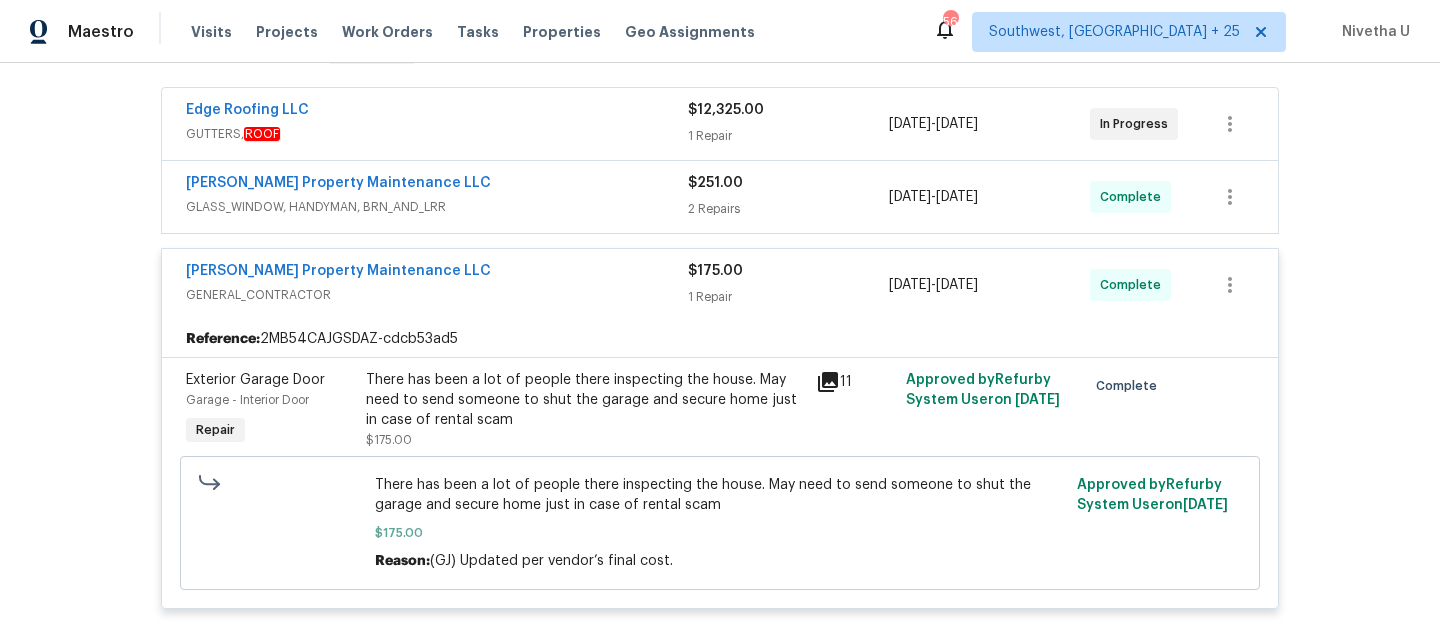 click on "GENERAL_CONTRACTOR" at bounding box center [437, 295] 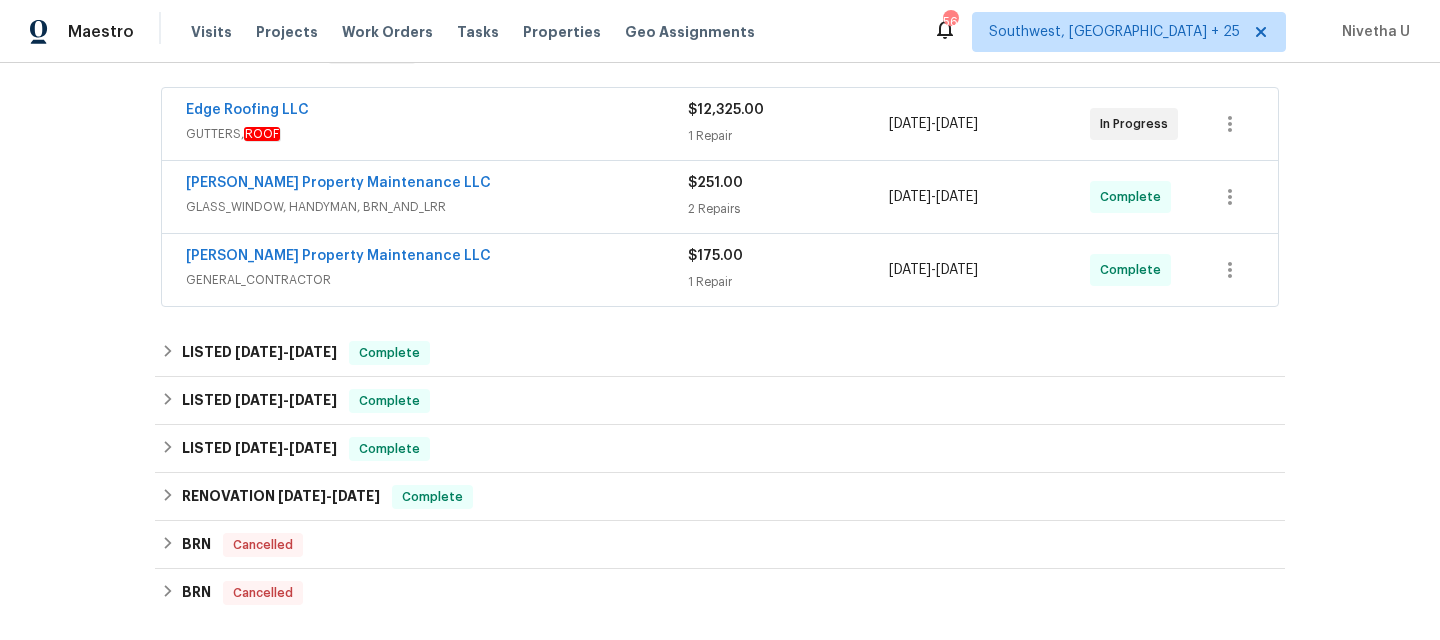 click on "Glen Property Maintenance LLC GLASS_WINDOW, HANDYMAN, BRN_AND_LRR $251.00 2 Repairs 6/13/2025  -  6/13/2025 Complete" at bounding box center [720, 197] 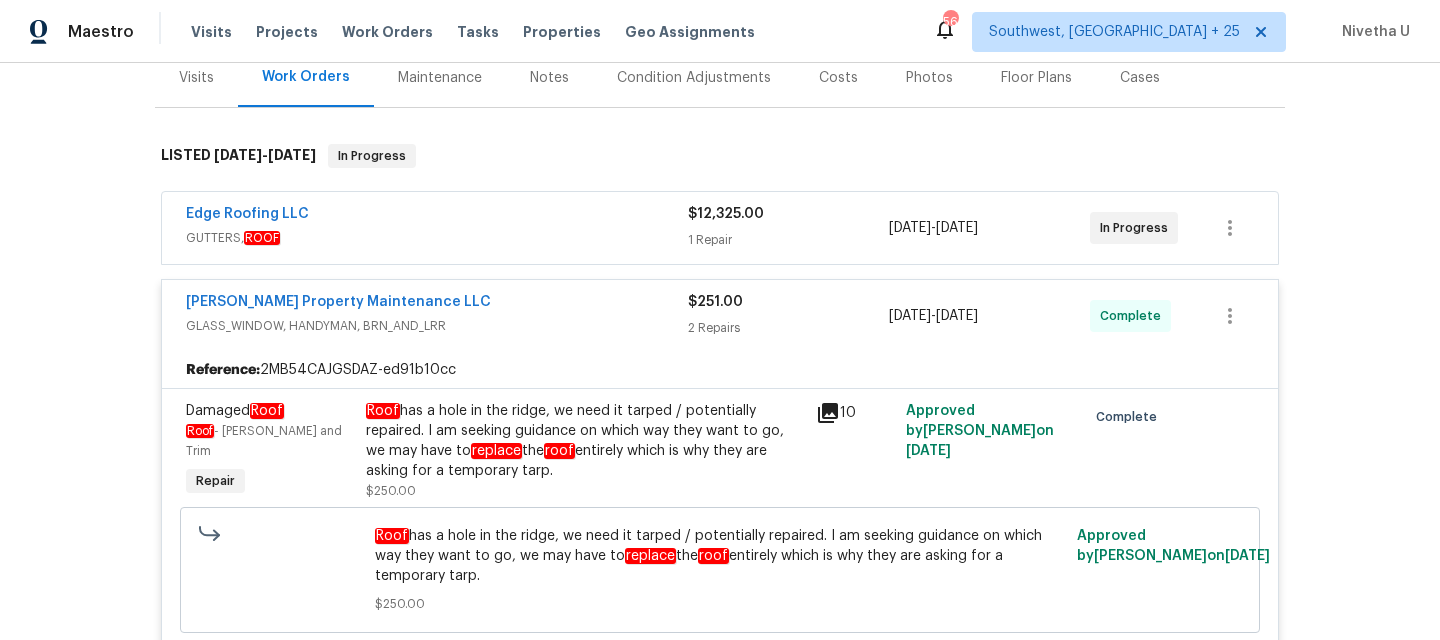 scroll, scrollTop: 247, scrollLeft: 0, axis: vertical 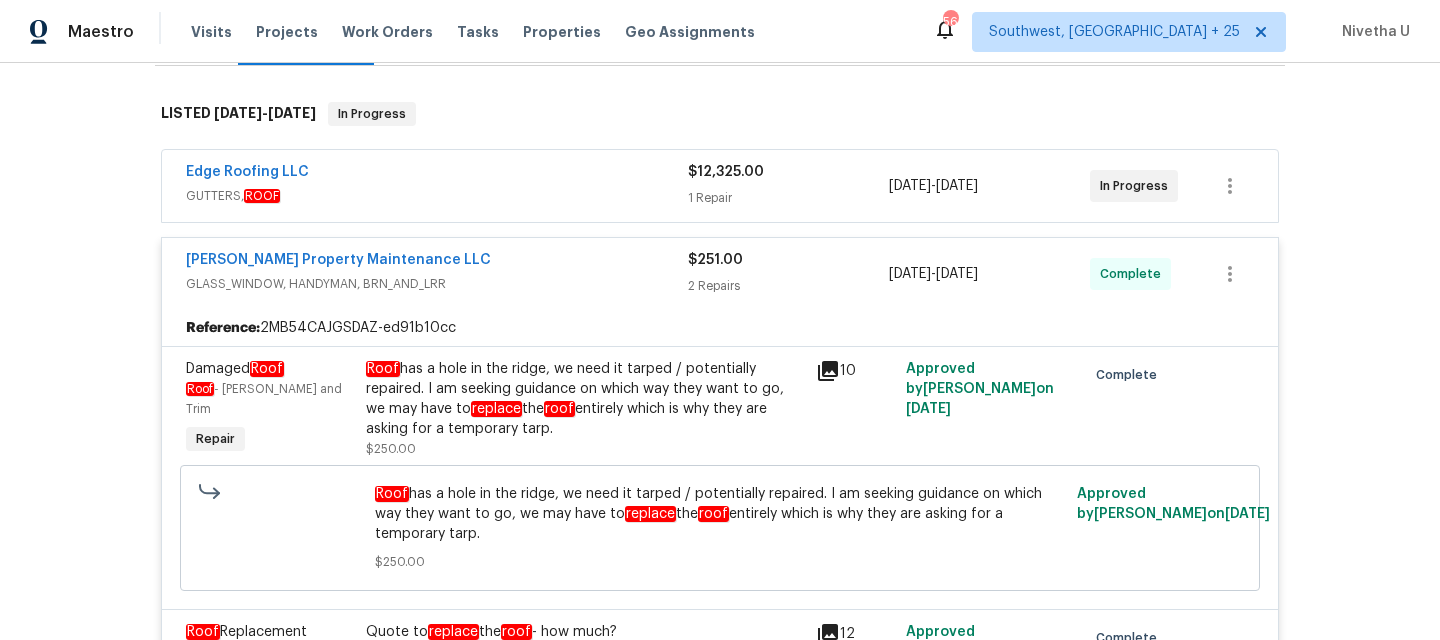 click on "Glen Property Maintenance LLC" at bounding box center (437, 262) 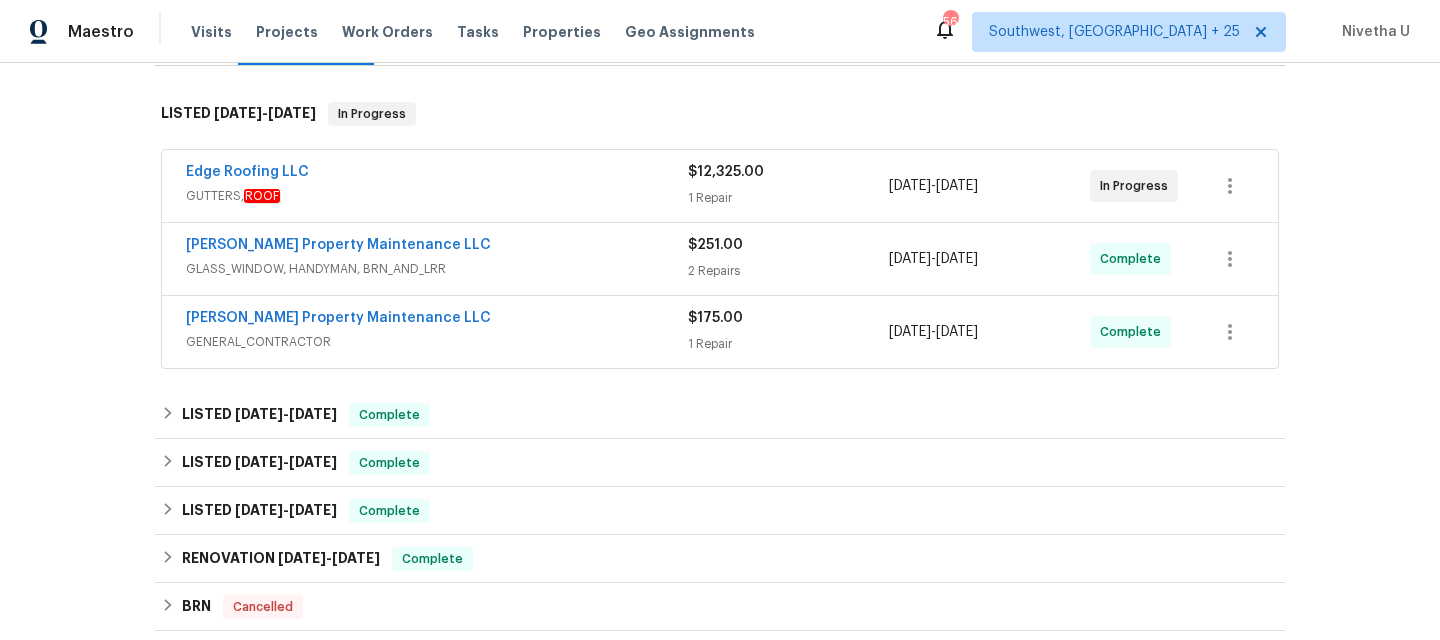click on "GUTTERS,  ROOF" at bounding box center (437, 196) 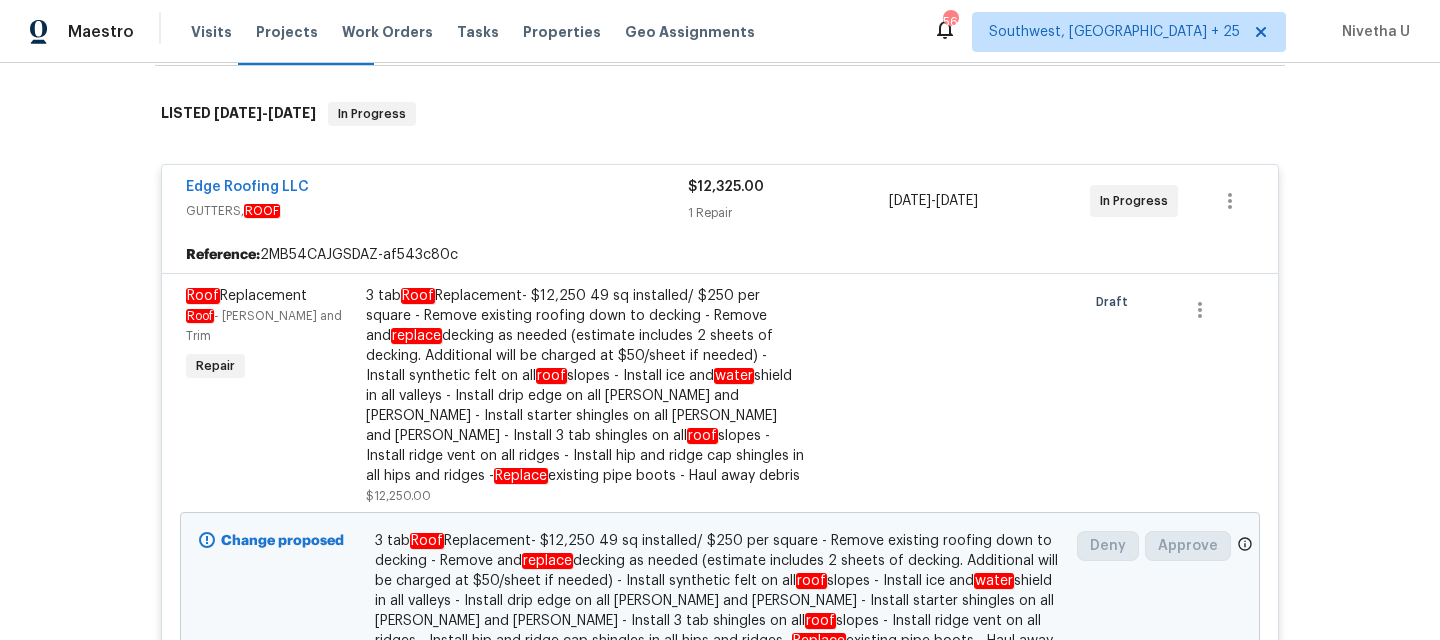 click on "Edge Roofing LLC" at bounding box center (437, 189) 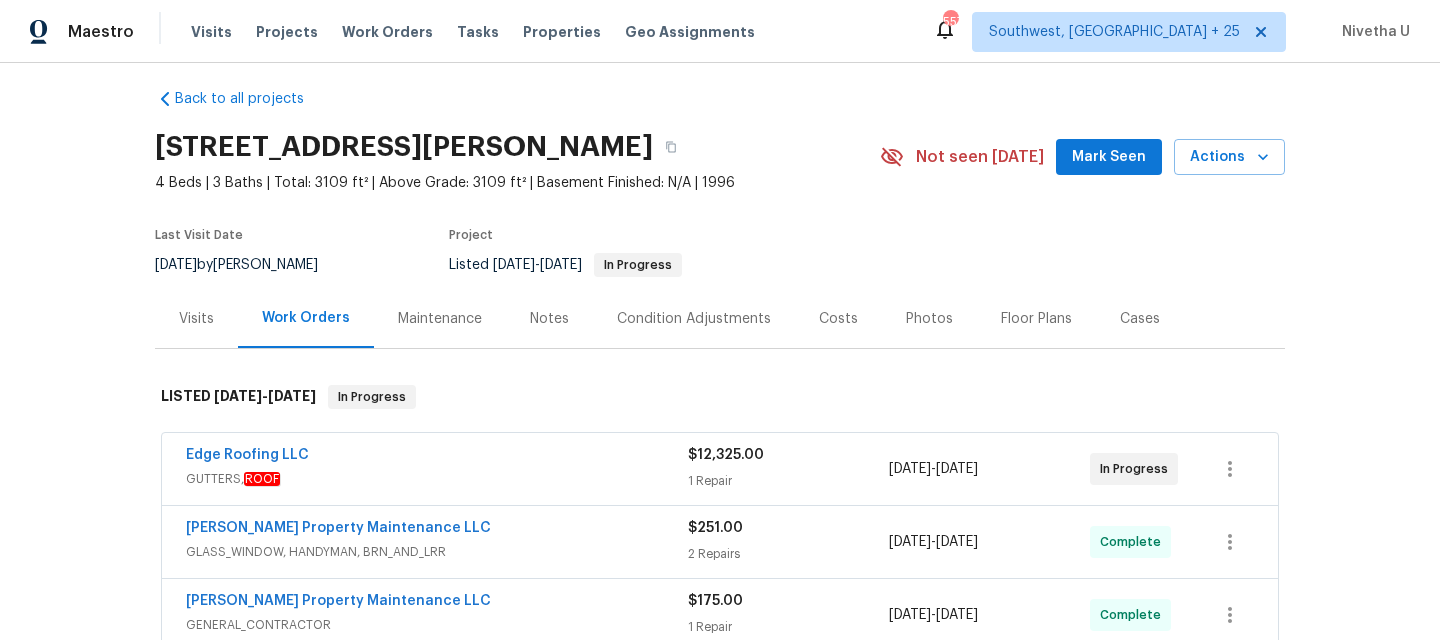 scroll, scrollTop: 0, scrollLeft: 0, axis: both 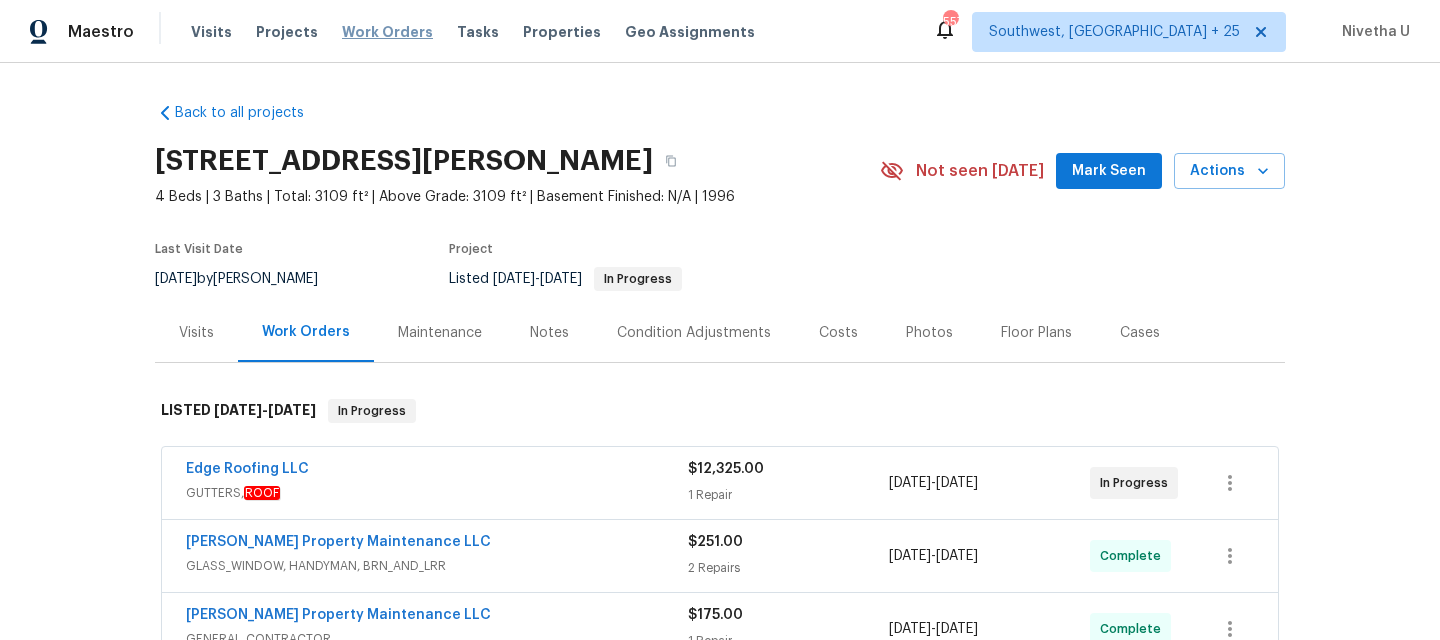 click on "Work Orders" at bounding box center [387, 32] 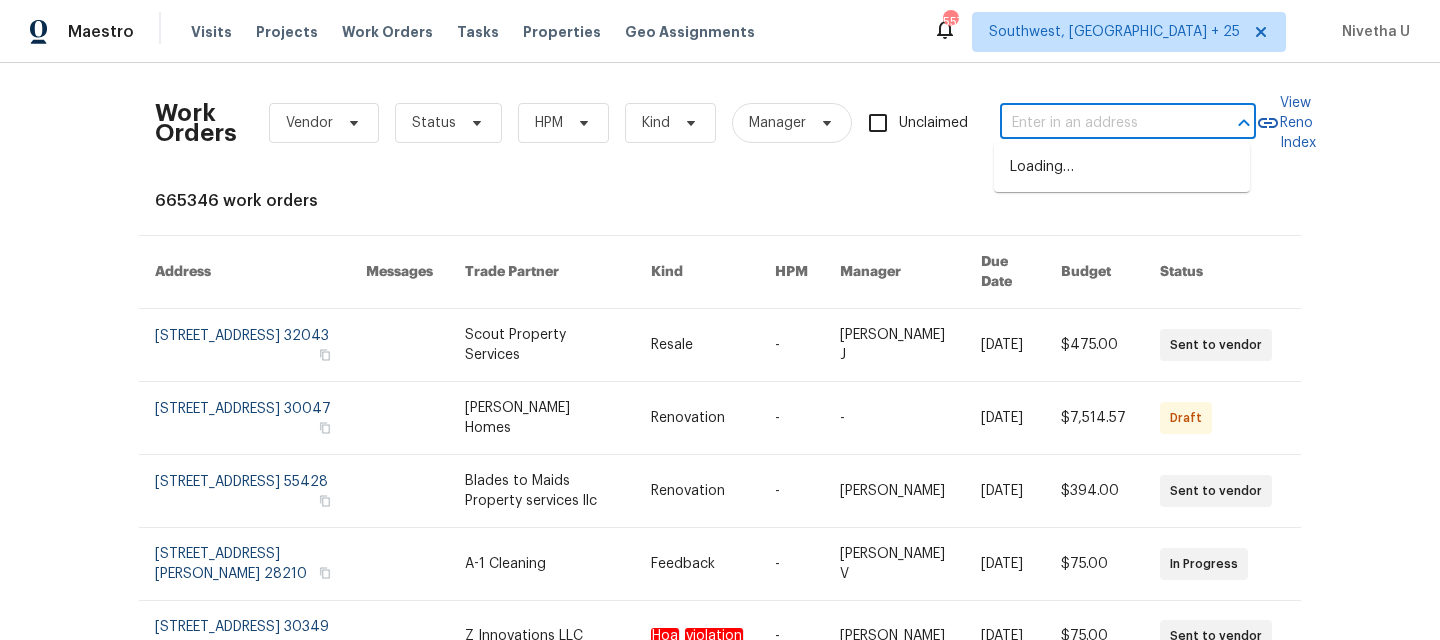 click at bounding box center (1100, 123) 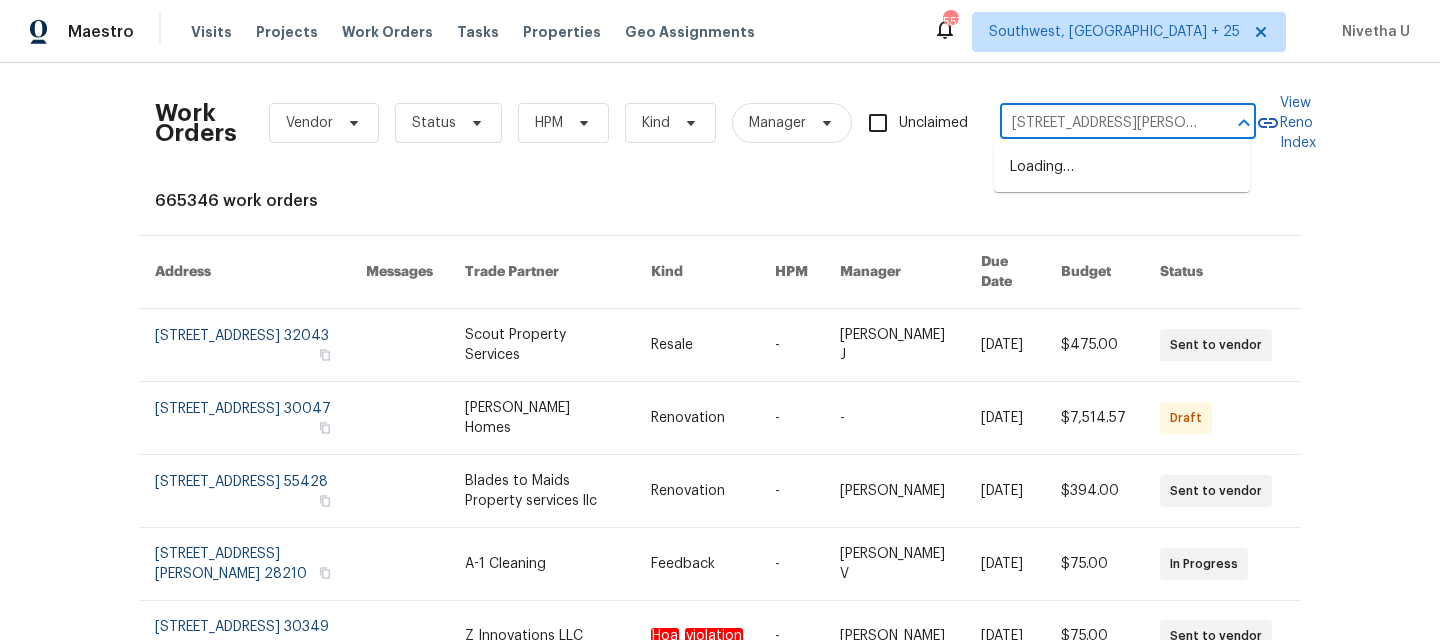 scroll, scrollTop: 0, scrollLeft: 59, axis: horizontal 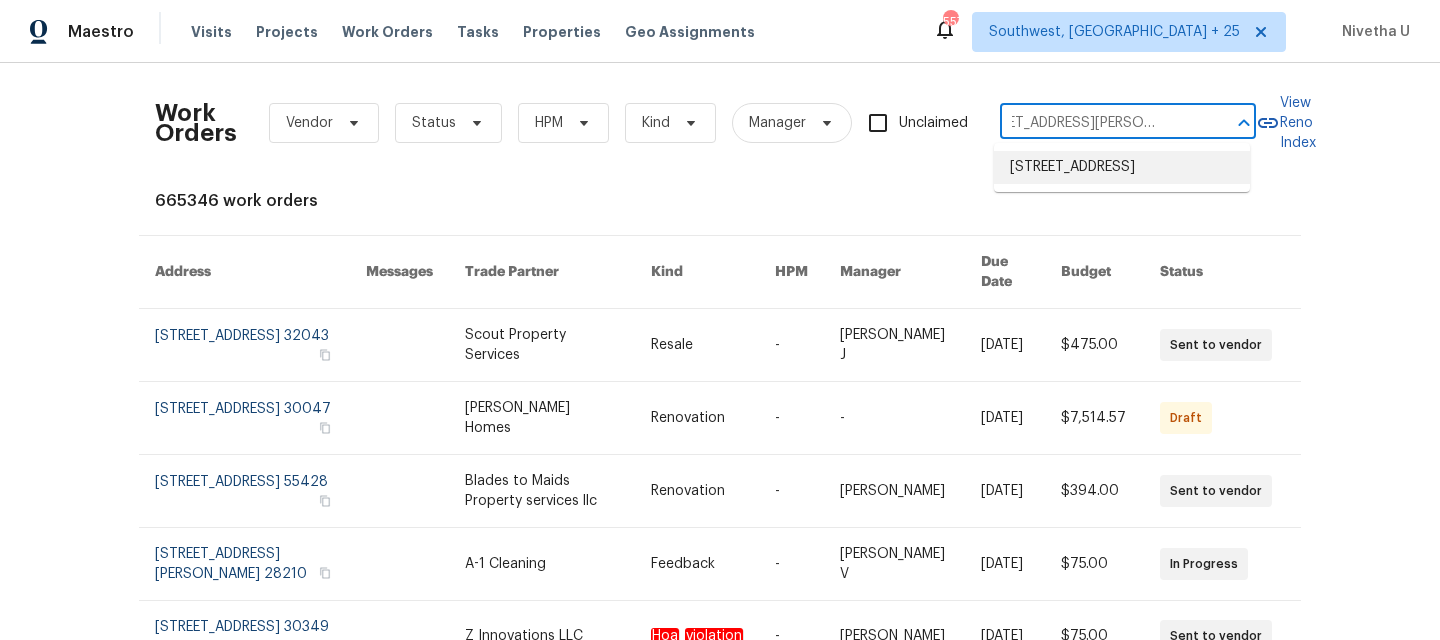click on "156 Hawthorn Dr, Carrollton, GA 30116" at bounding box center (1122, 167) 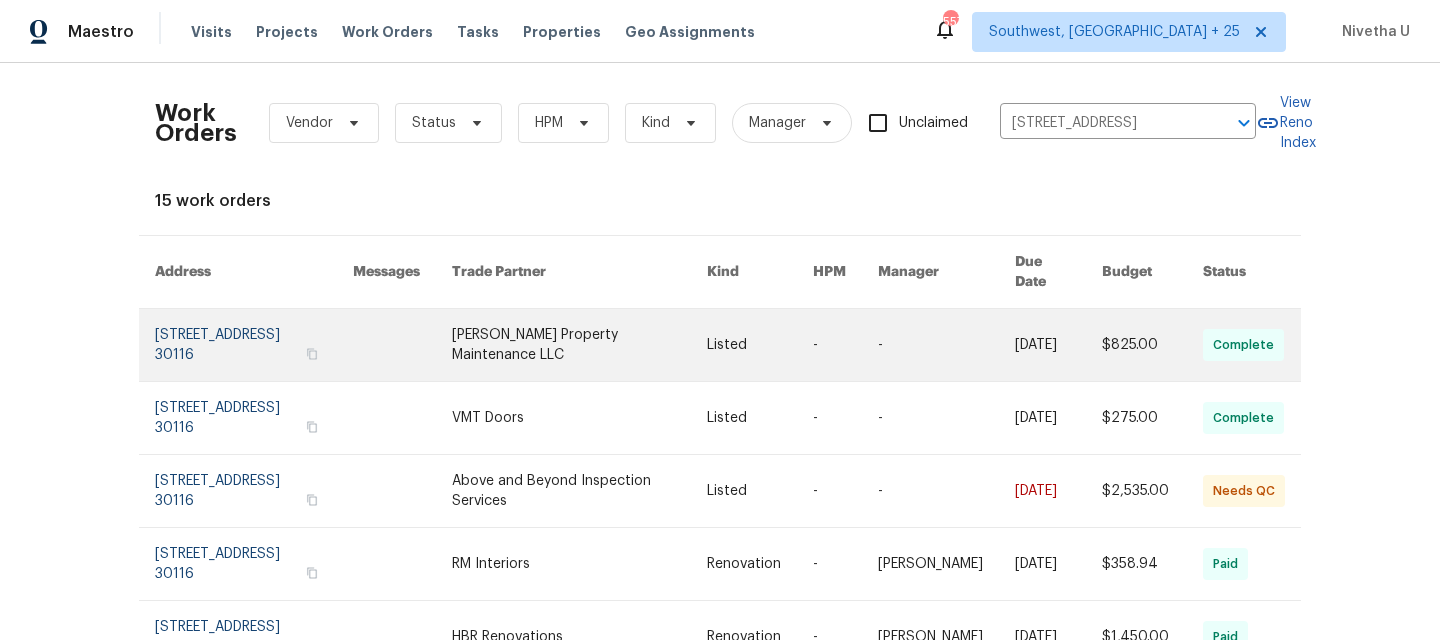 click at bounding box center [254, 345] 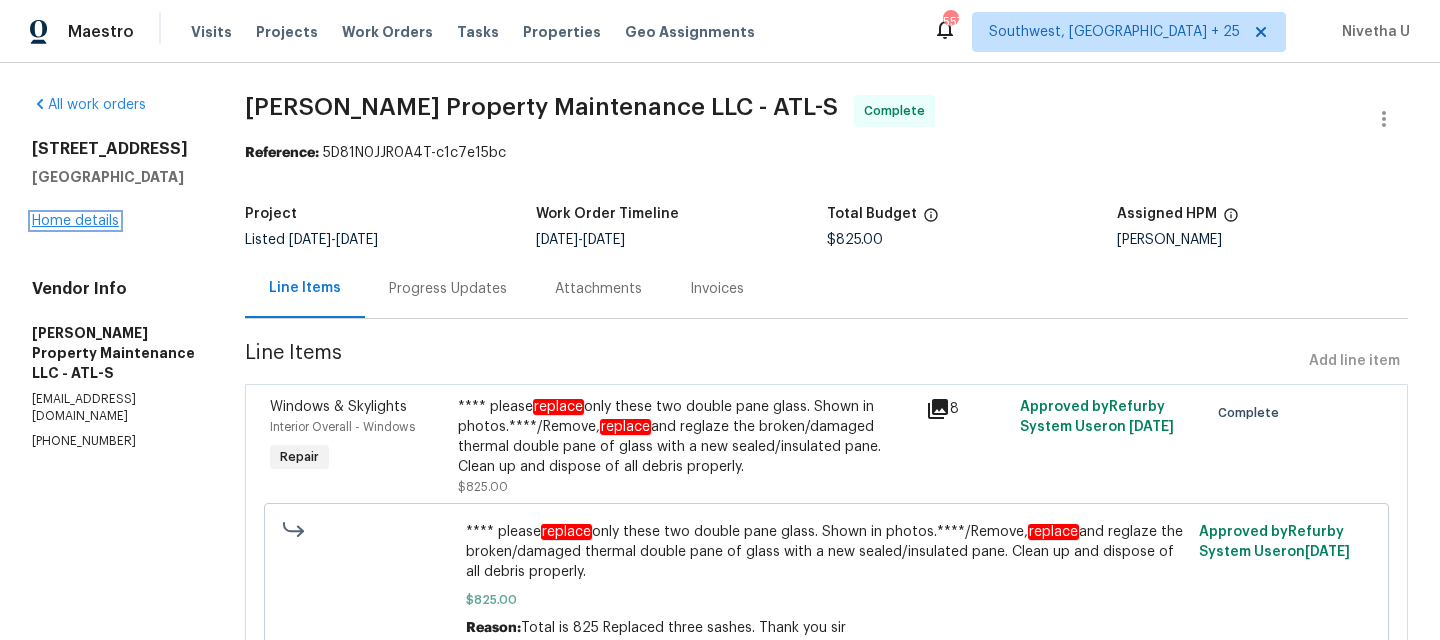 click on "Home details" at bounding box center (75, 221) 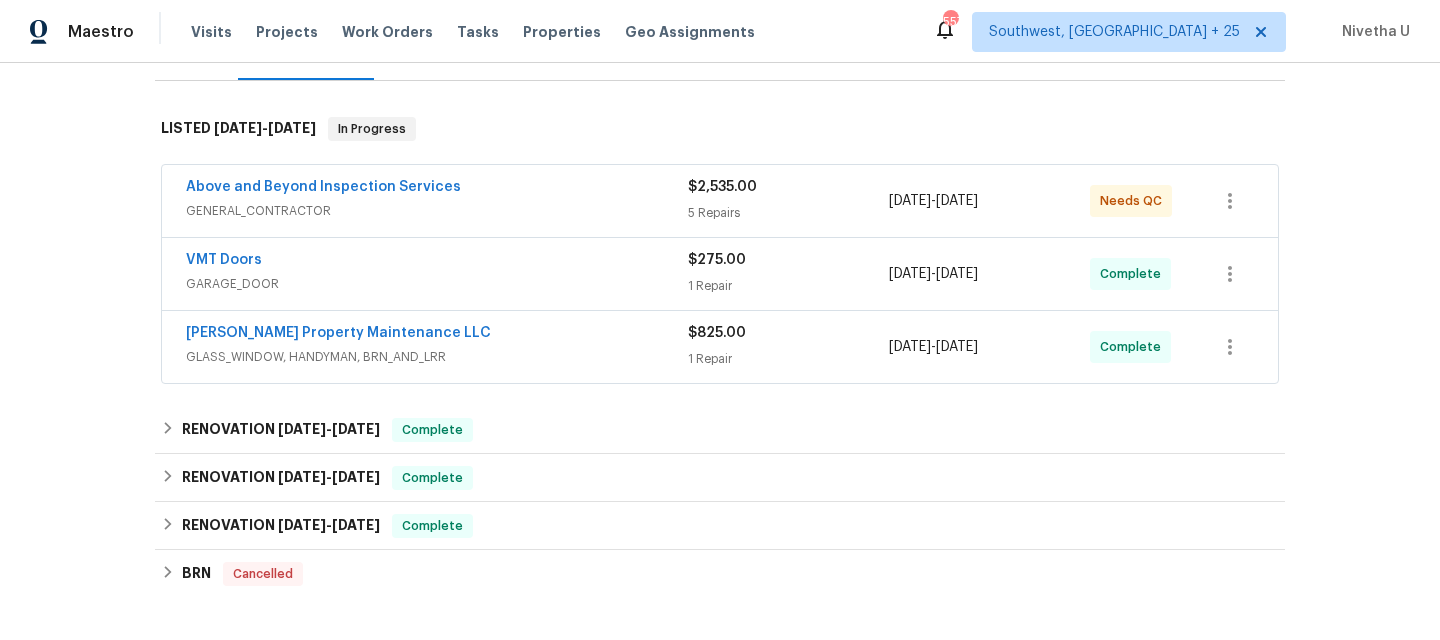 scroll, scrollTop: 287, scrollLeft: 0, axis: vertical 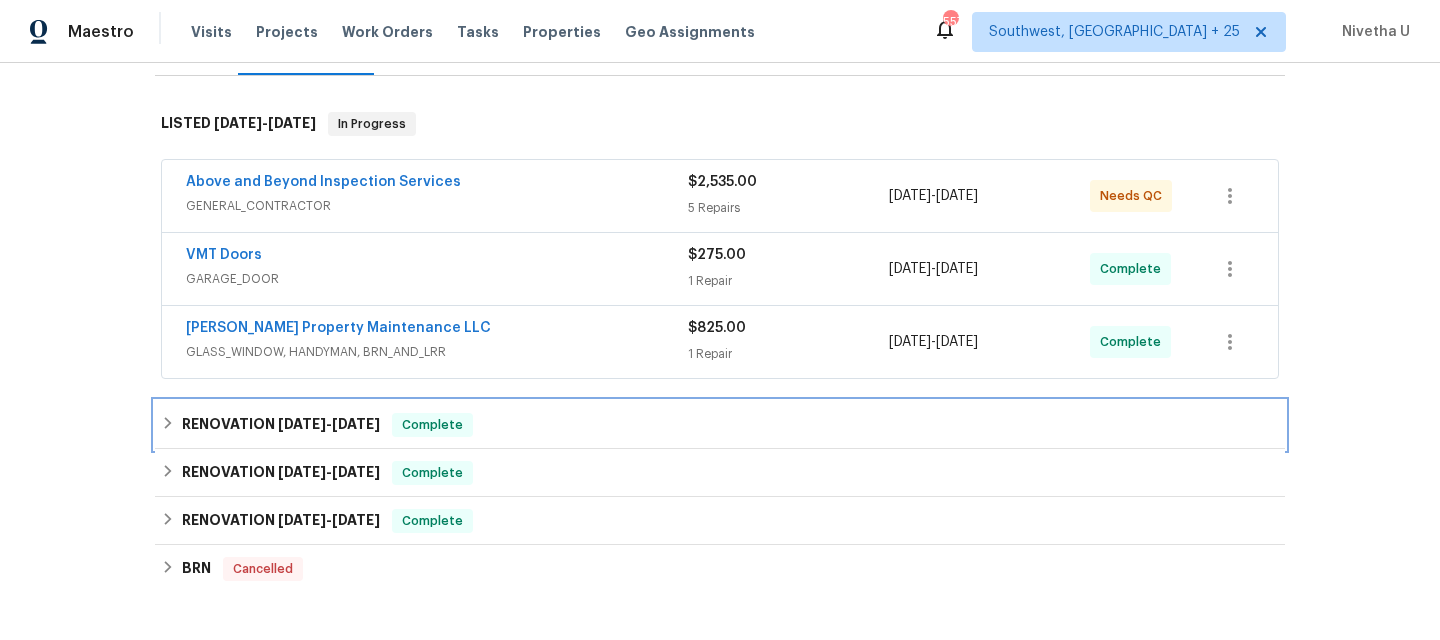 click on "RENOVATION   4/24/25  -  4/25/25 Complete" at bounding box center (720, 425) 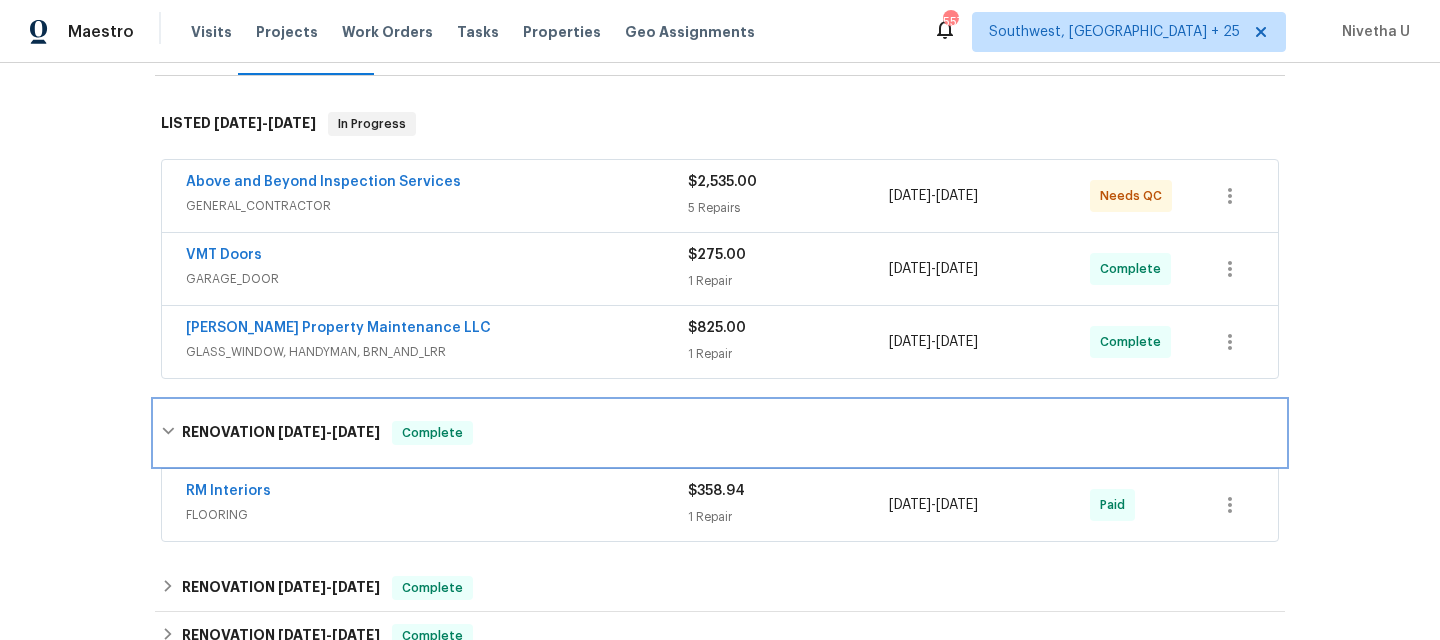 click on "RENOVATION   4/24/25  -  4/25/25 Complete" at bounding box center (720, 433) 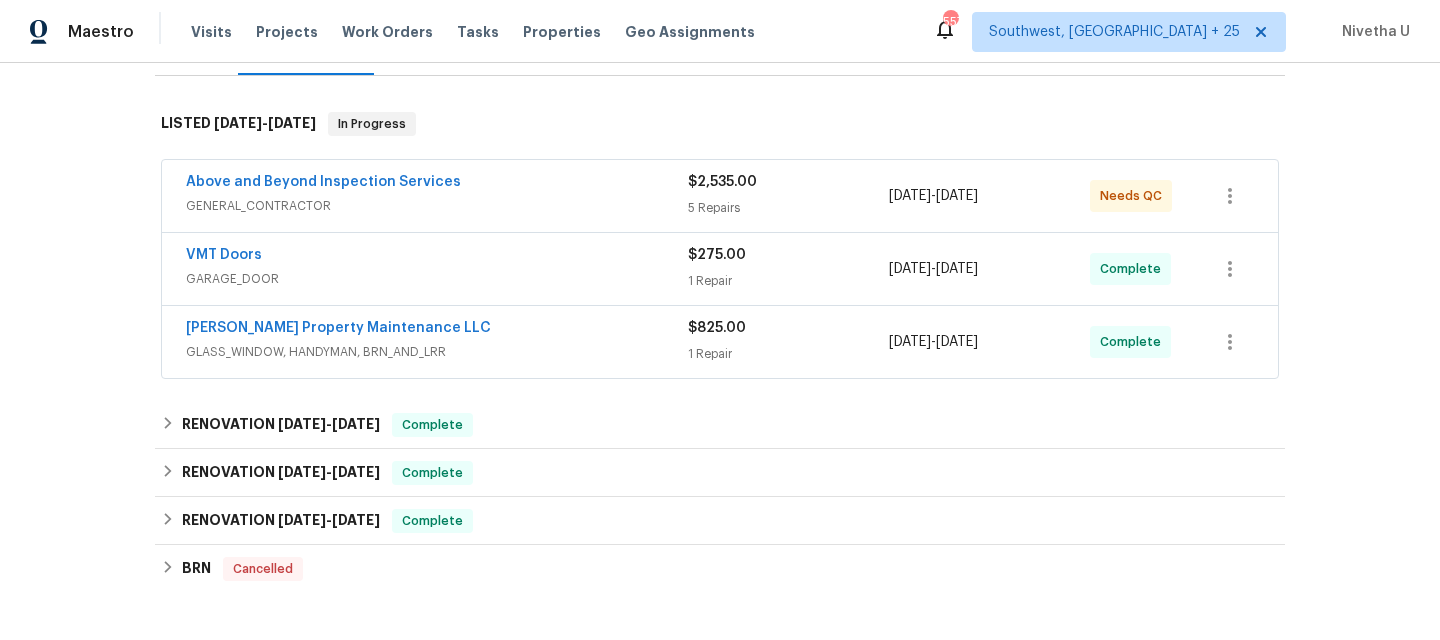 click on "Glen Property Maintenance LLC" at bounding box center (437, 330) 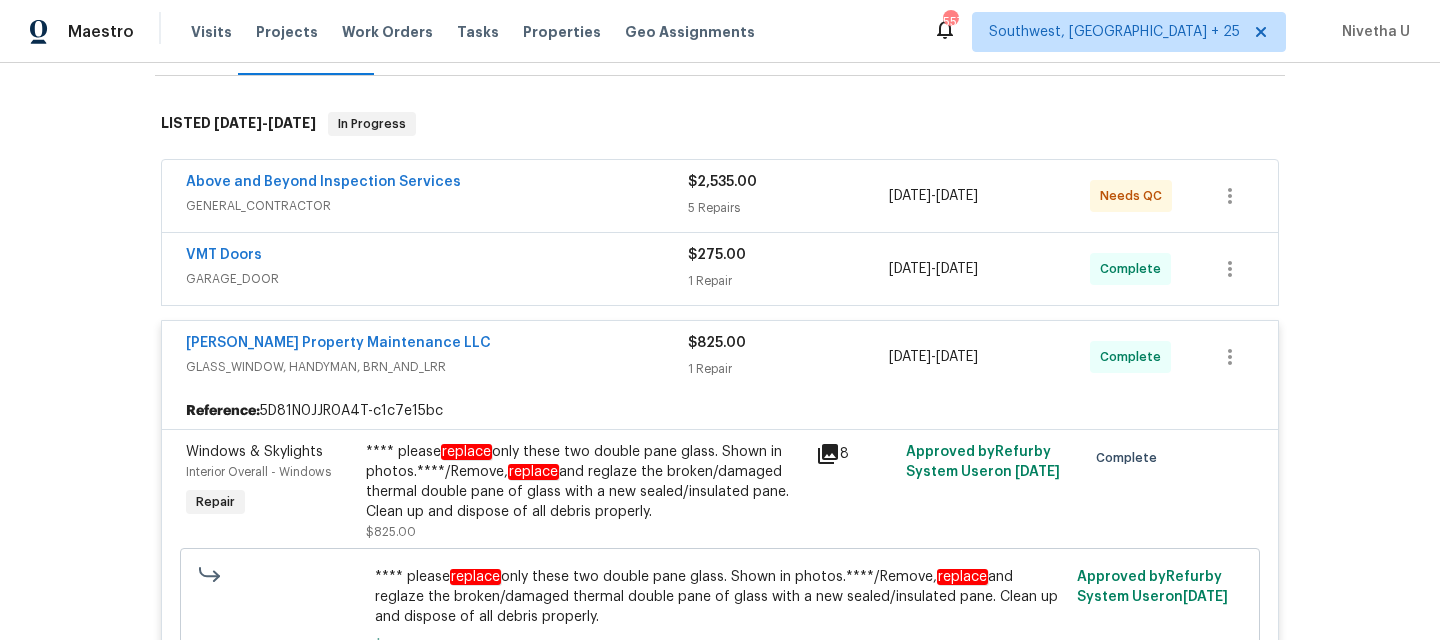 click on "GARAGE_DOOR" at bounding box center (437, 279) 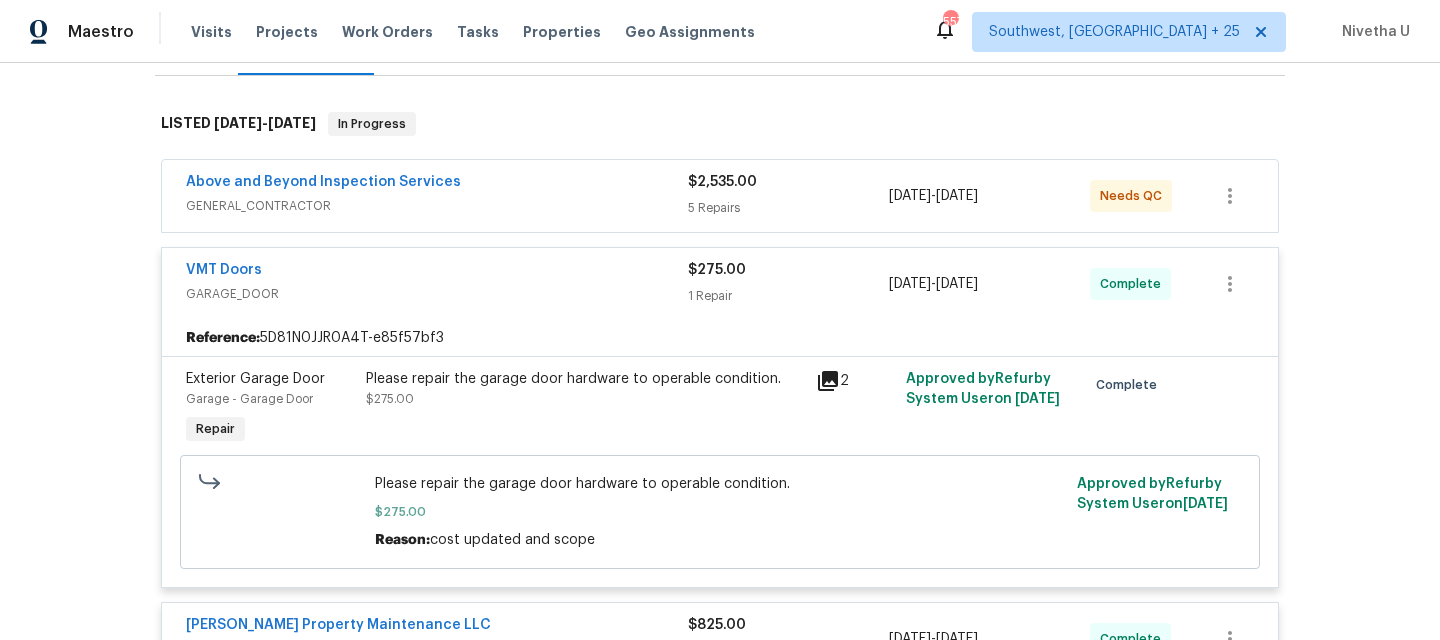 click on "GENERAL_CONTRACTOR" at bounding box center (437, 206) 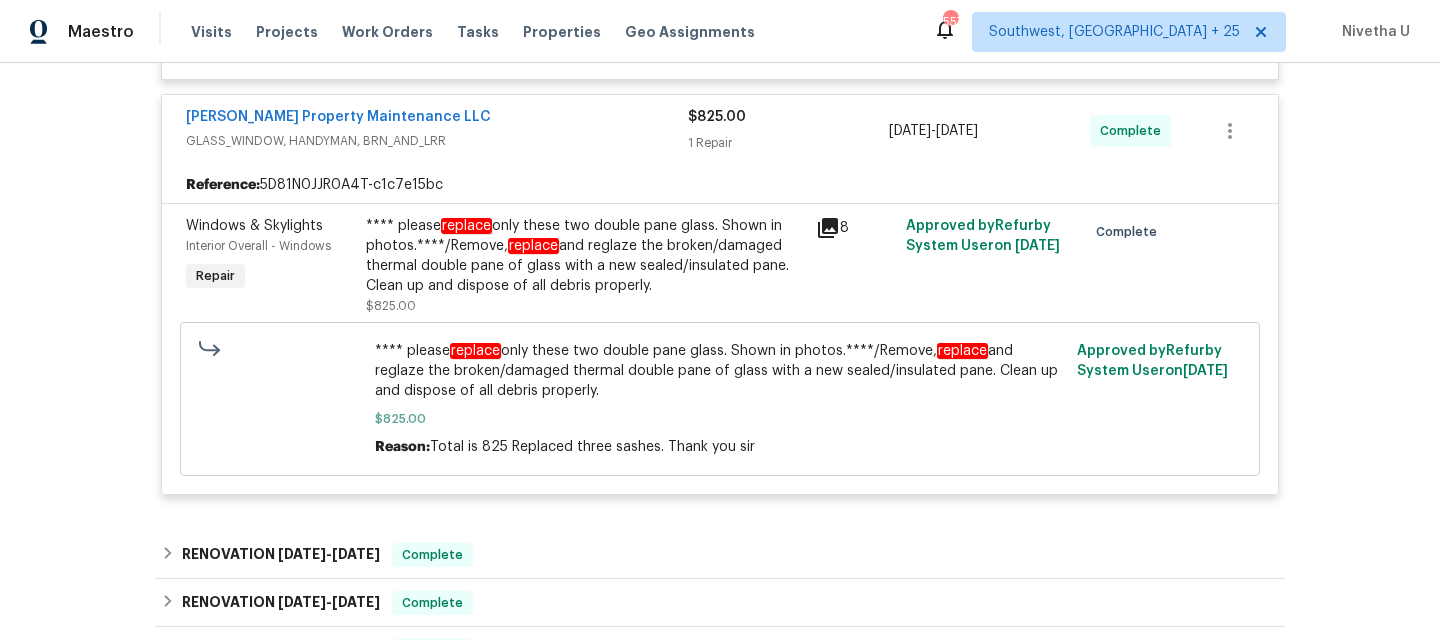 scroll, scrollTop: 2185, scrollLeft: 0, axis: vertical 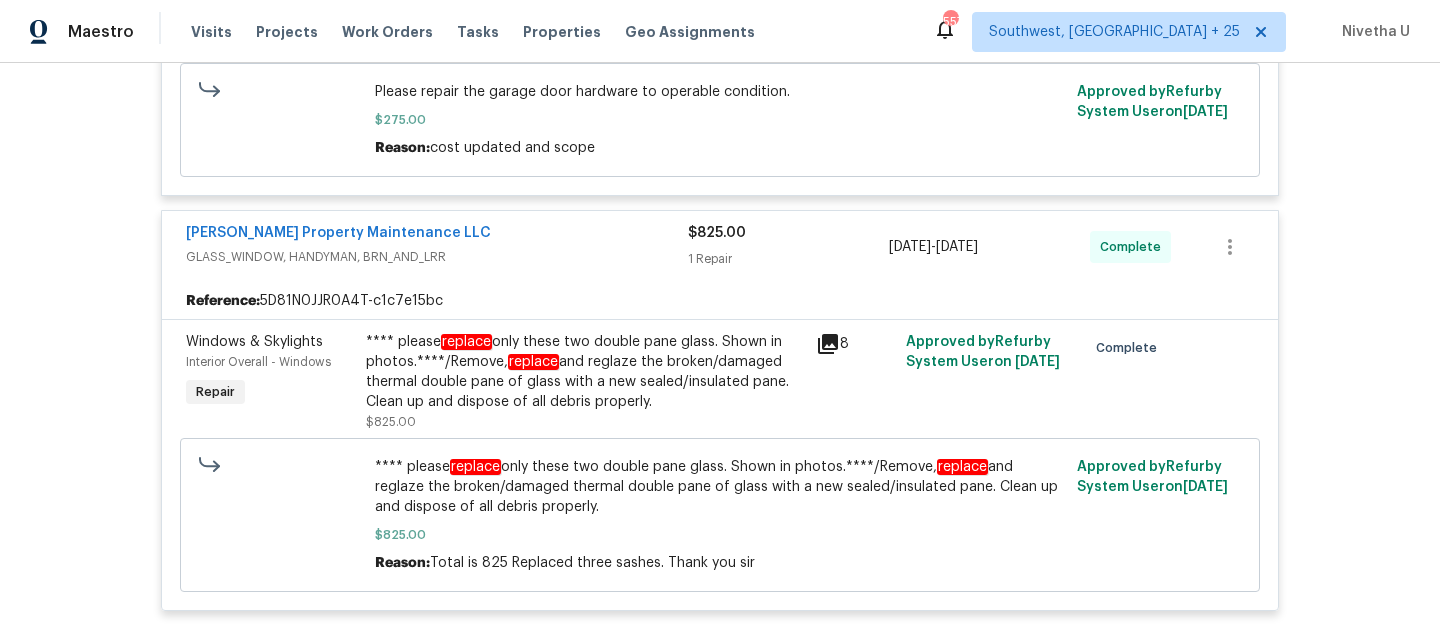 click on "Glen Property Maintenance LLC" at bounding box center [437, 235] 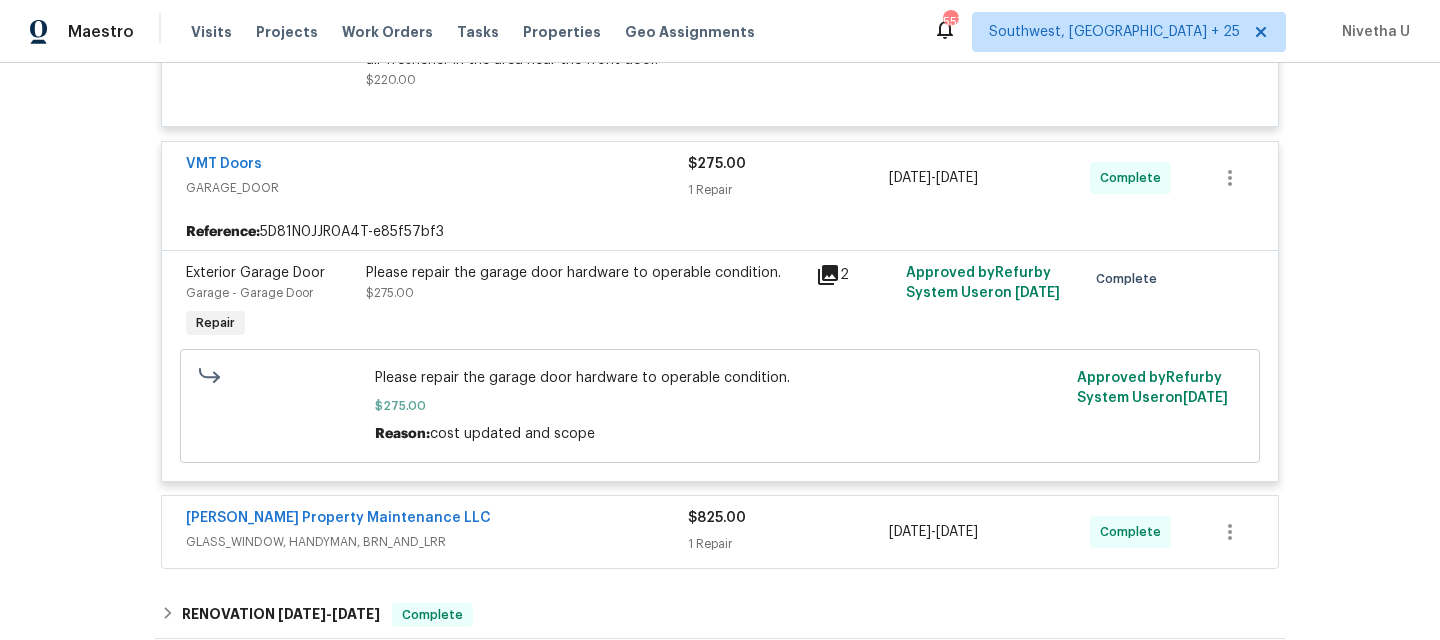 scroll, scrollTop: 1897, scrollLeft: 0, axis: vertical 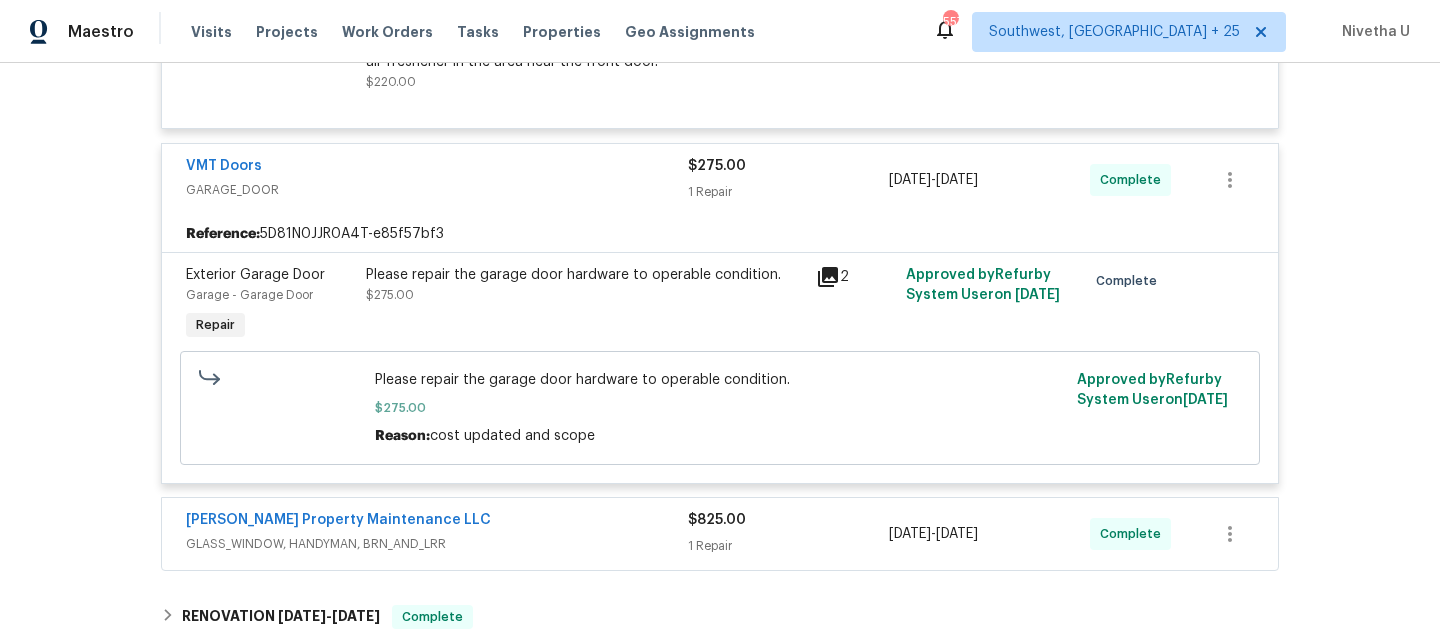 click on "VMT Doors GARAGE_DOOR $275.00 1 Repair 7/8/2025  -  7/10/2025 Complete" at bounding box center [720, 180] 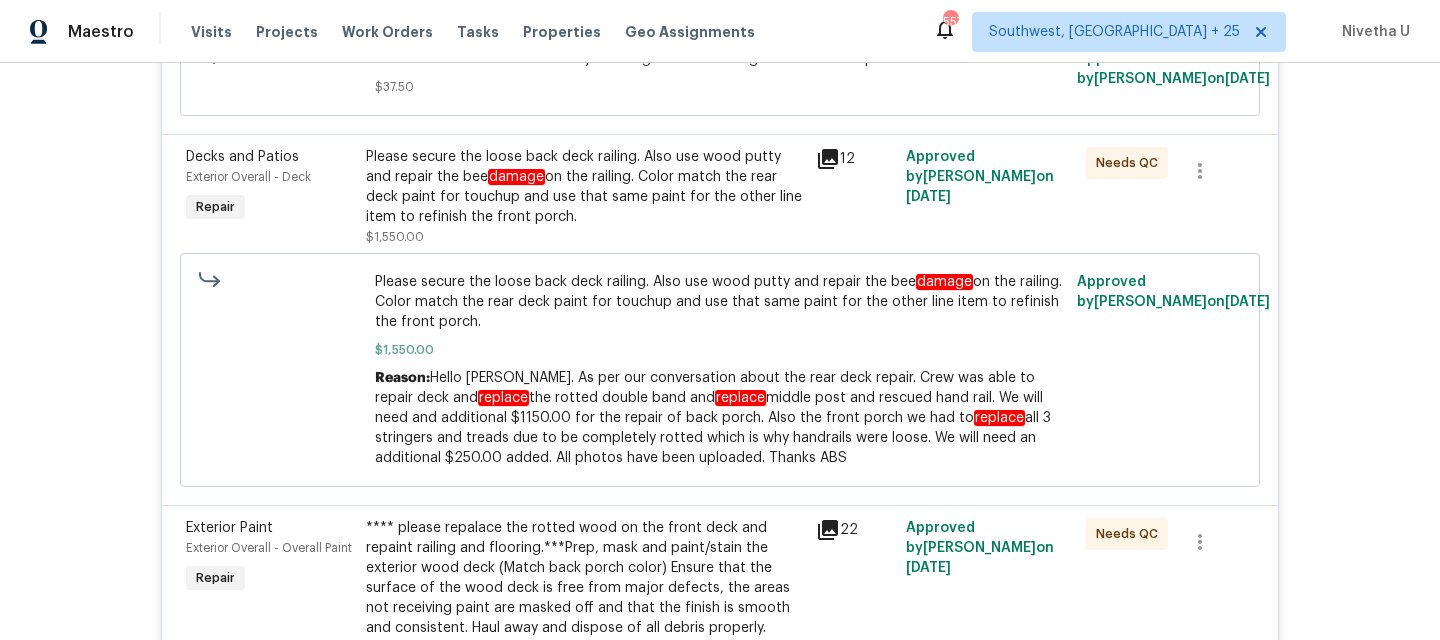 scroll, scrollTop: 858, scrollLeft: 0, axis: vertical 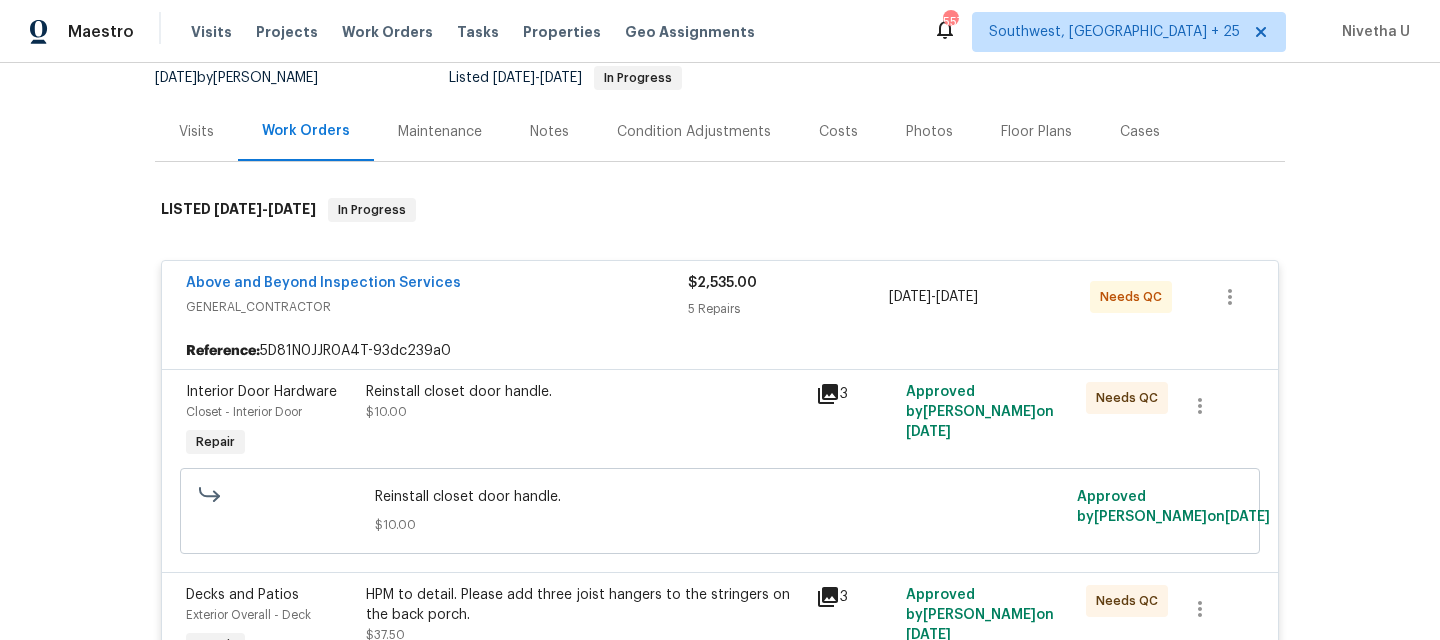click on "Above and Beyond Inspection Services" at bounding box center [437, 285] 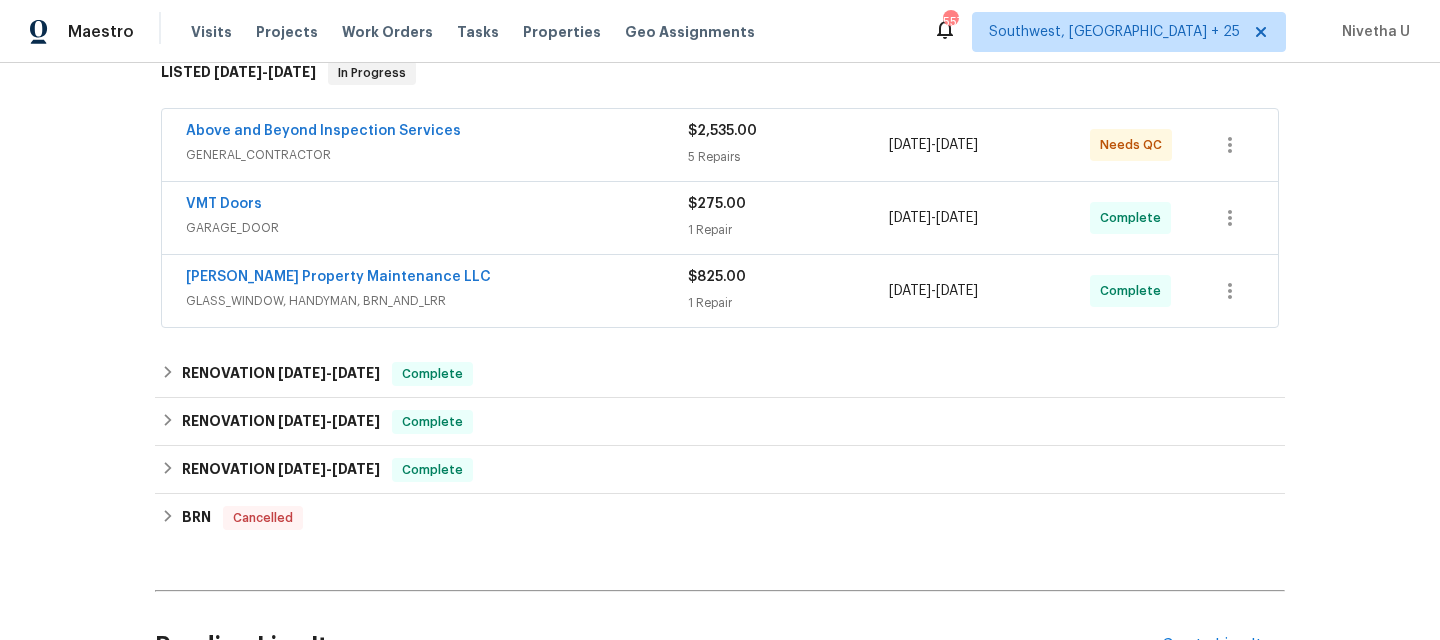 scroll, scrollTop: 362, scrollLeft: 0, axis: vertical 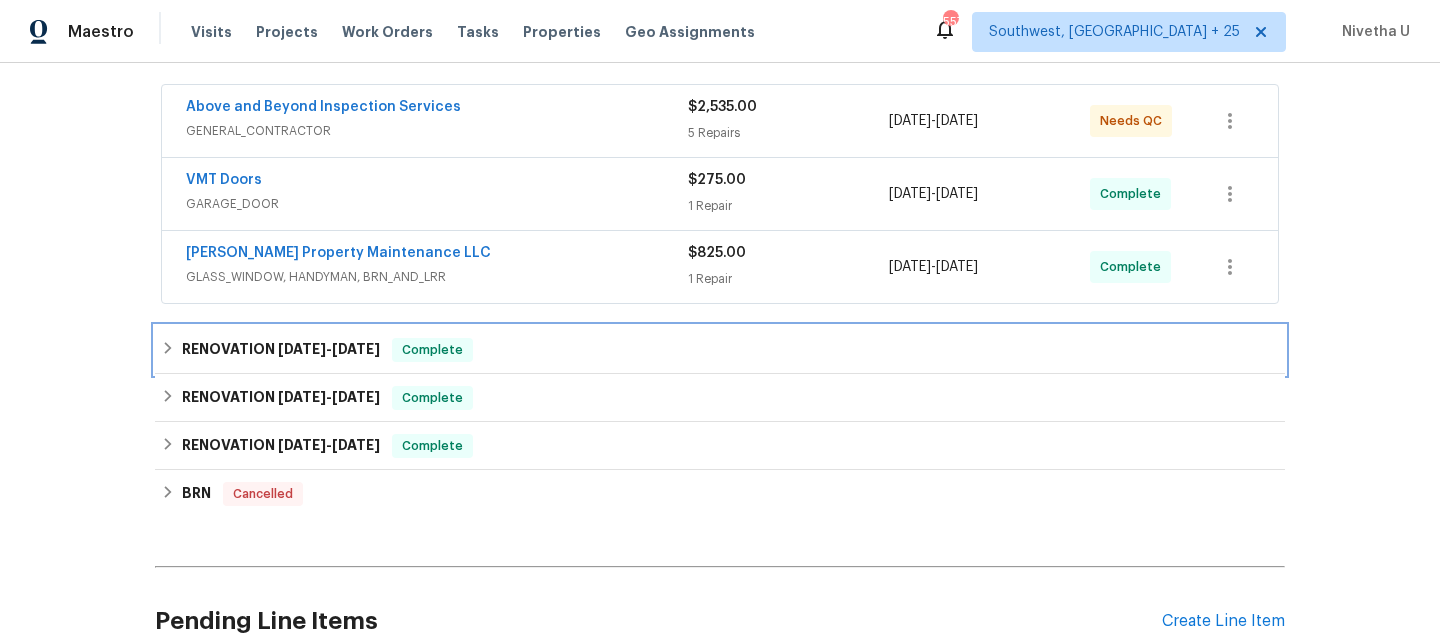 click on "RENOVATION   4/24/25  -  4/25/25 Complete" at bounding box center [720, 350] 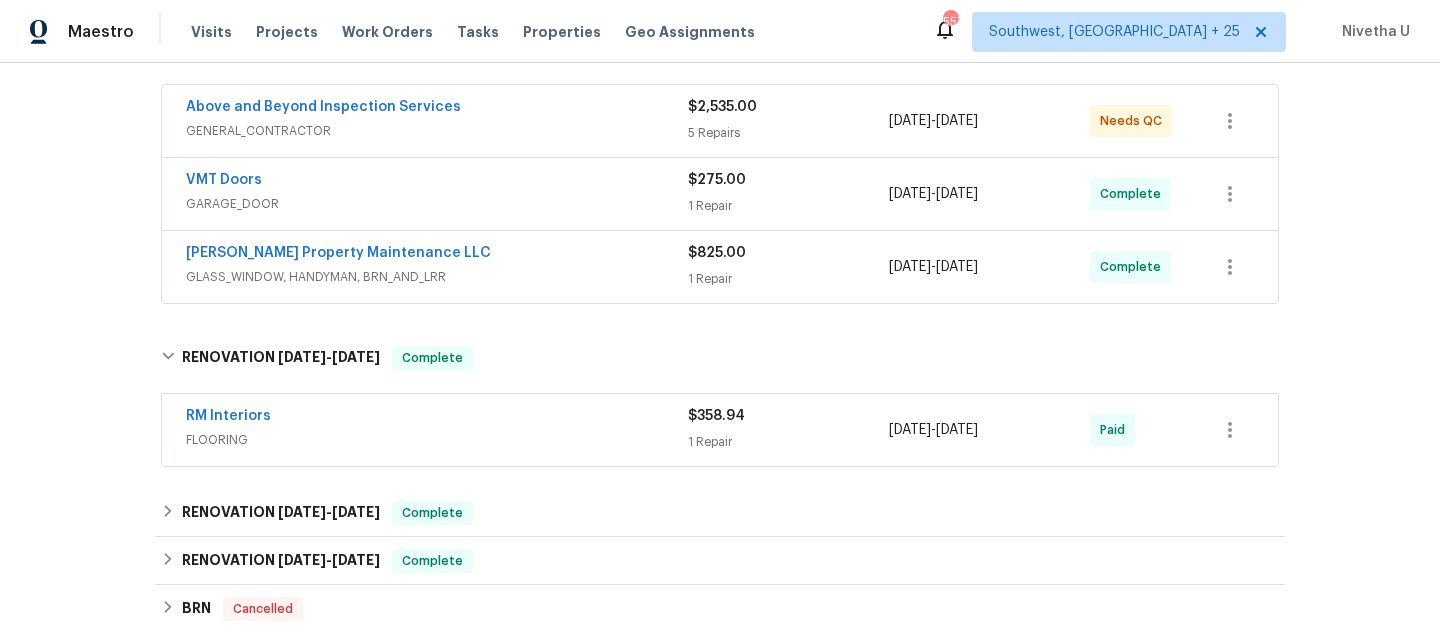 click on "RM Interiors" at bounding box center [437, 418] 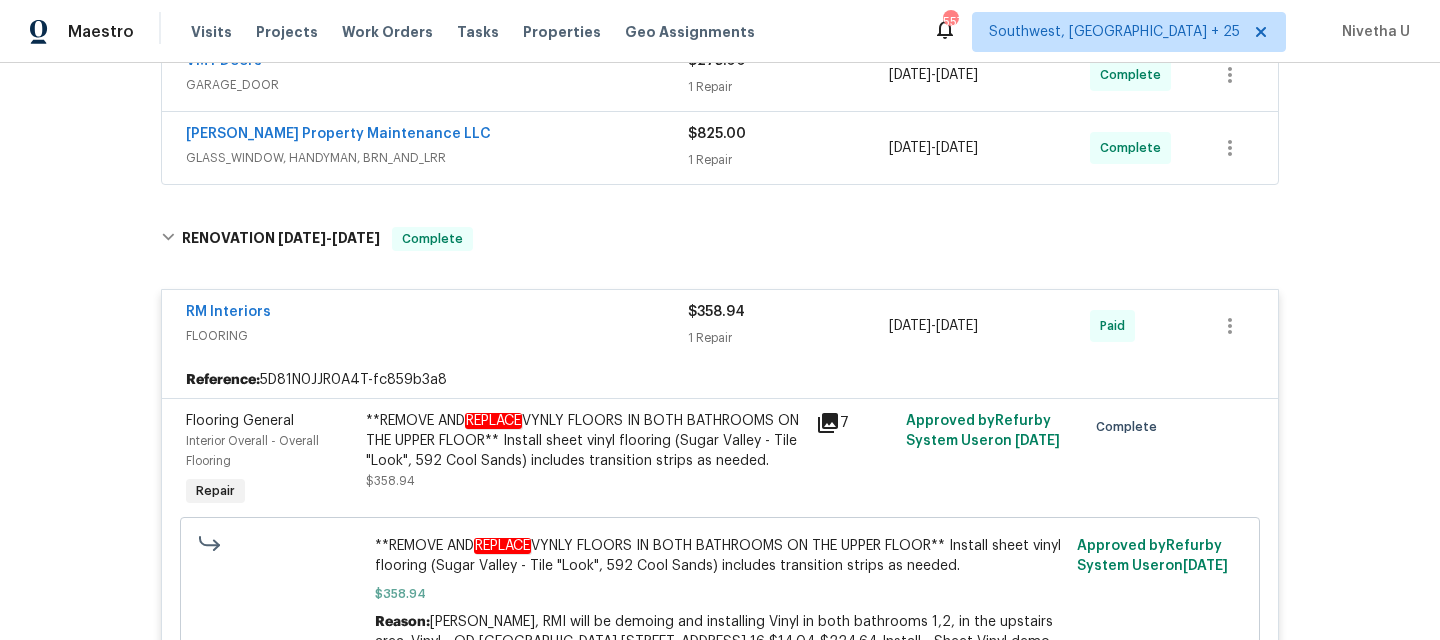 scroll, scrollTop: 480, scrollLeft: 0, axis: vertical 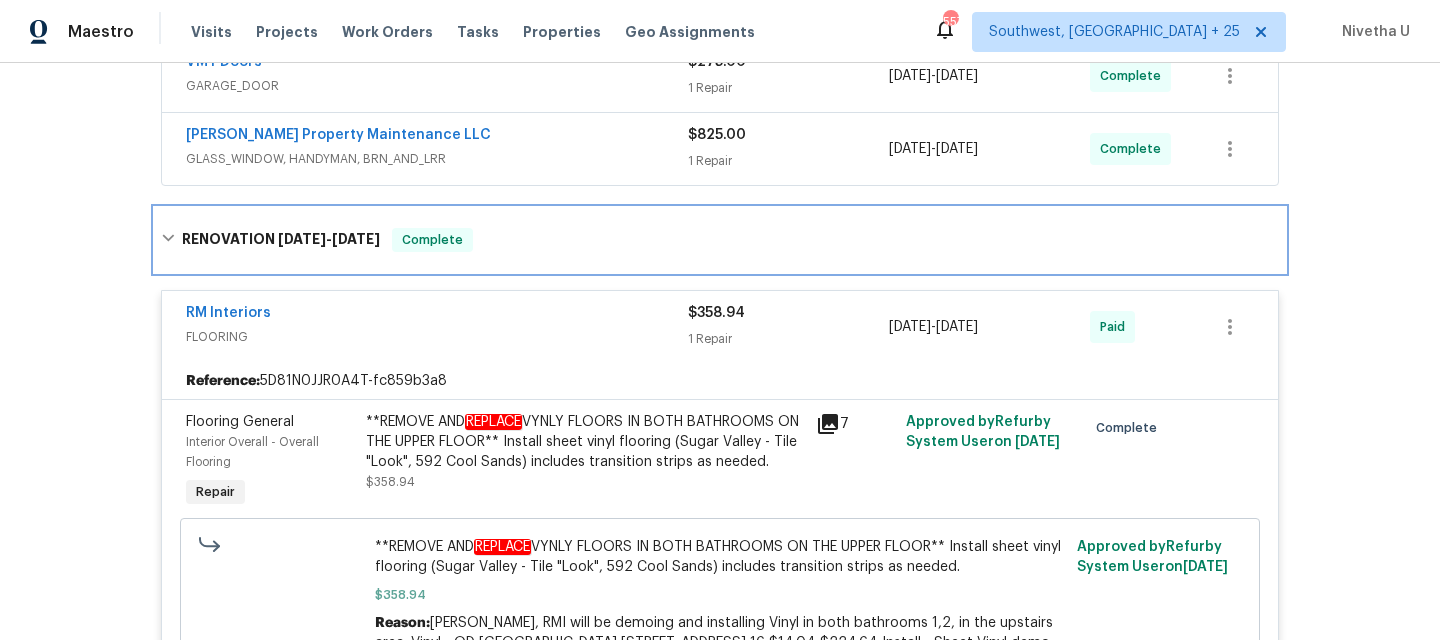 click on "RENOVATION   4/24/25  -  4/25/25 Complete" at bounding box center (720, 240) 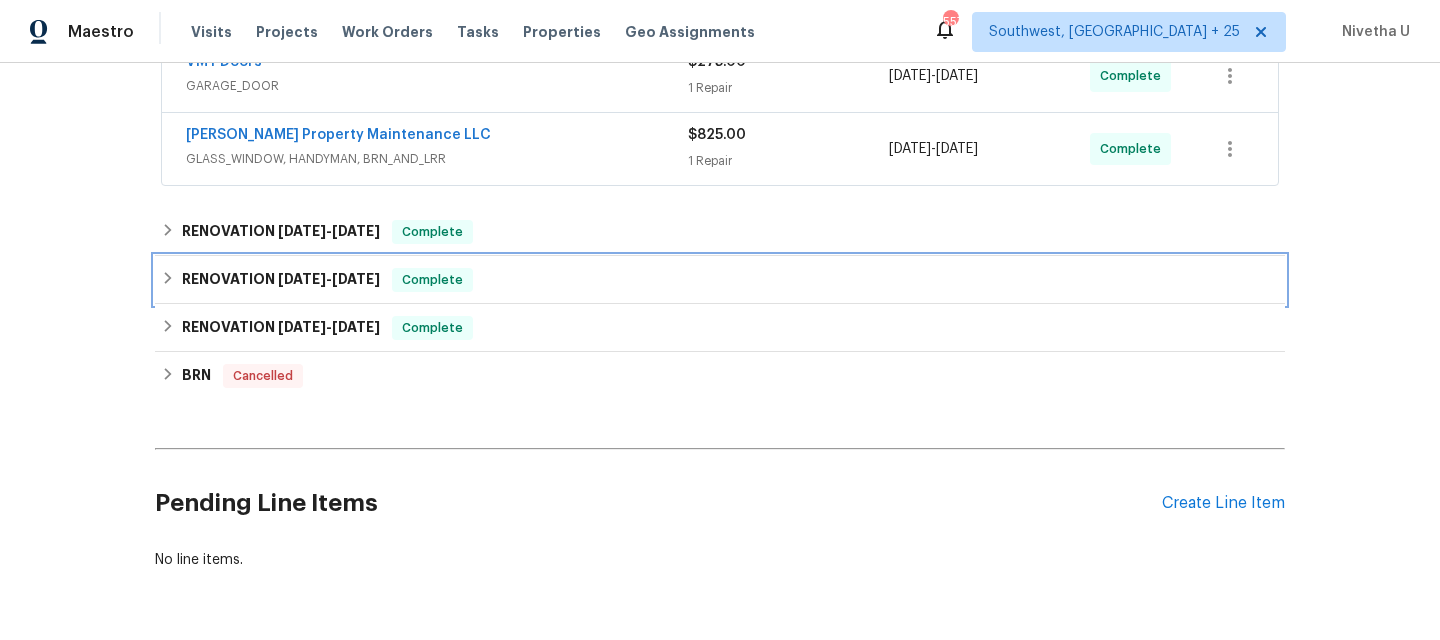 click on "RENOVATION   4/24/25  -  4/25/25 Complete" at bounding box center (720, 280) 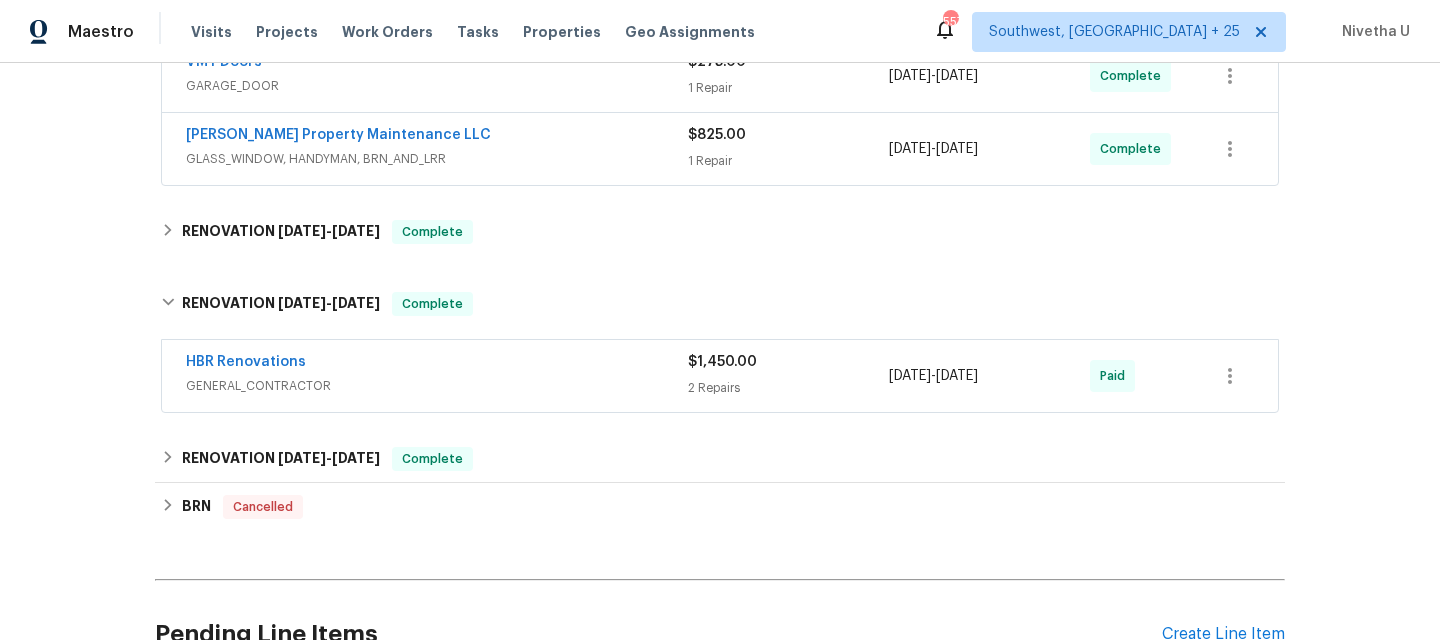 click on "GENERAL_CONTRACTOR" at bounding box center (437, 386) 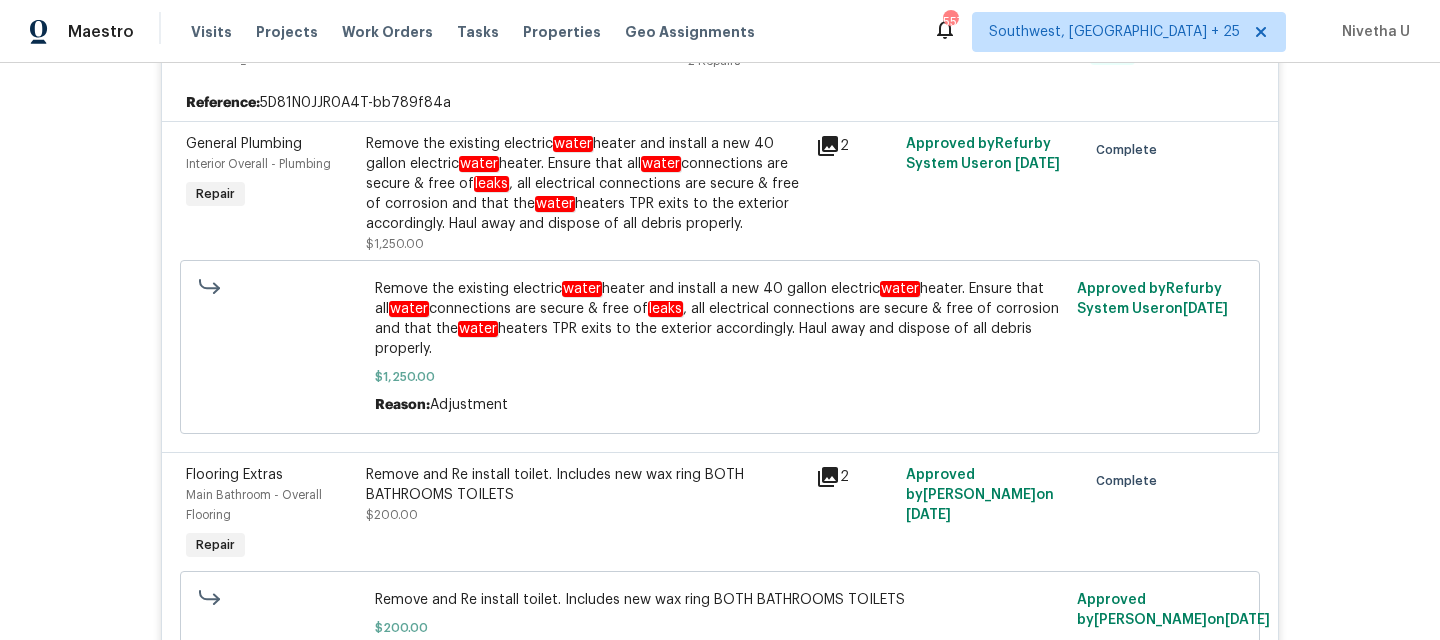 scroll, scrollTop: 827, scrollLeft: 0, axis: vertical 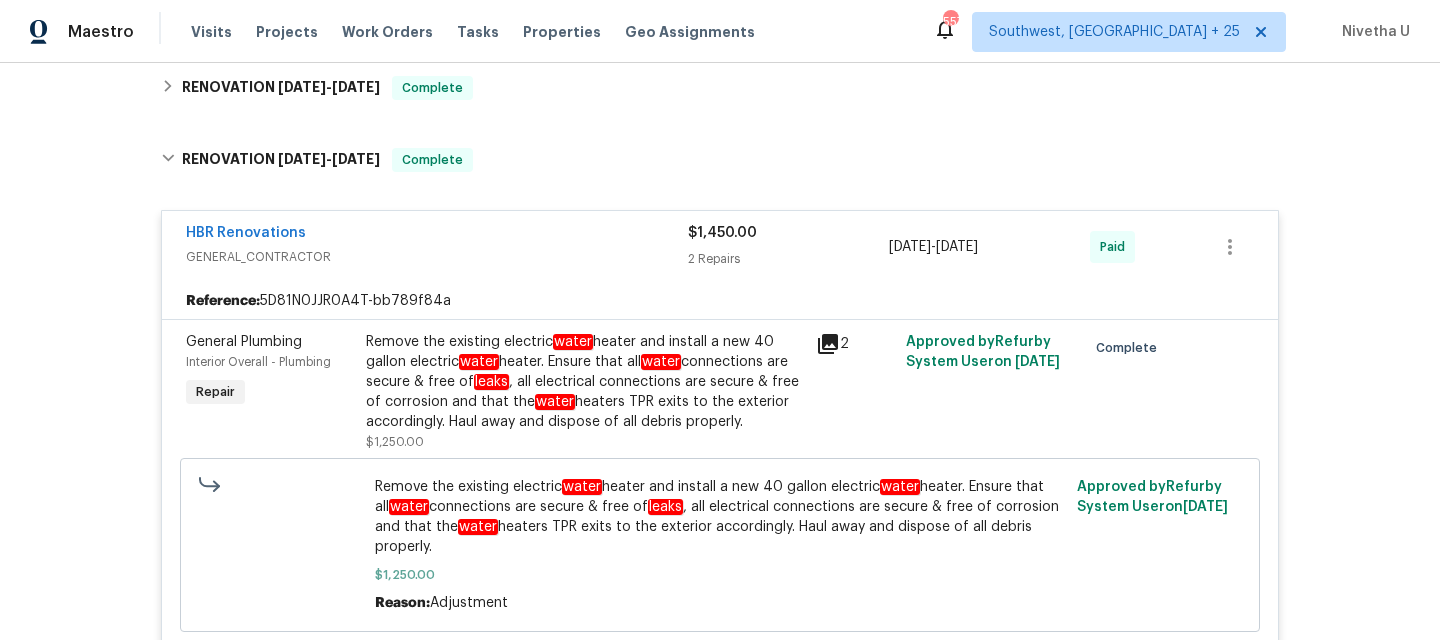 click on "HBR Renovations" at bounding box center [437, 235] 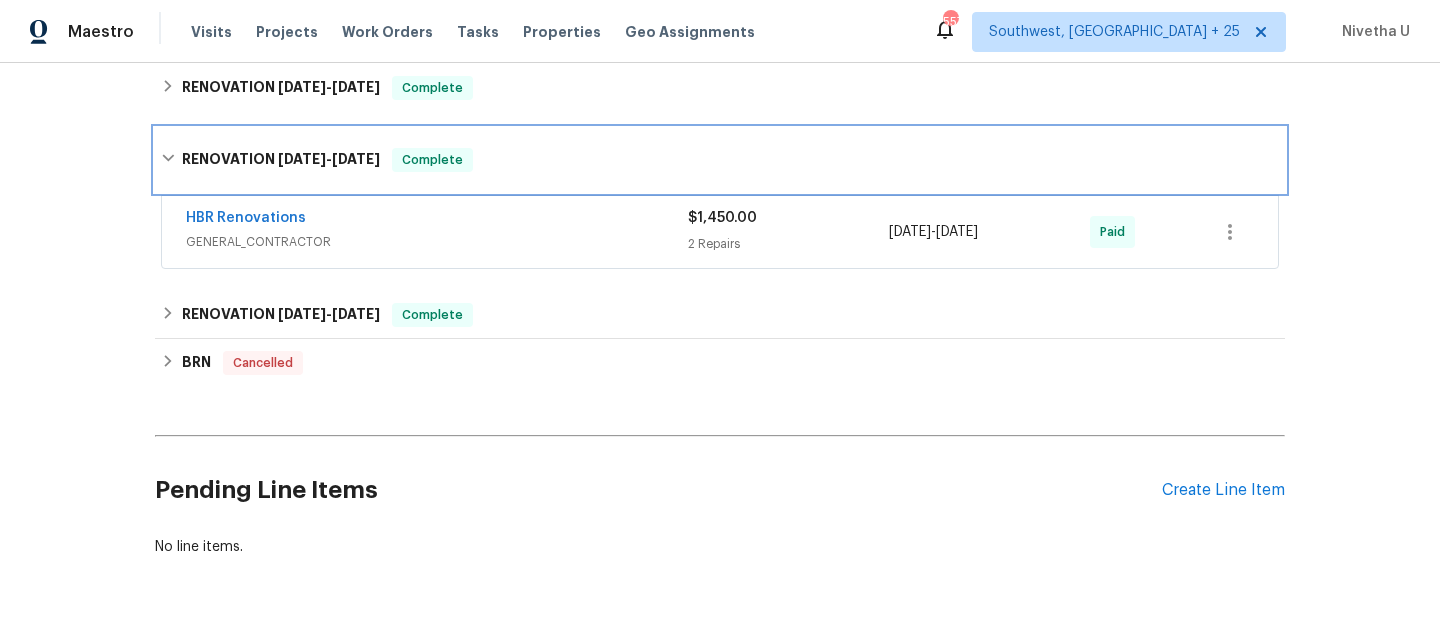 click on "RENOVATION   4/24/25  -  4/25/25 Complete" at bounding box center [720, 160] 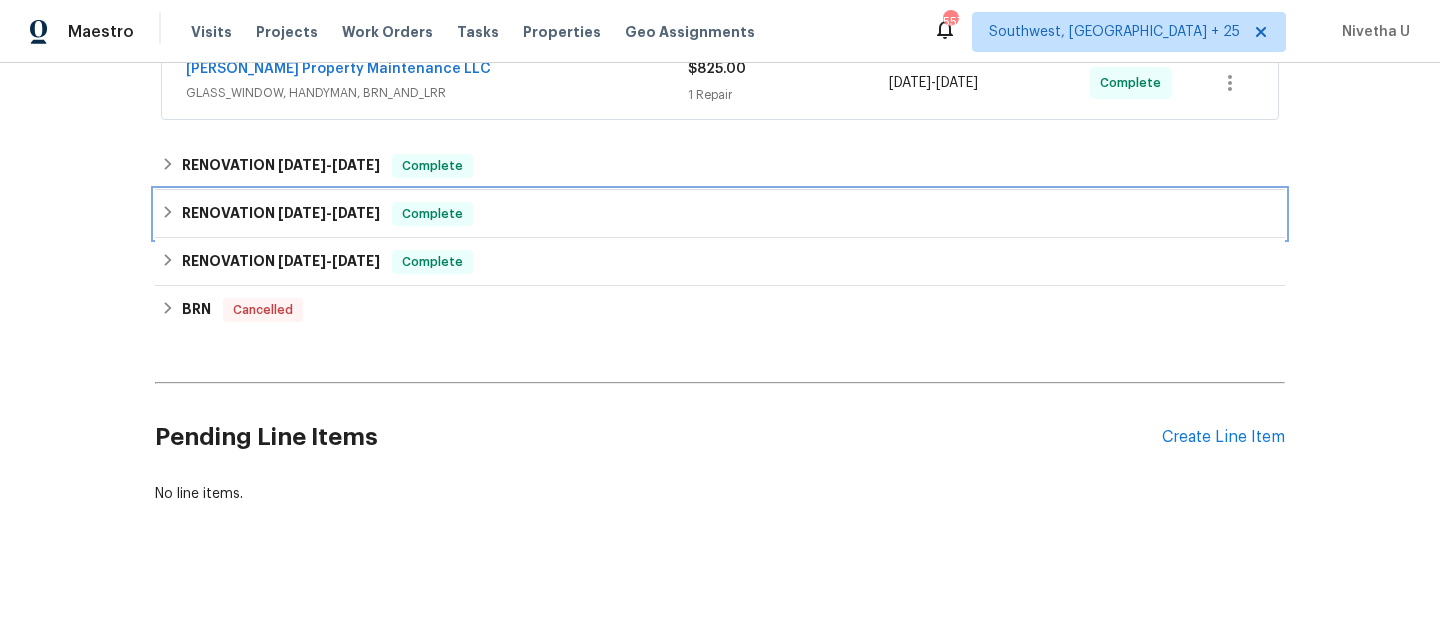 scroll, scrollTop: 561, scrollLeft: 0, axis: vertical 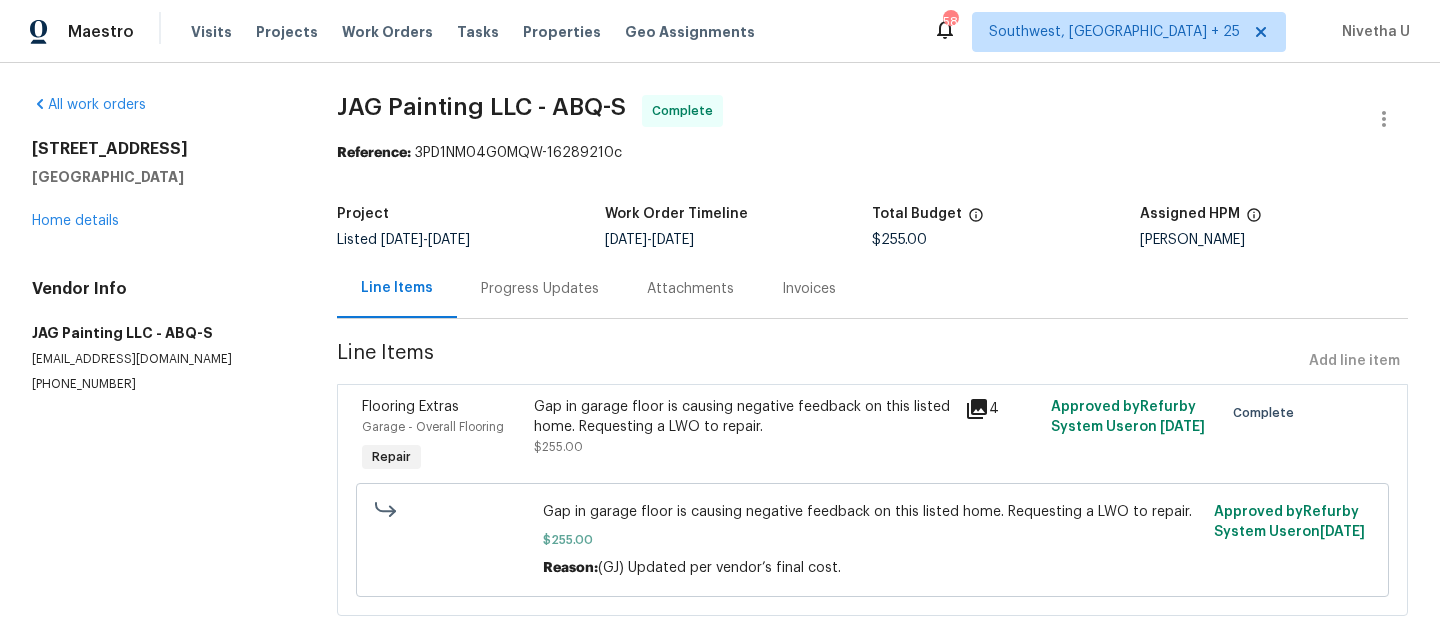 click on "Progress Updates" at bounding box center [540, 289] 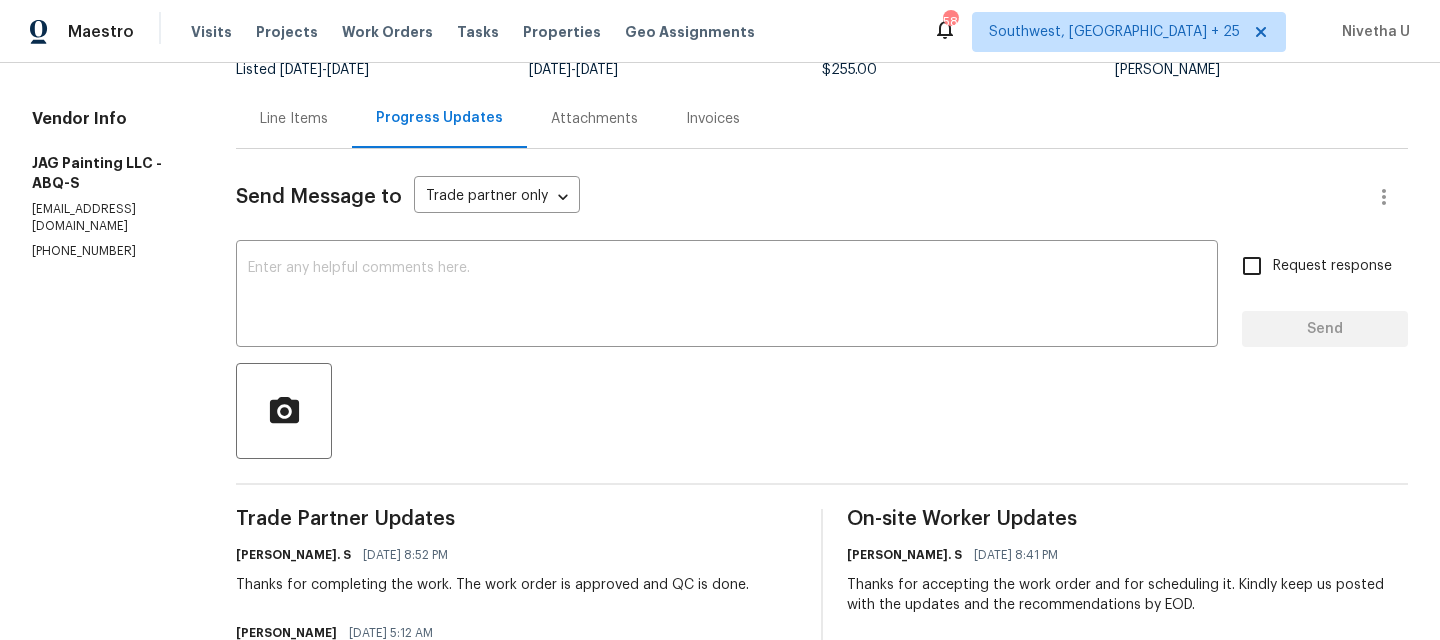 scroll, scrollTop: 105, scrollLeft: 0, axis: vertical 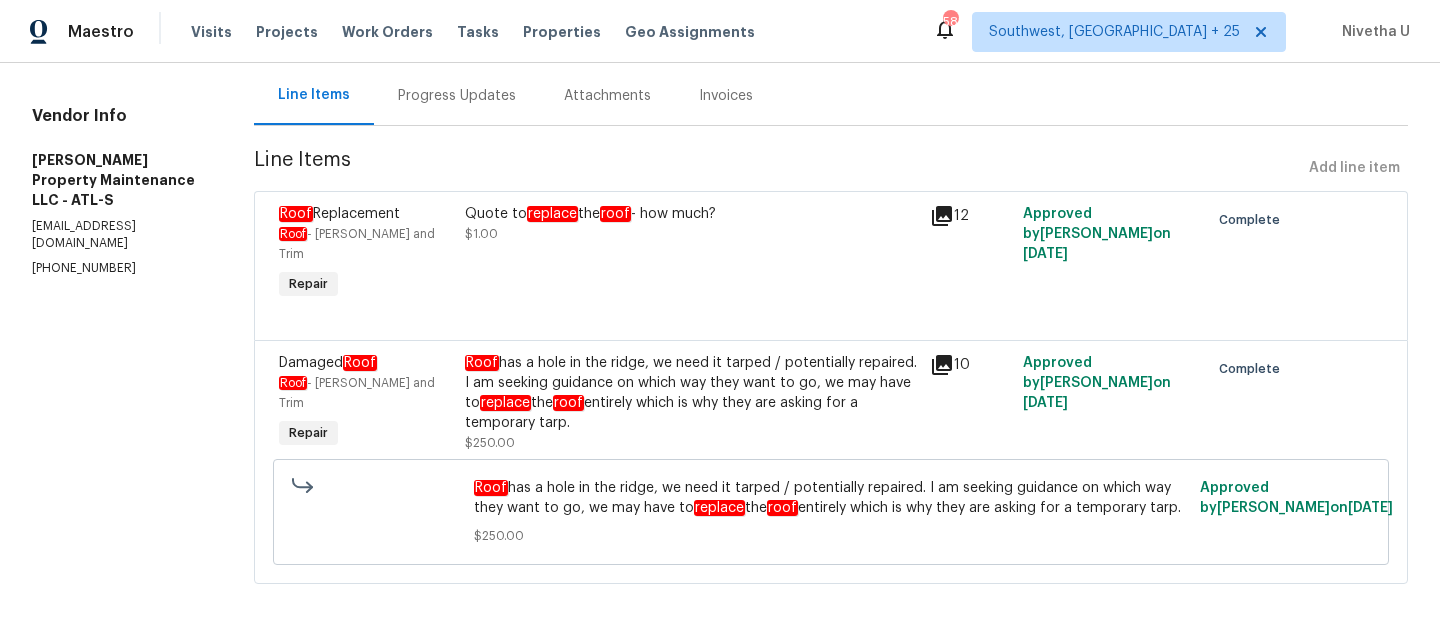 click on "Progress Updates" at bounding box center [457, 96] 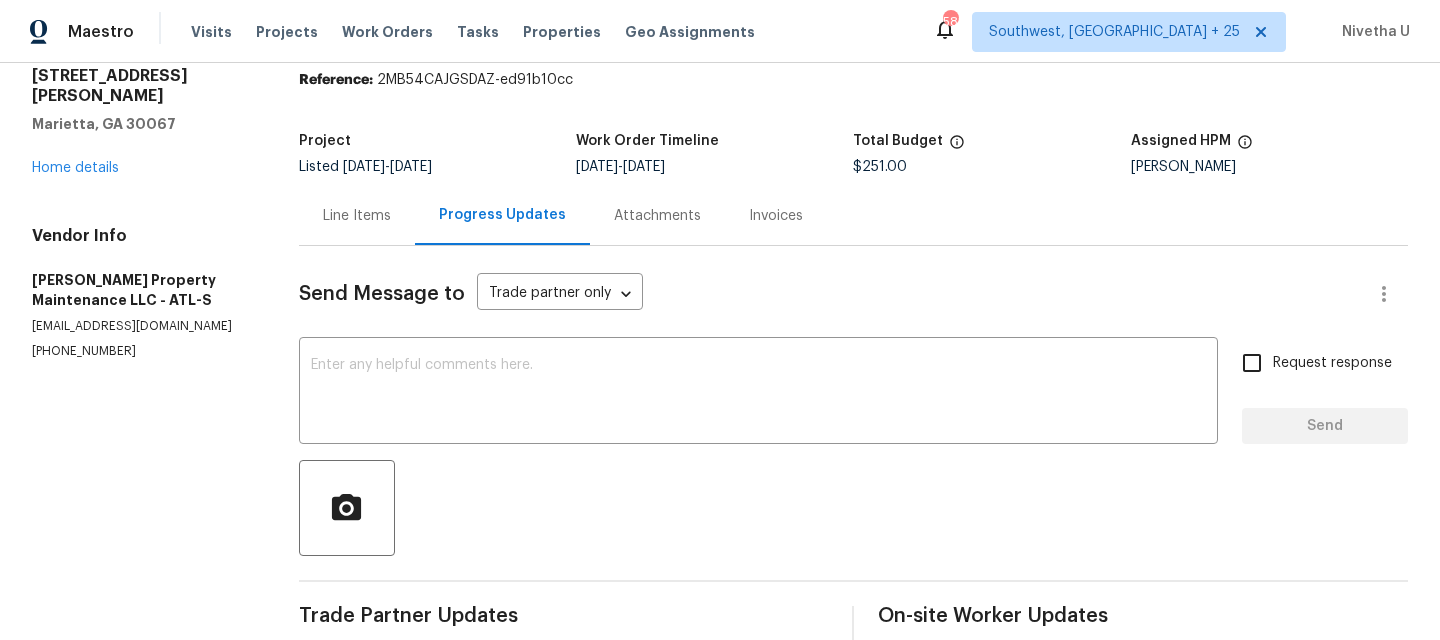 scroll, scrollTop: 71, scrollLeft: 0, axis: vertical 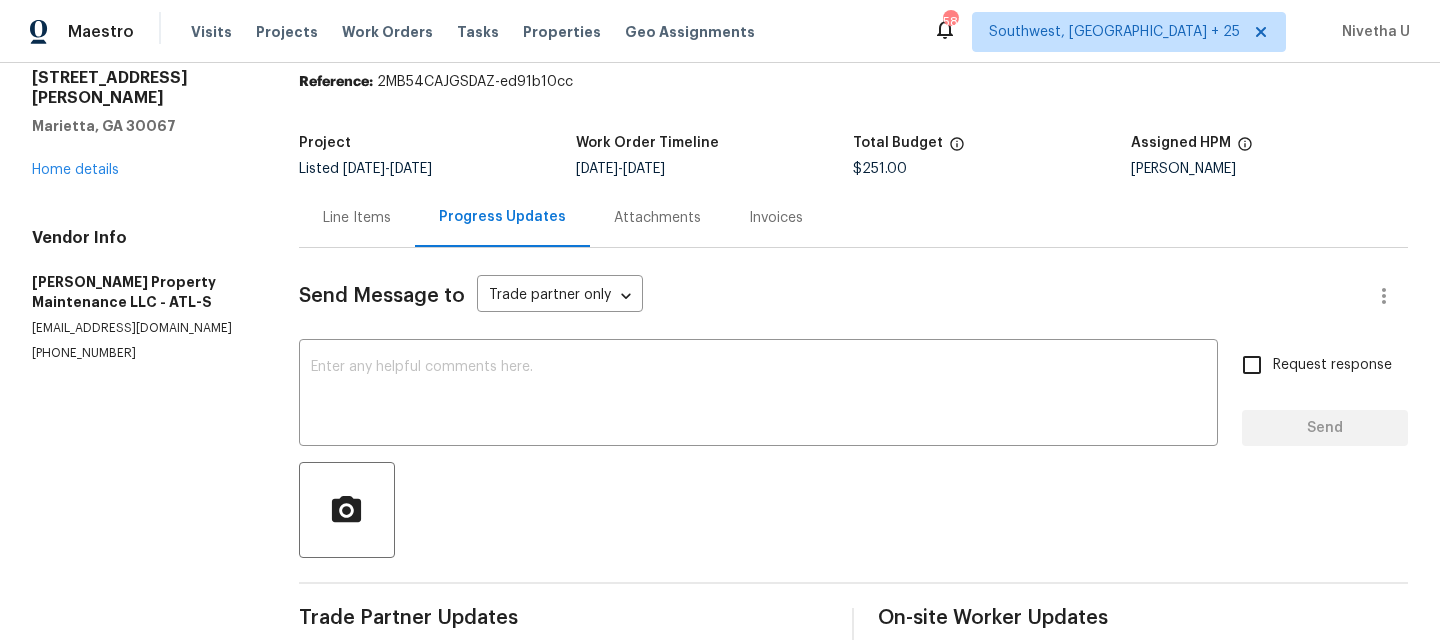 click on "Line Items" at bounding box center (357, 217) 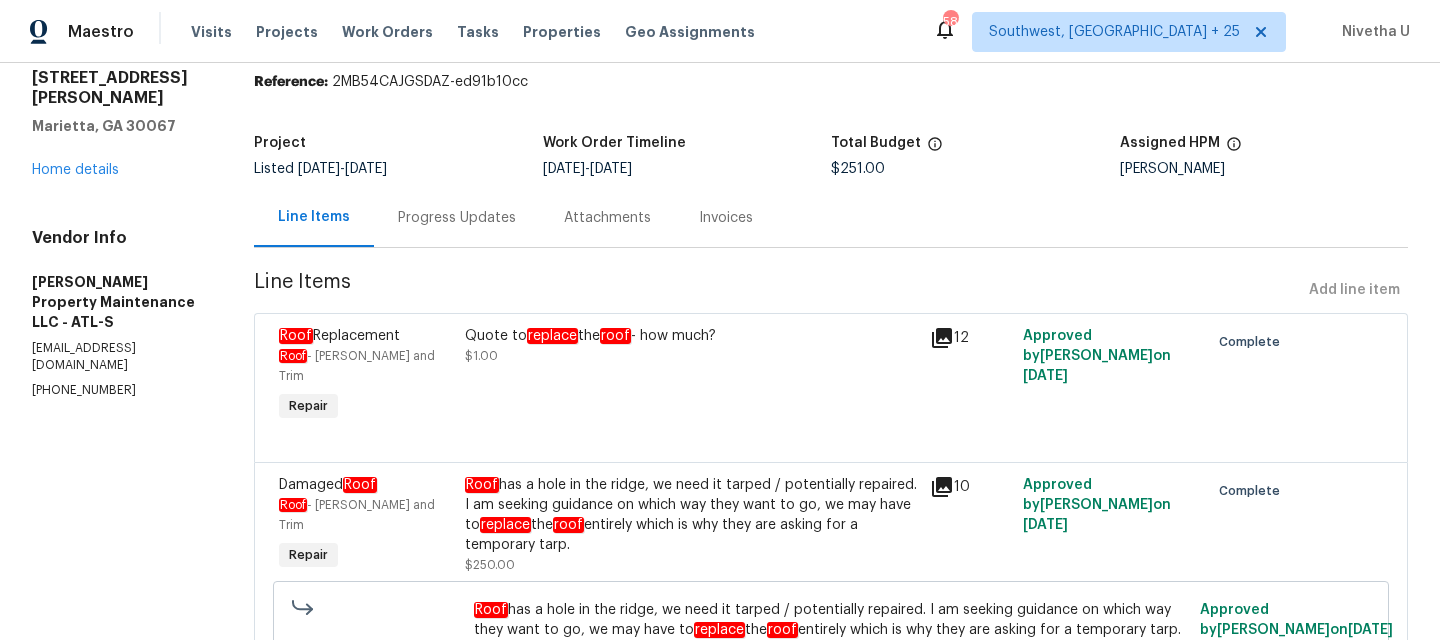 scroll, scrollTop: 208, scrollLeft: 0, axis: vertical 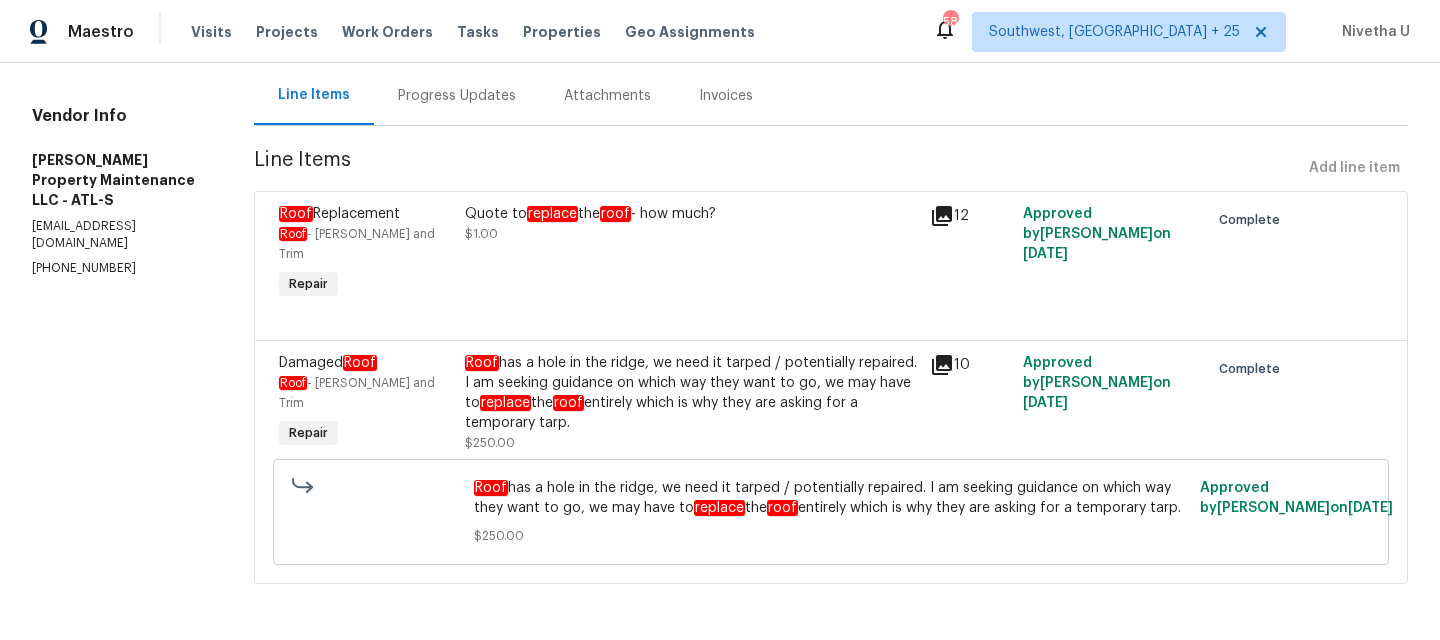 click on "Roof  has a hole in the ridge, we need it tarped / potentially repaired. I am seeking guidance on which way they want to go, we may have to  replace  the  roof  entirely which is why they are asking for a temporary tarp." at bounding box center (691, 393) 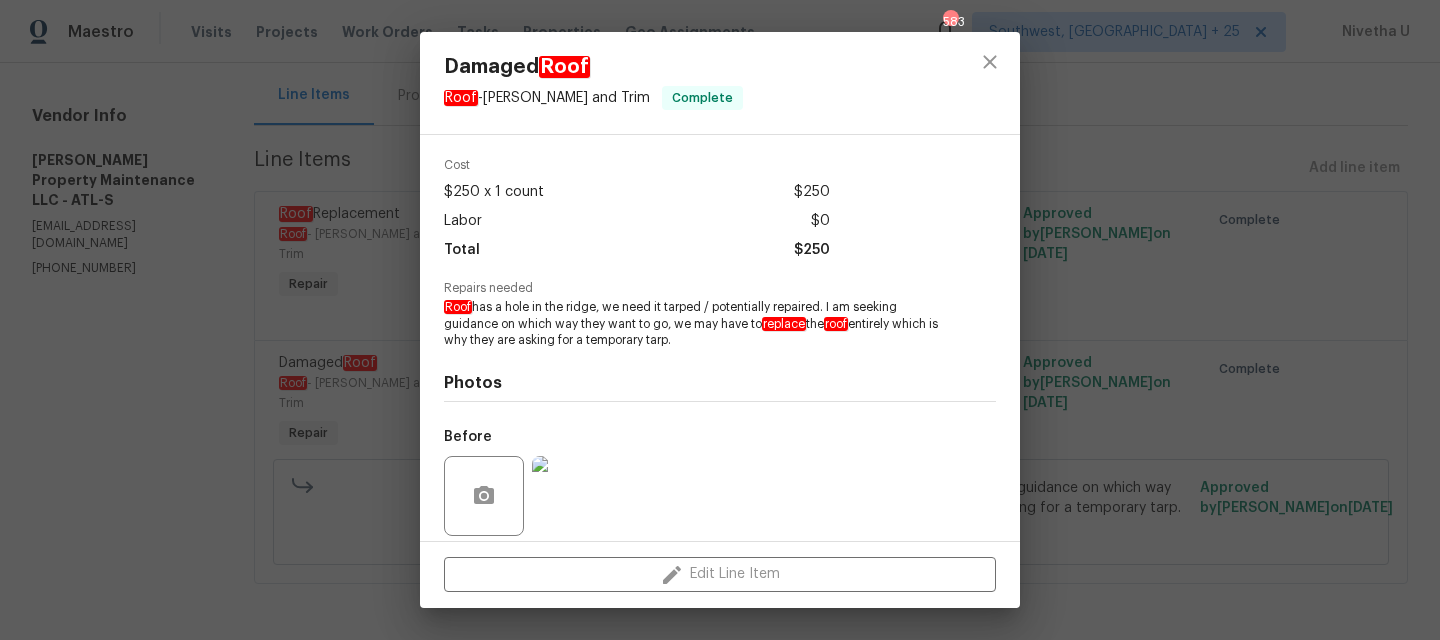 scroll, scrollTop: 214, scrollLeft: 0, axis: vertical 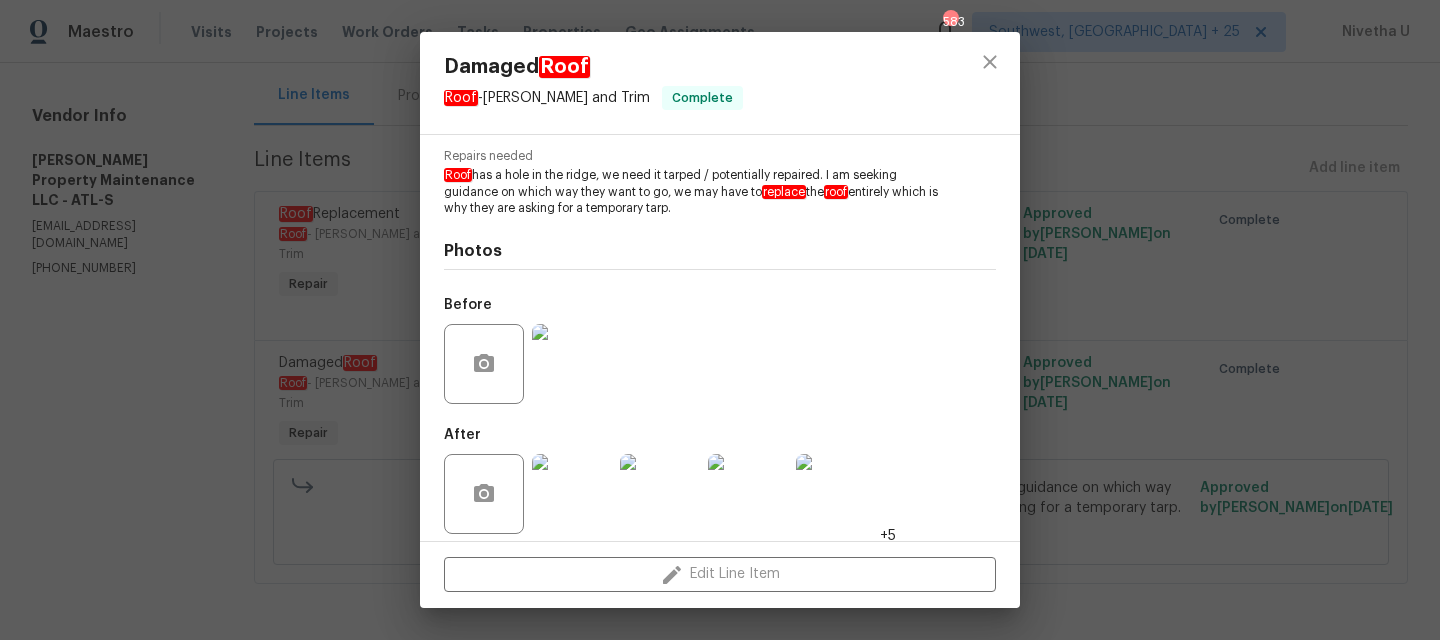 click at bounding box center [572, 364] 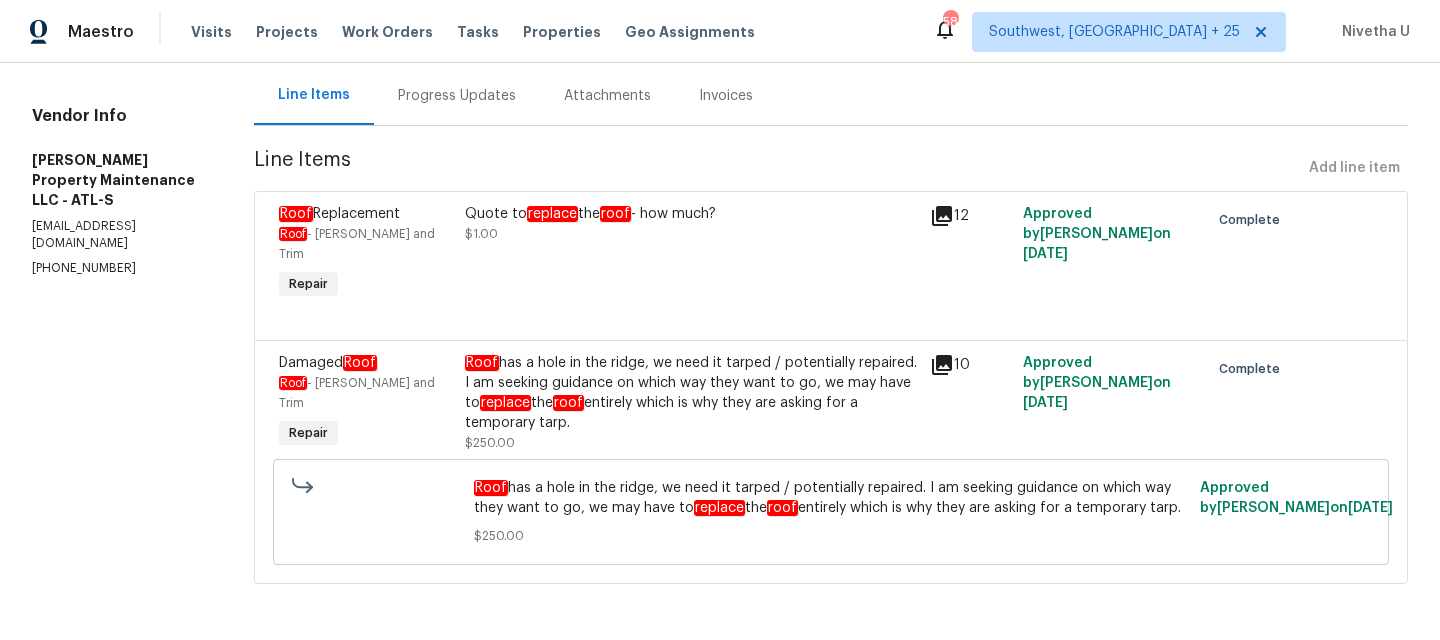 click on "Roof  has a hole in the ridge, we need it tarped / potentially repaired. I am seeking guidance on which way they want to go, we may have to  replace  the  roof  entirely which is why they are asking for a temporary tarp." at bounding box center [691, 393] 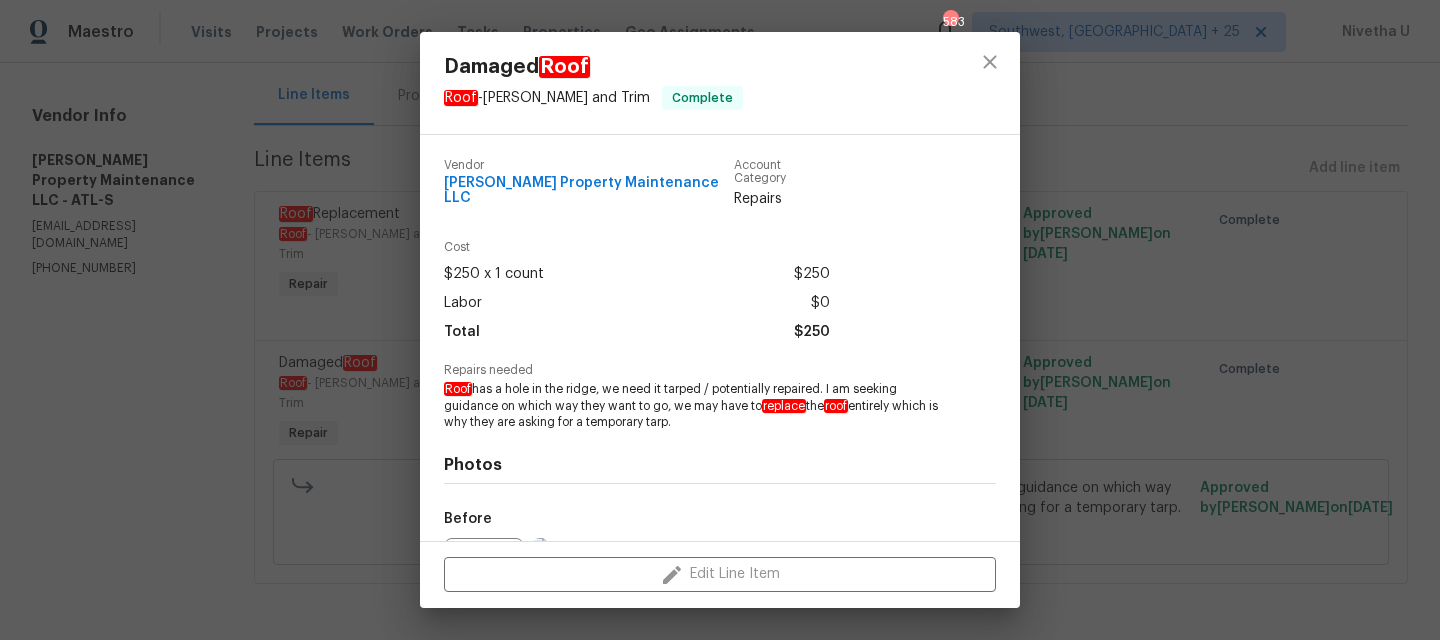 scroll, scrollTop: 214, scrollLeft: 0, axis: vertical 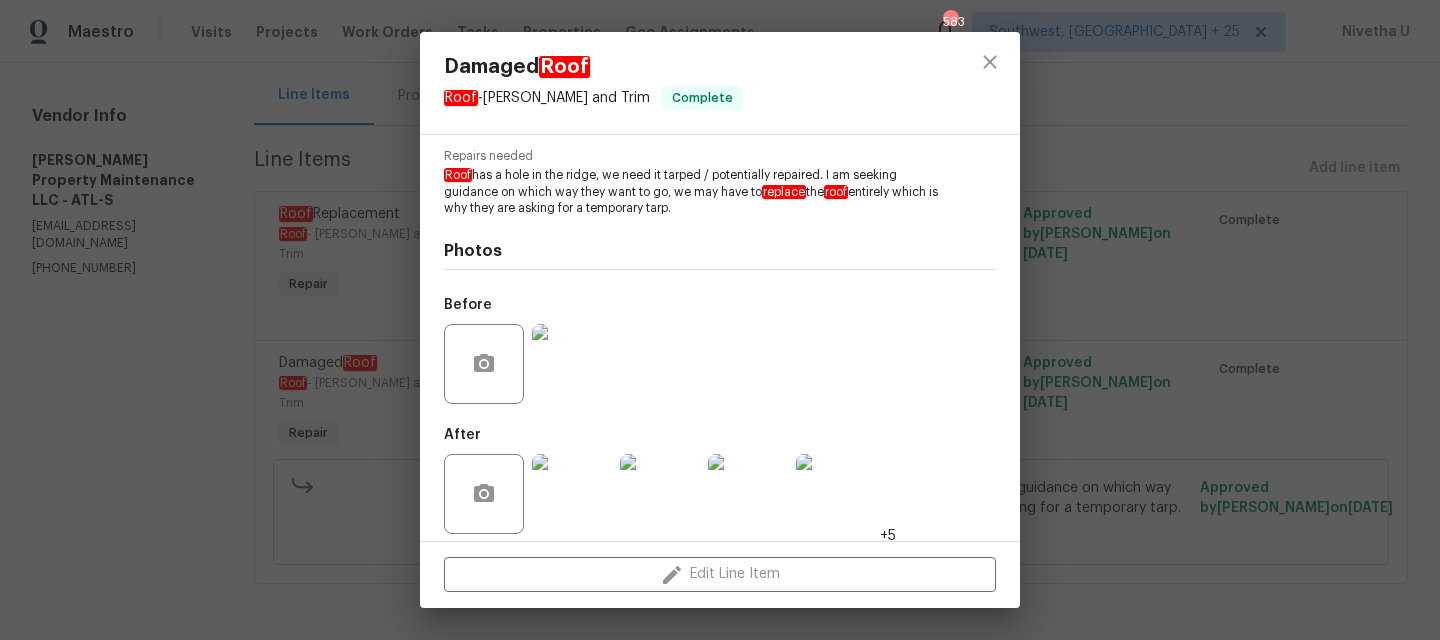 click at bounding box center (572, 494) 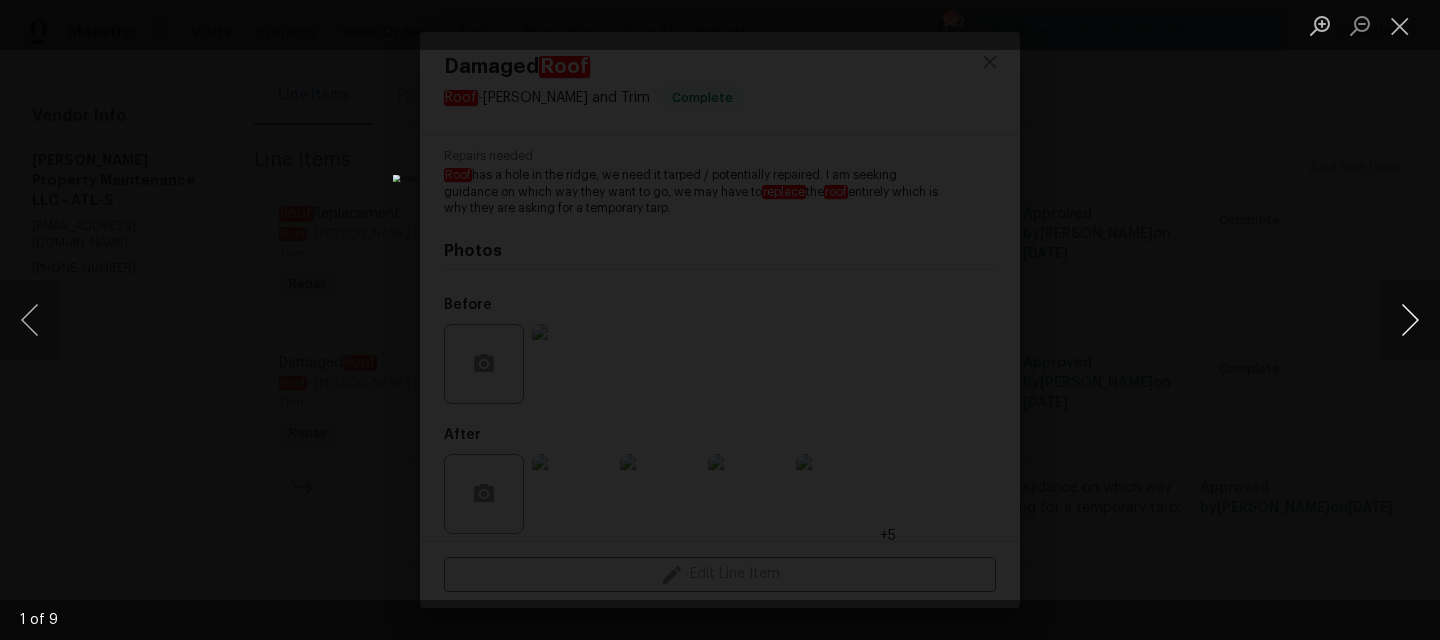 click at bounding box center [1410, 320] 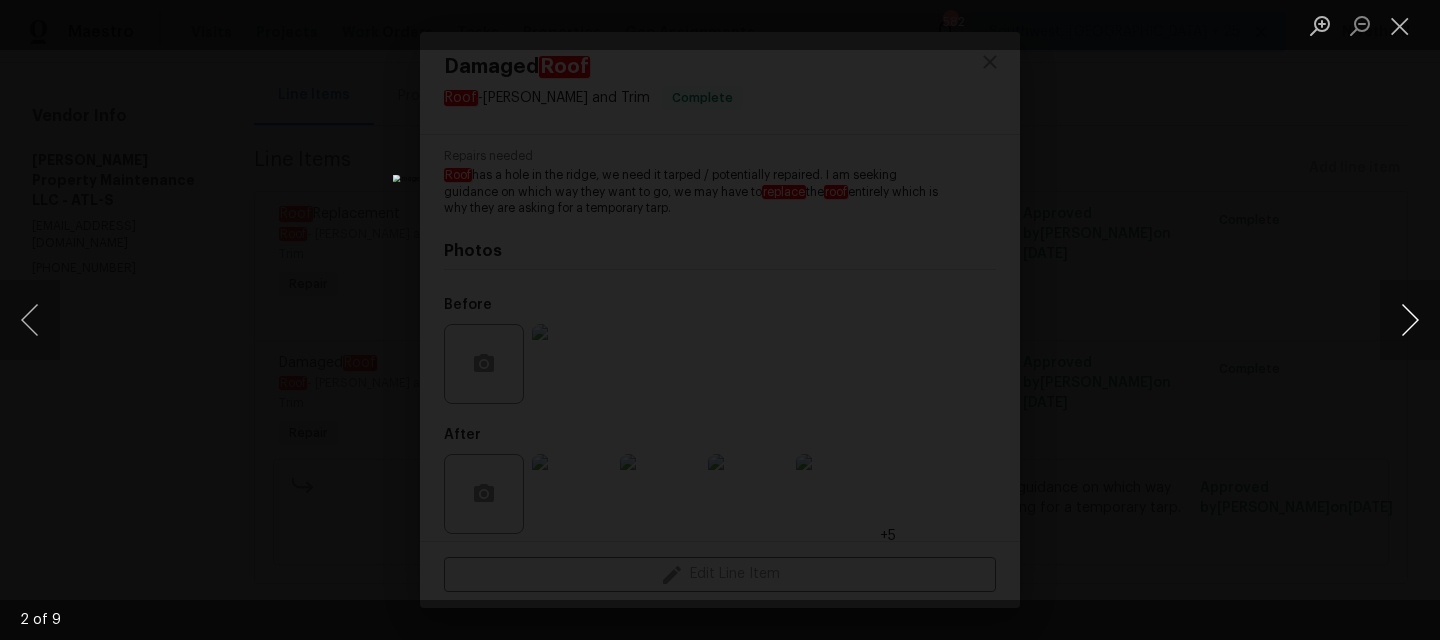 click at bounding box center (1410, 320) 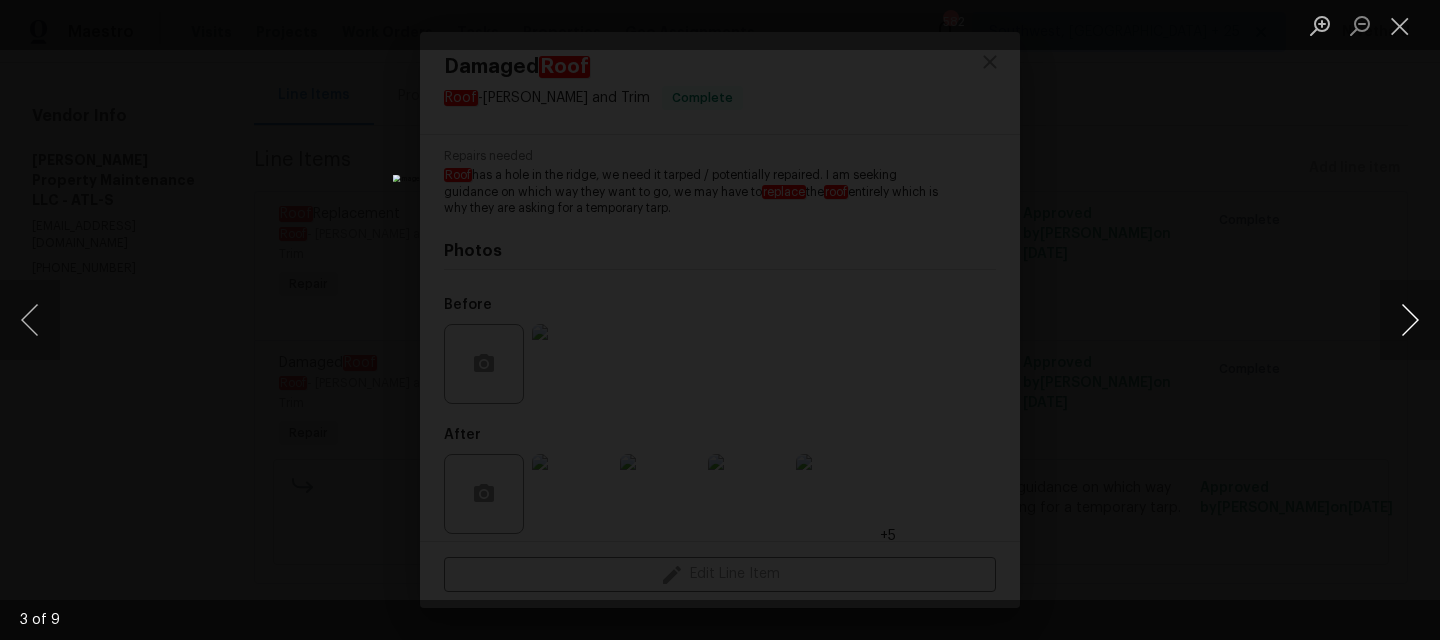 click at bounding box center [1410, 320] 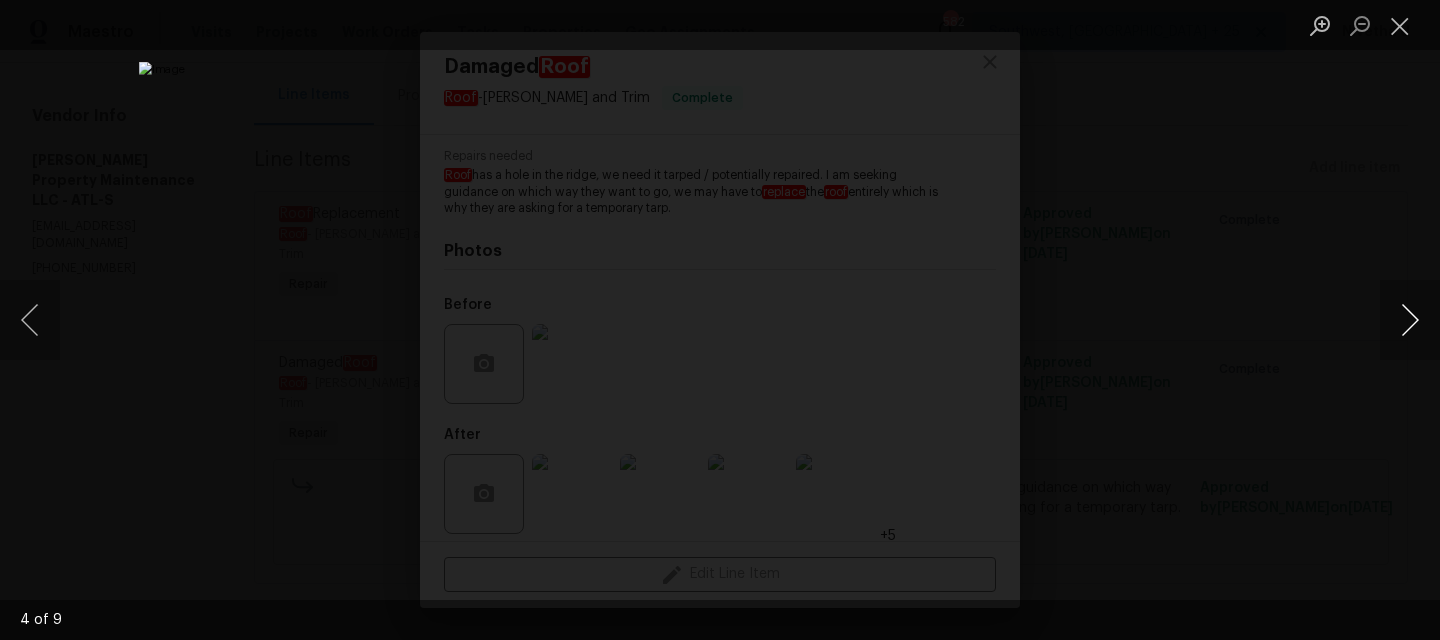 click at bounding box center [1410, 320] 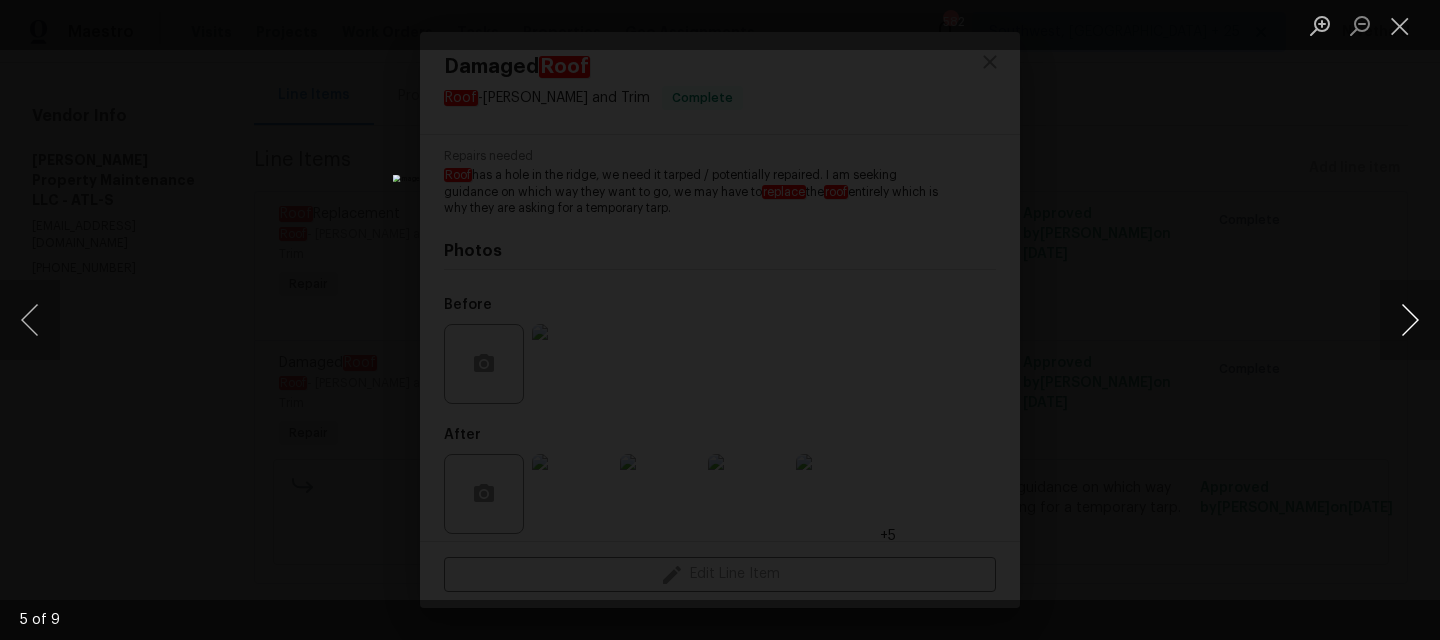 click at bounding box center [1410, 320] 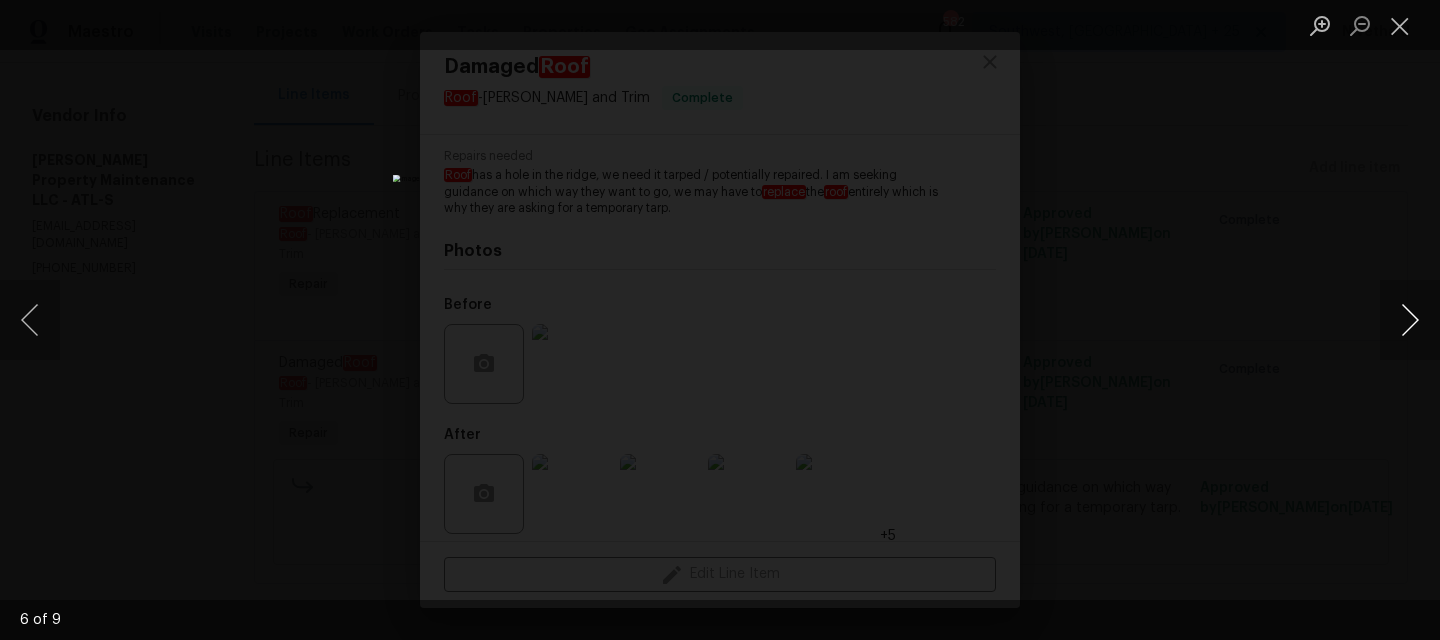 click at bounding box center (1410, 320) 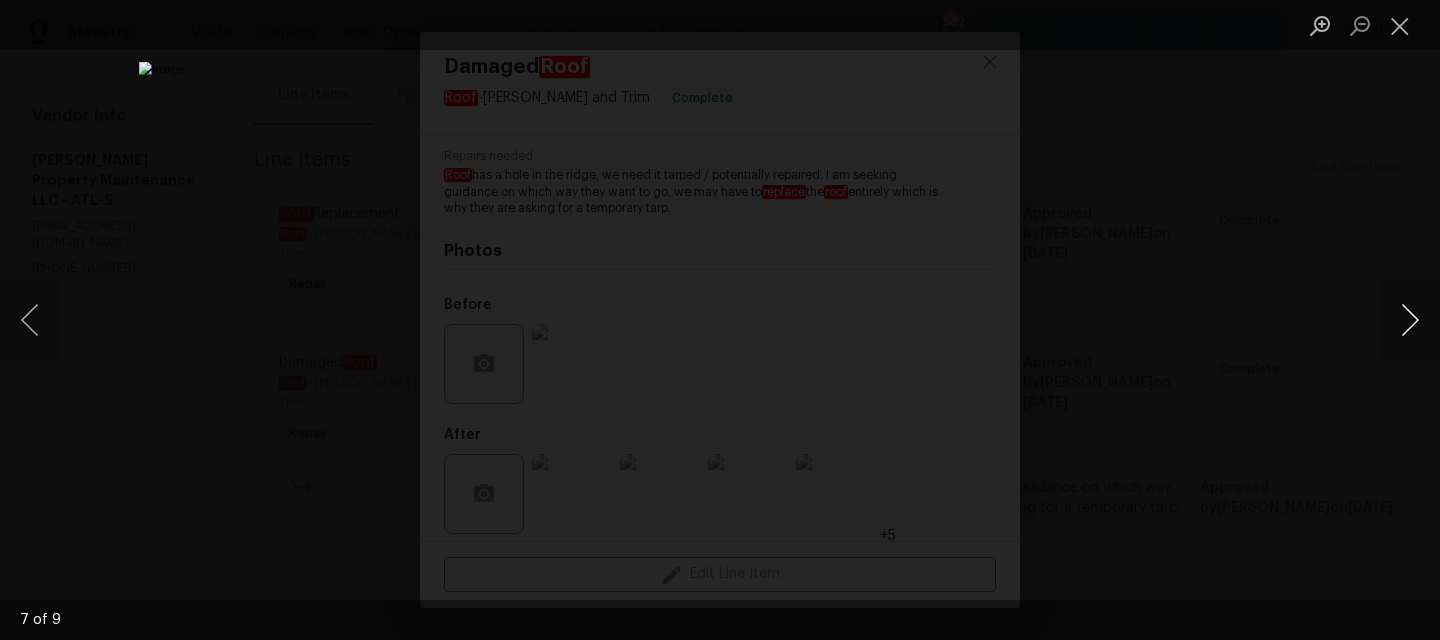 click at bounding box center [1410, 320] 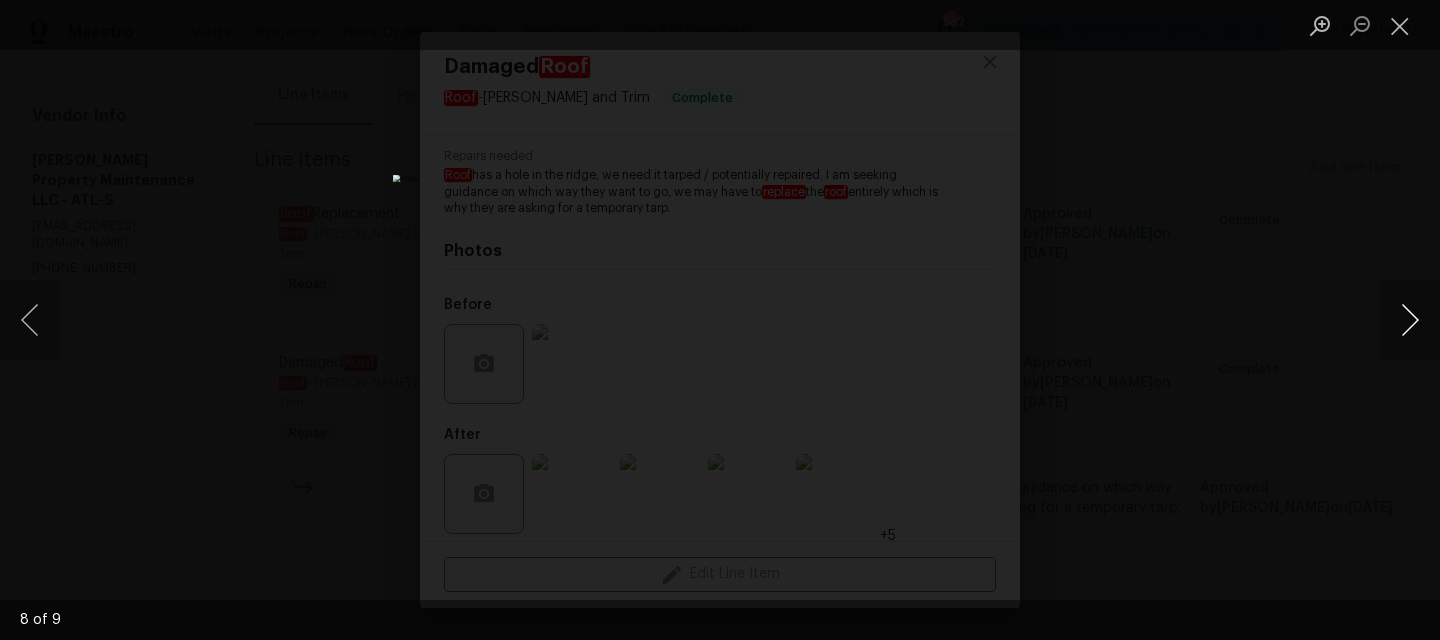 click at bounding box center (1410, 320) 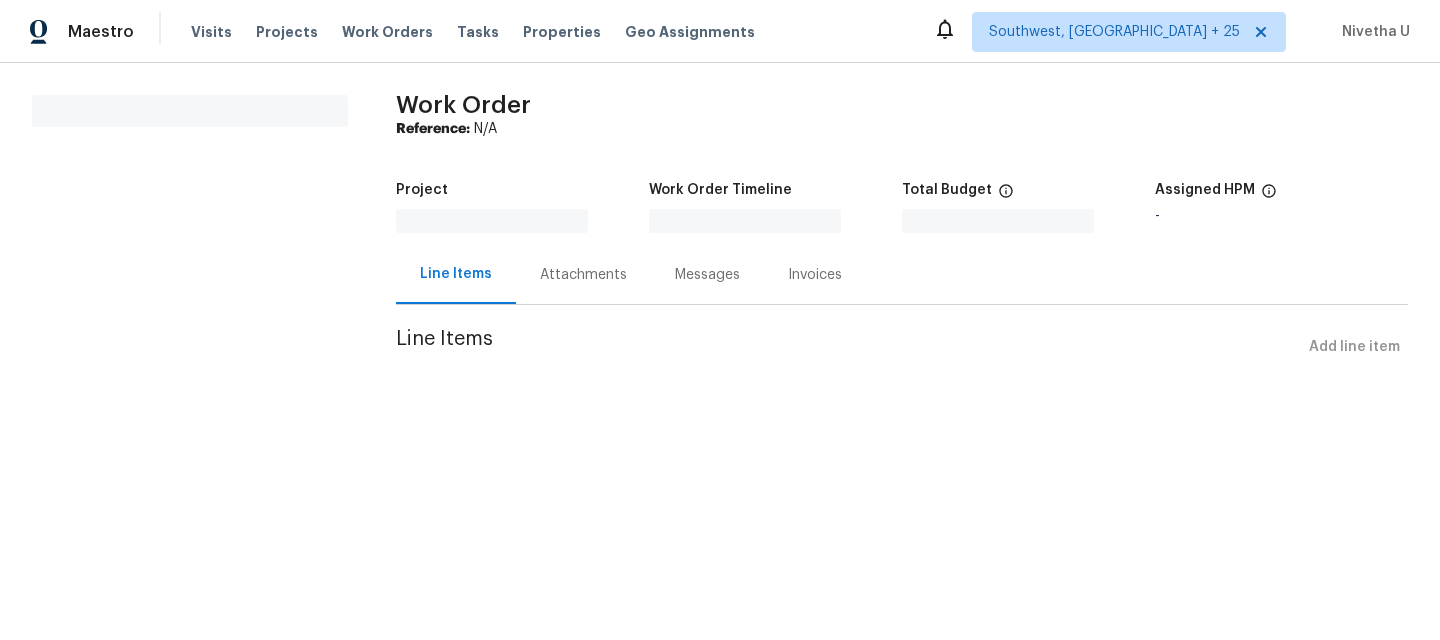 scroll, scrollTop: 0, scrollLeft: 0, axis: both 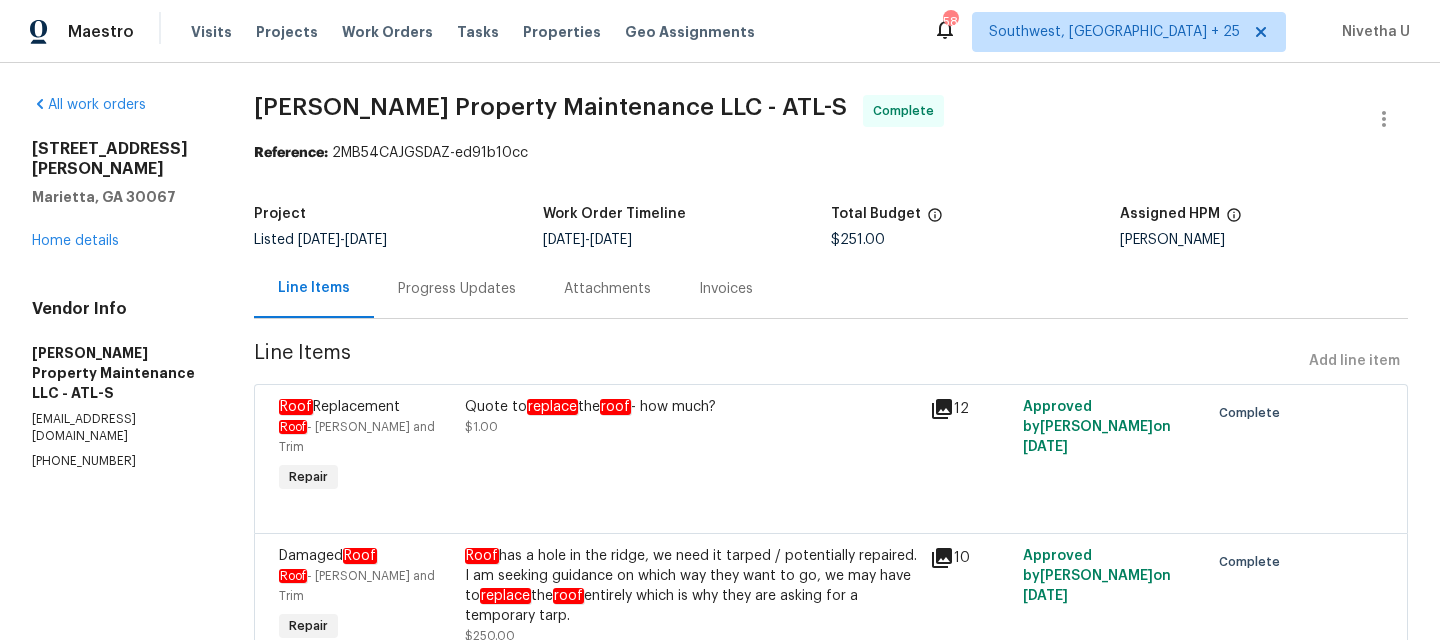 click on "Progress Updates" at bounding box center (457, 289) 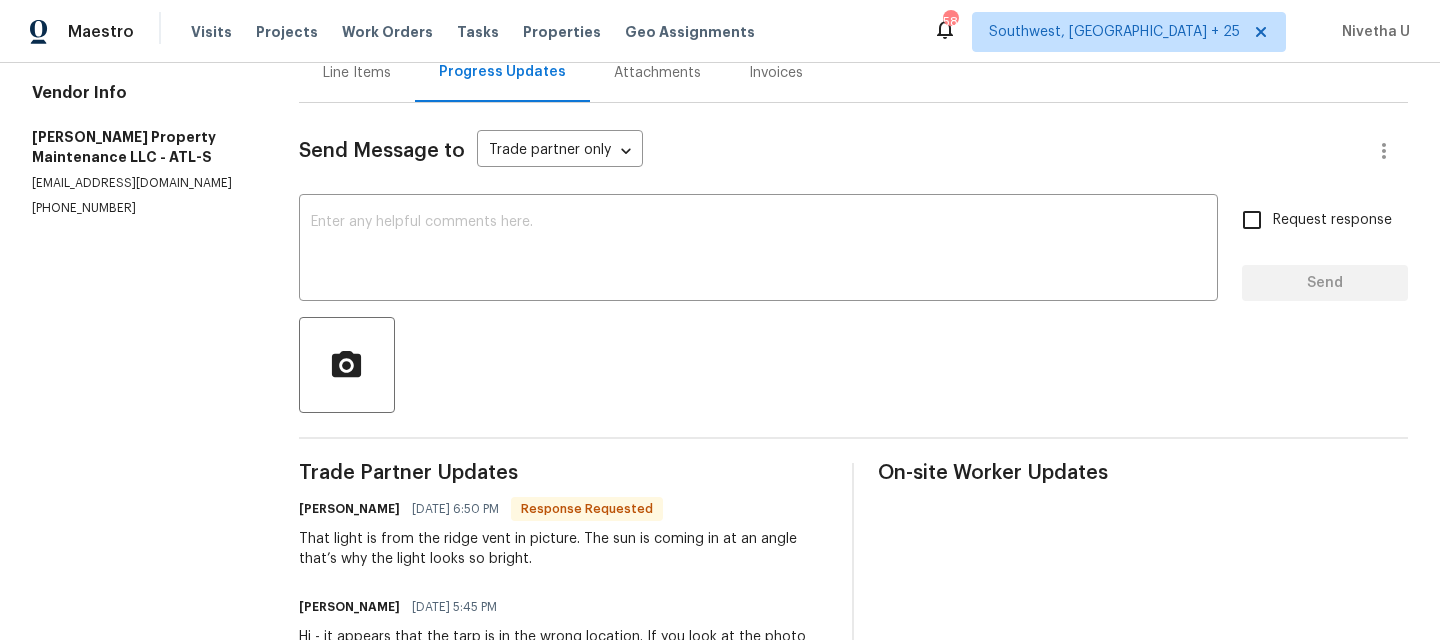 scroll, scrollTop: 0, scrollLeft: 0, axis: both 